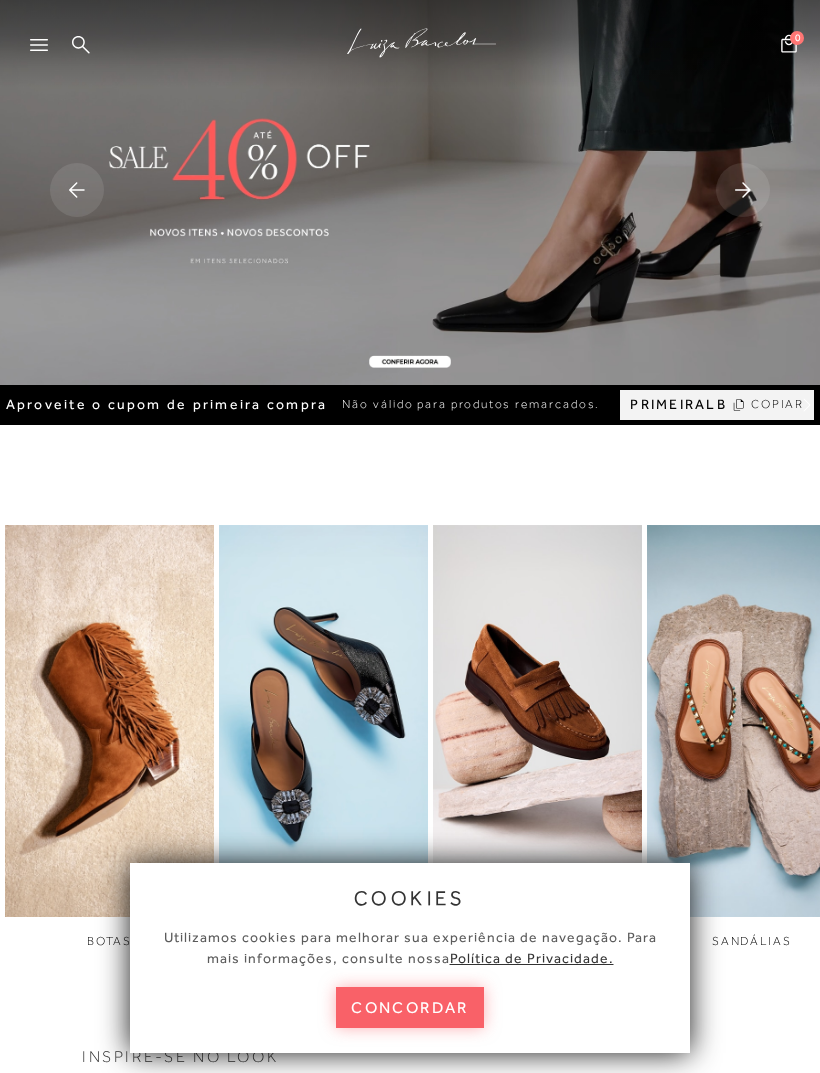 scroll, scrollTop: 0, scrollLeft: 0, axis: both 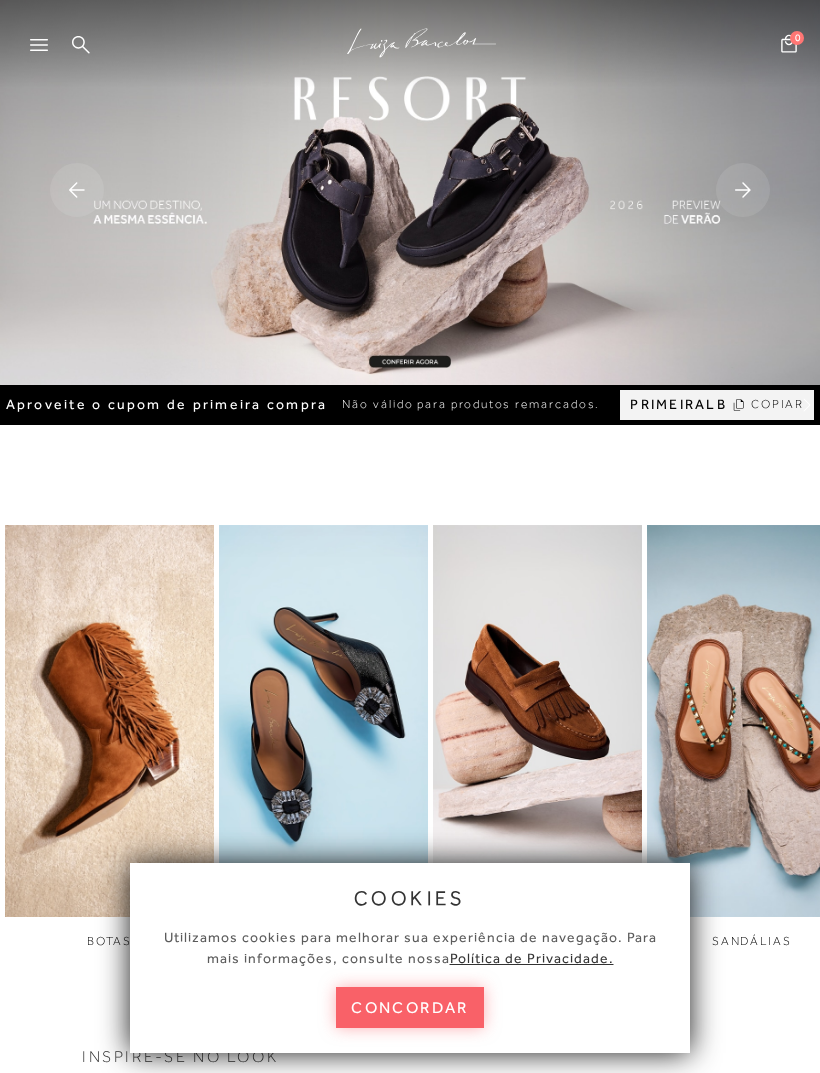click at bounding box center [48, 51] 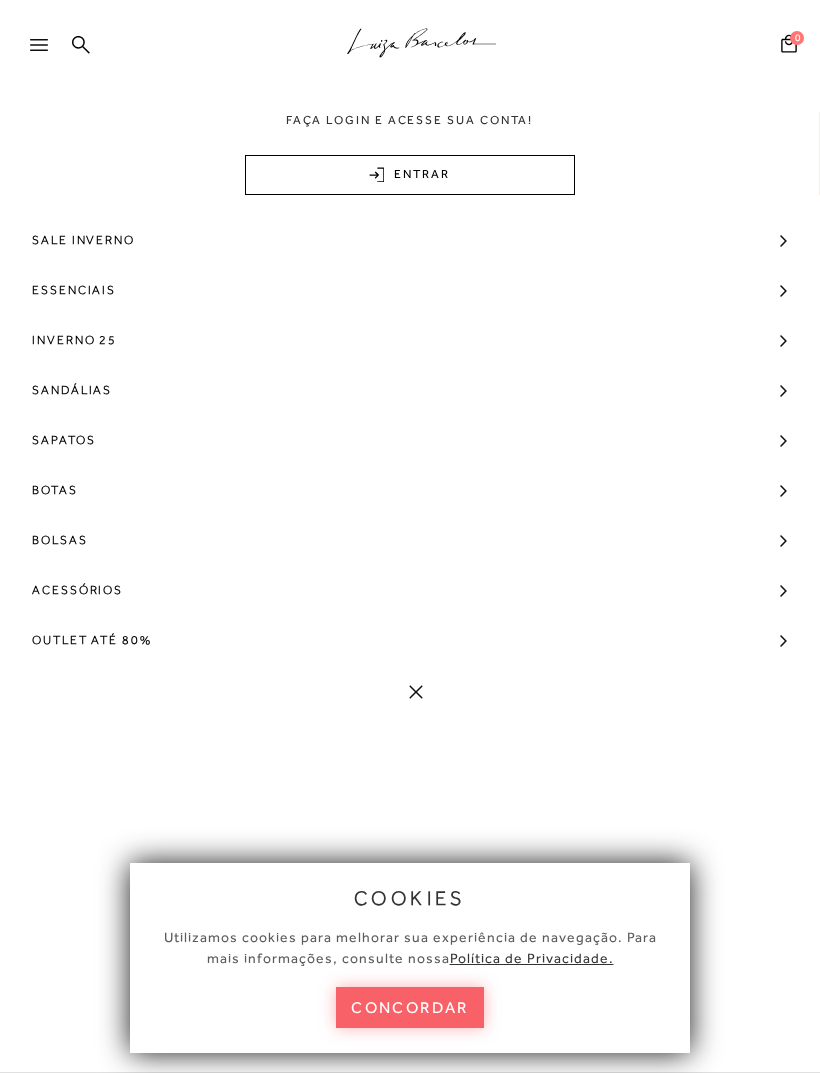 click on "Bolsas" at bounding box center [60, 540] 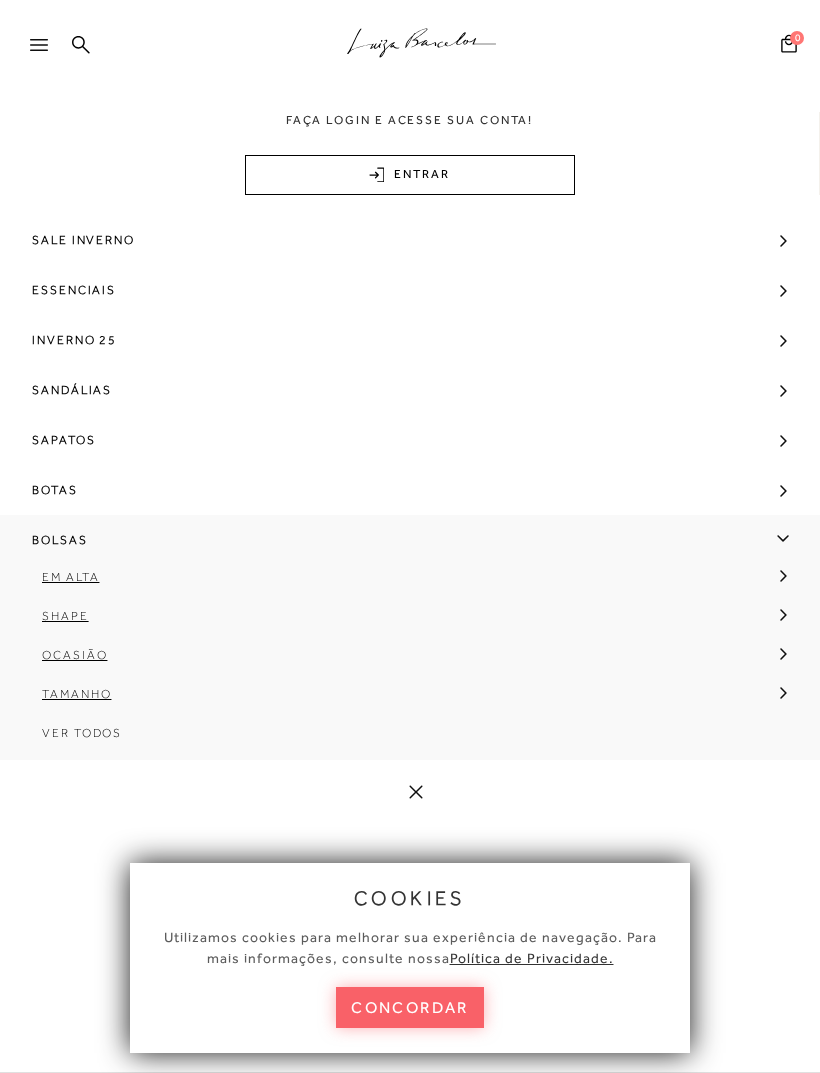 click on "concordar" at bounding box center [410, 1007] 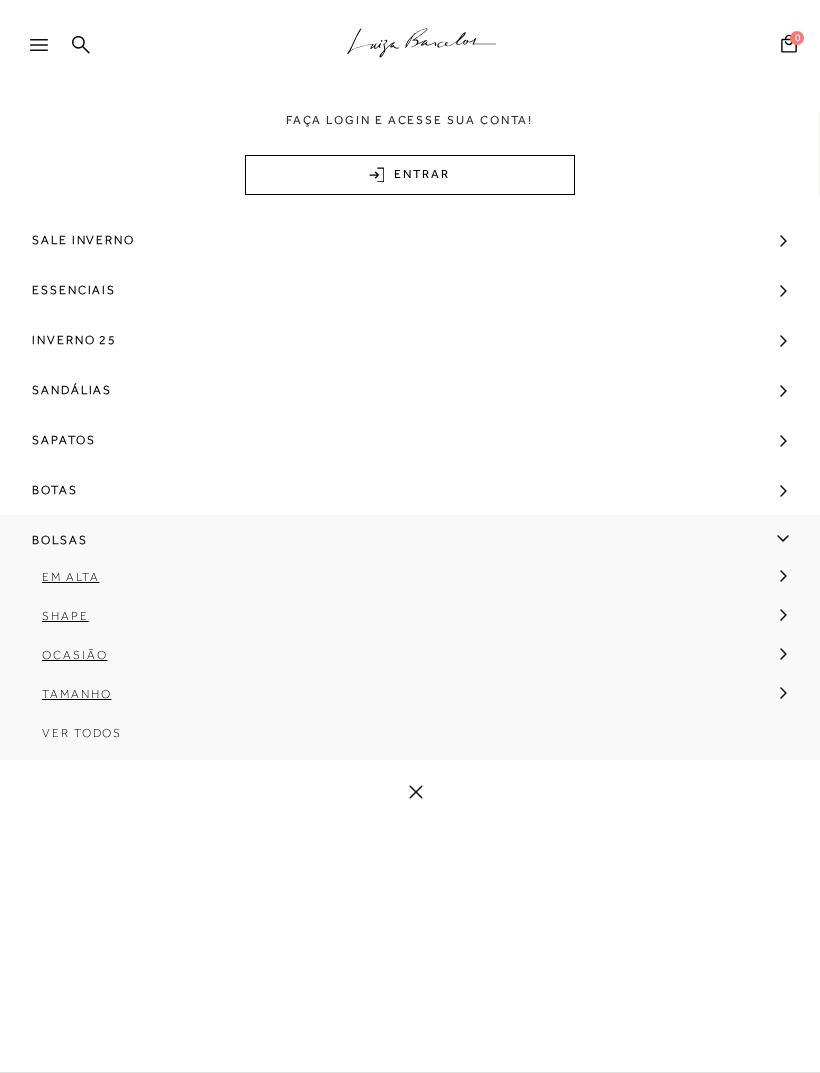 click on "Ver Todos" at bounding box center (82, 733) 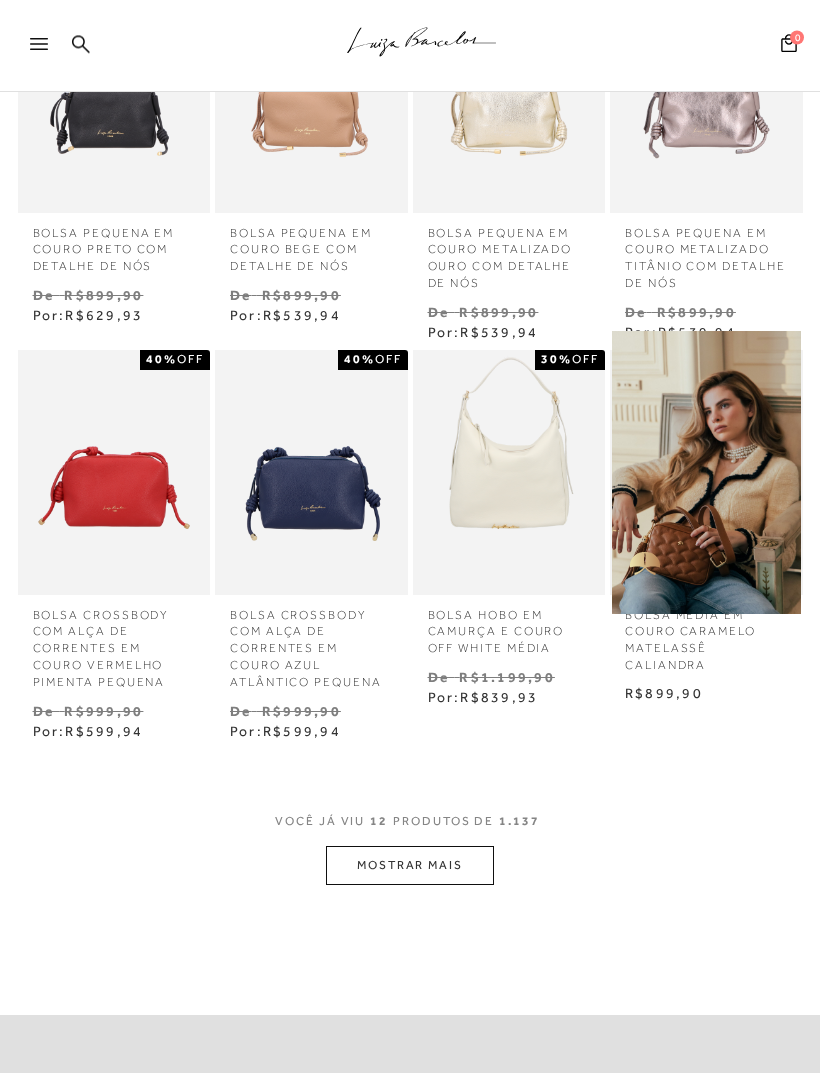 scroll, scrollTop: 739, scrollLeft: 0, axis: vertical 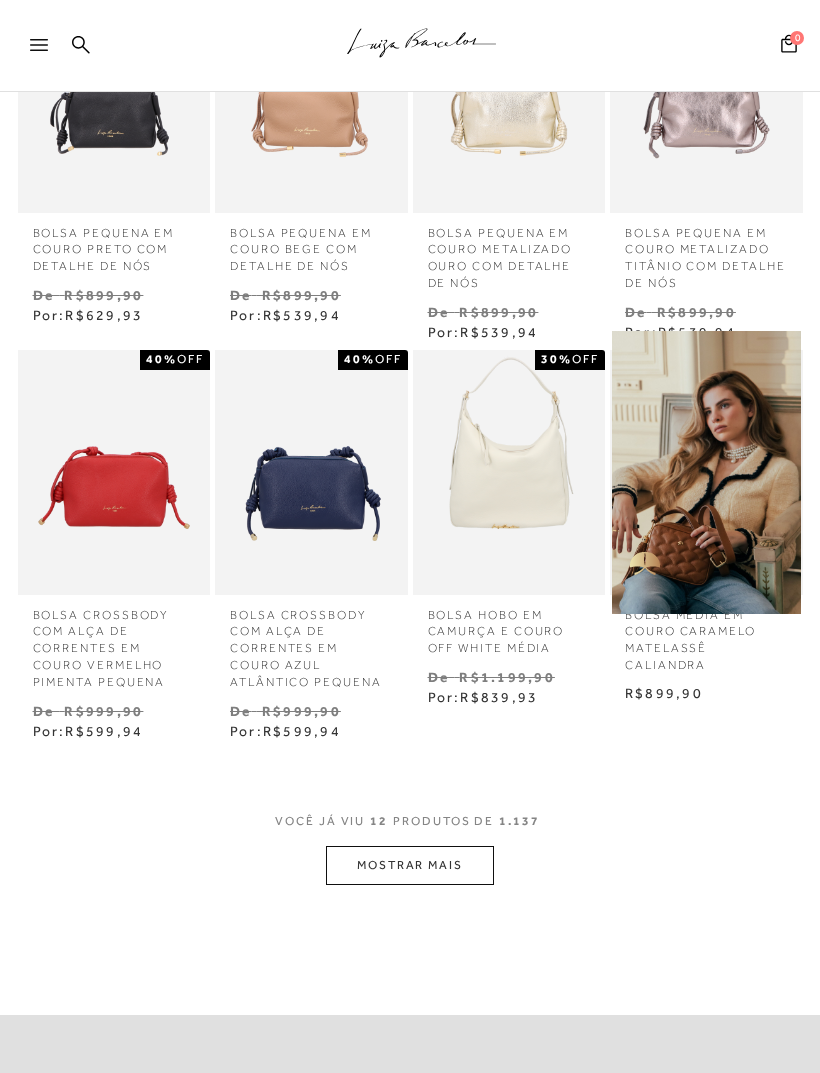 click on "MOSTRAR MAIS" at bounding box center [410, 865] 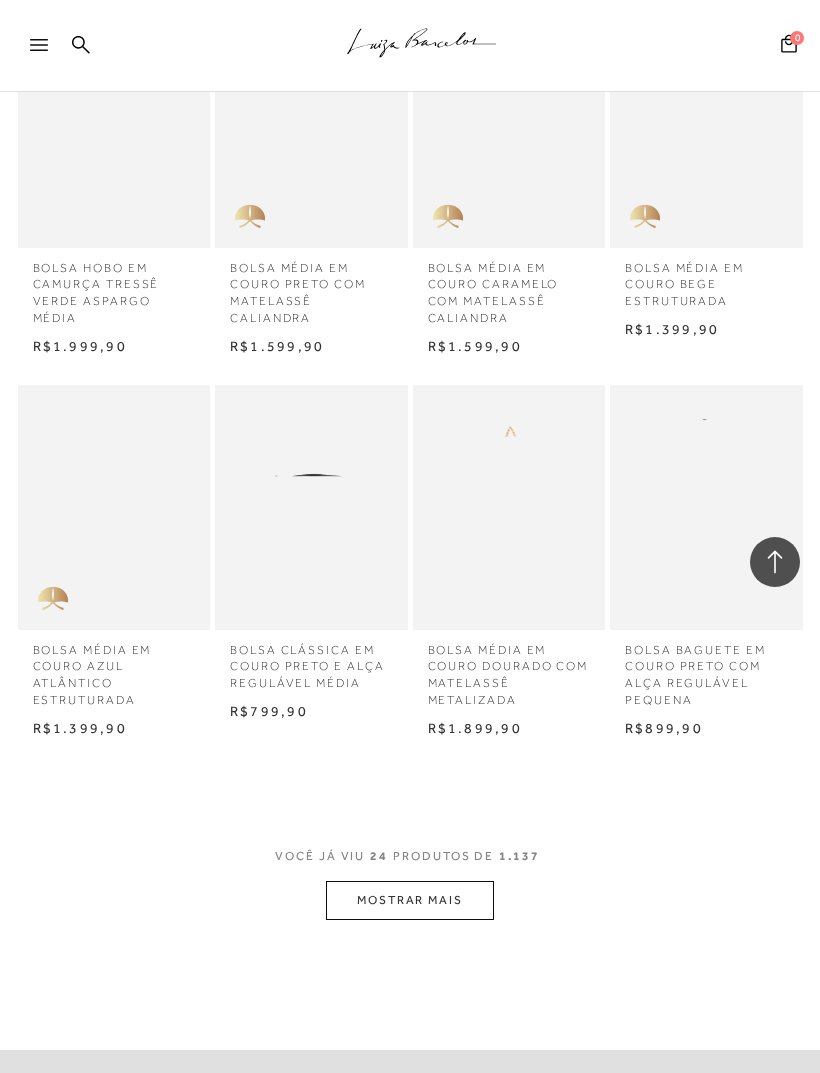 scroll, scrollTop: 1851, scrollLeft: 0, axis: vertical 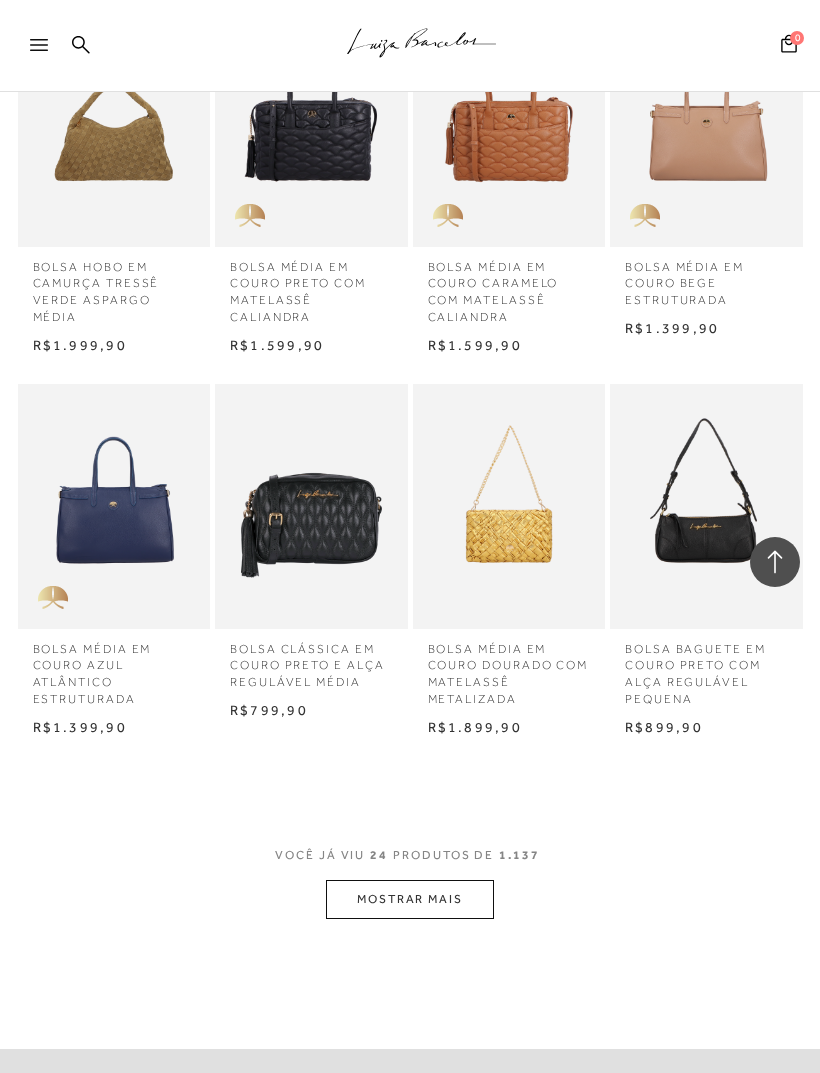 click on "MOSTRAR MAIS" at bounding box center [410, 899] 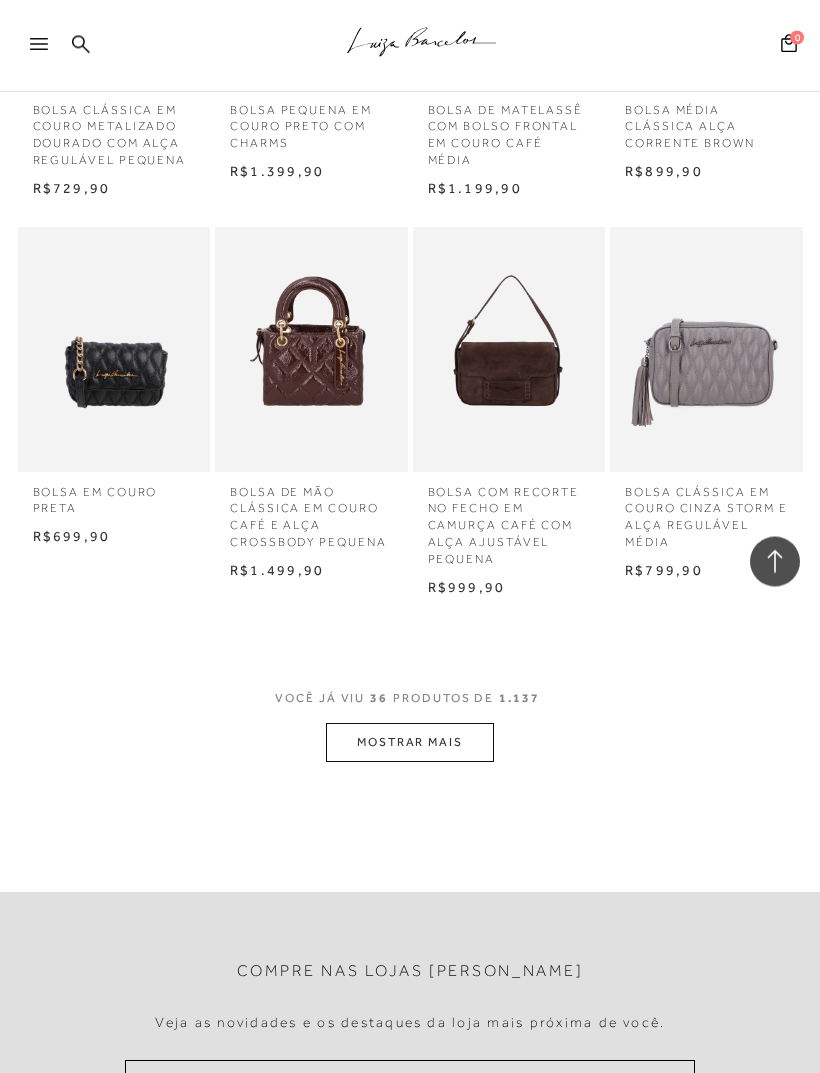 scroll, scrollTop: 3154, scrollLeft: 0, axis: vertical 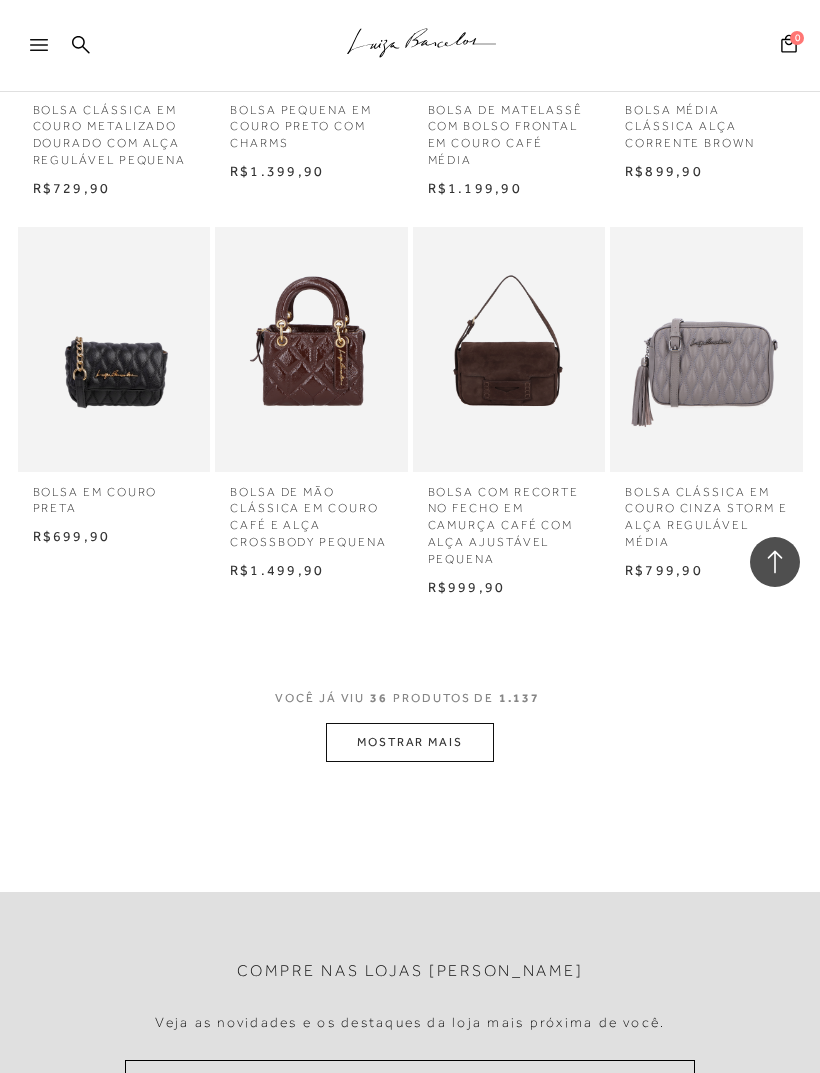 click on "MOSTRAR MAIS" at bounding box center (410, 742) 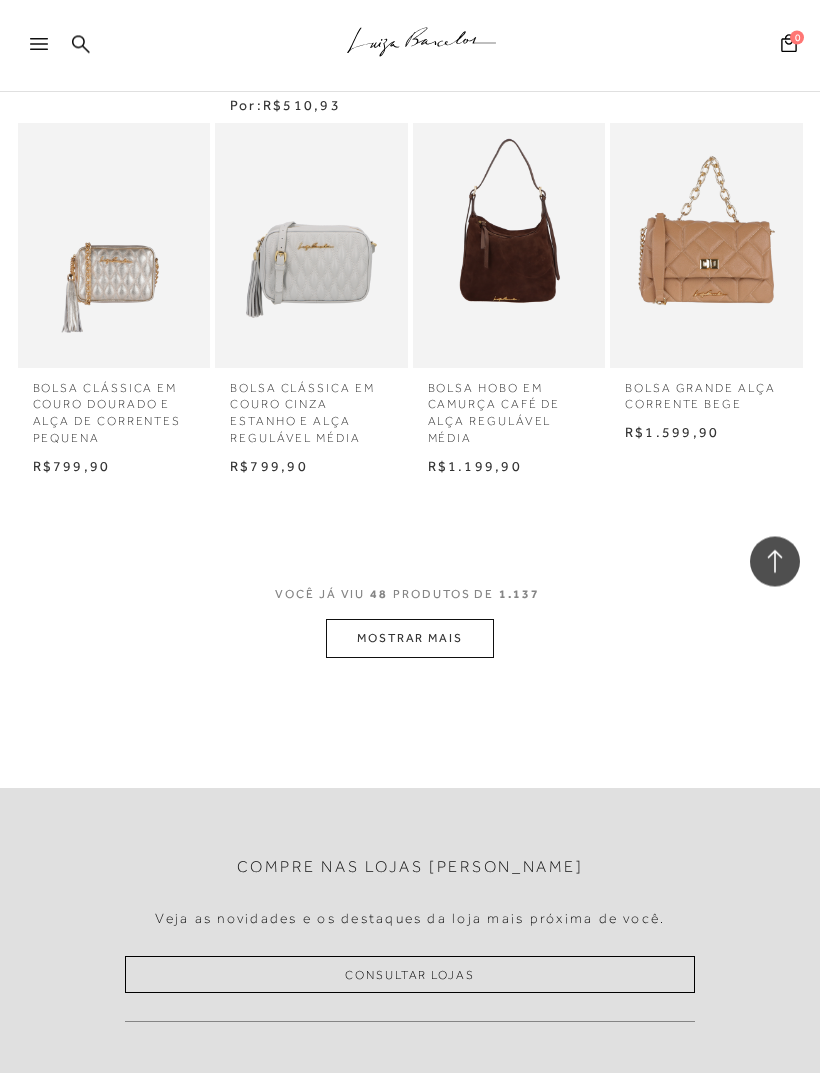 click on "MOSTRAR MAIS" at bounding box center [410, 639] 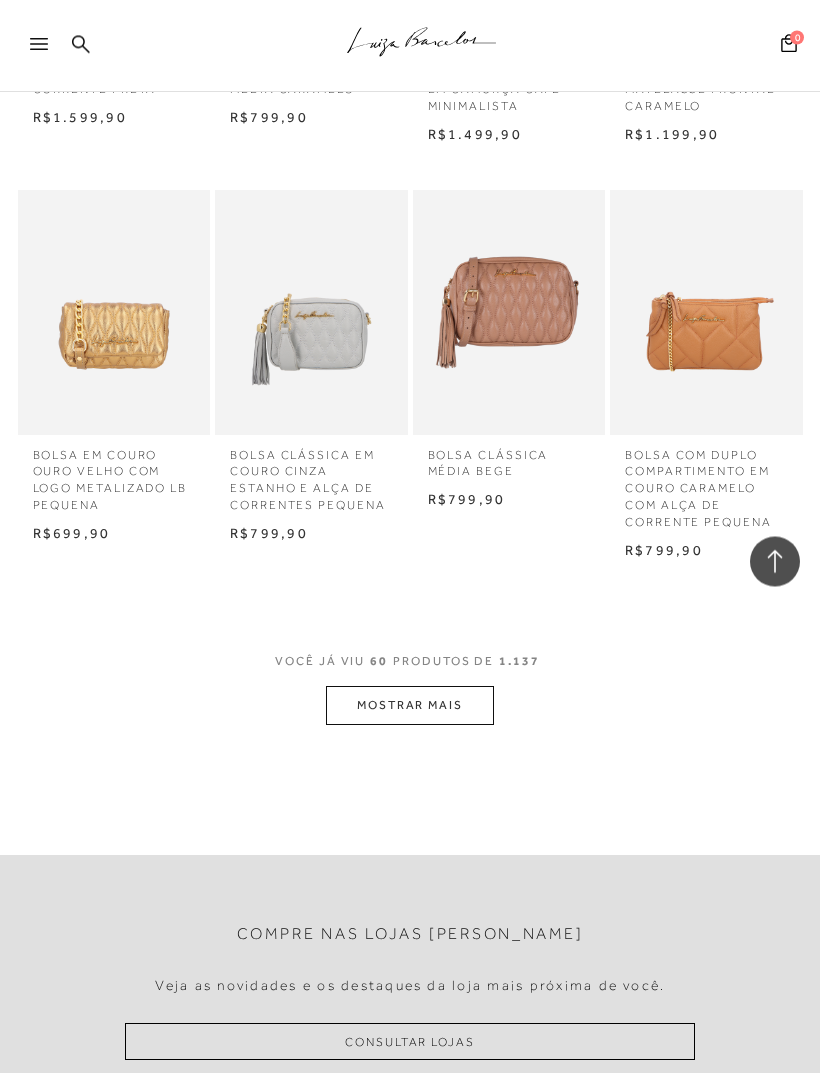 scroll, scrollTop: 5482, scrollLeft: 0, axis: vertical 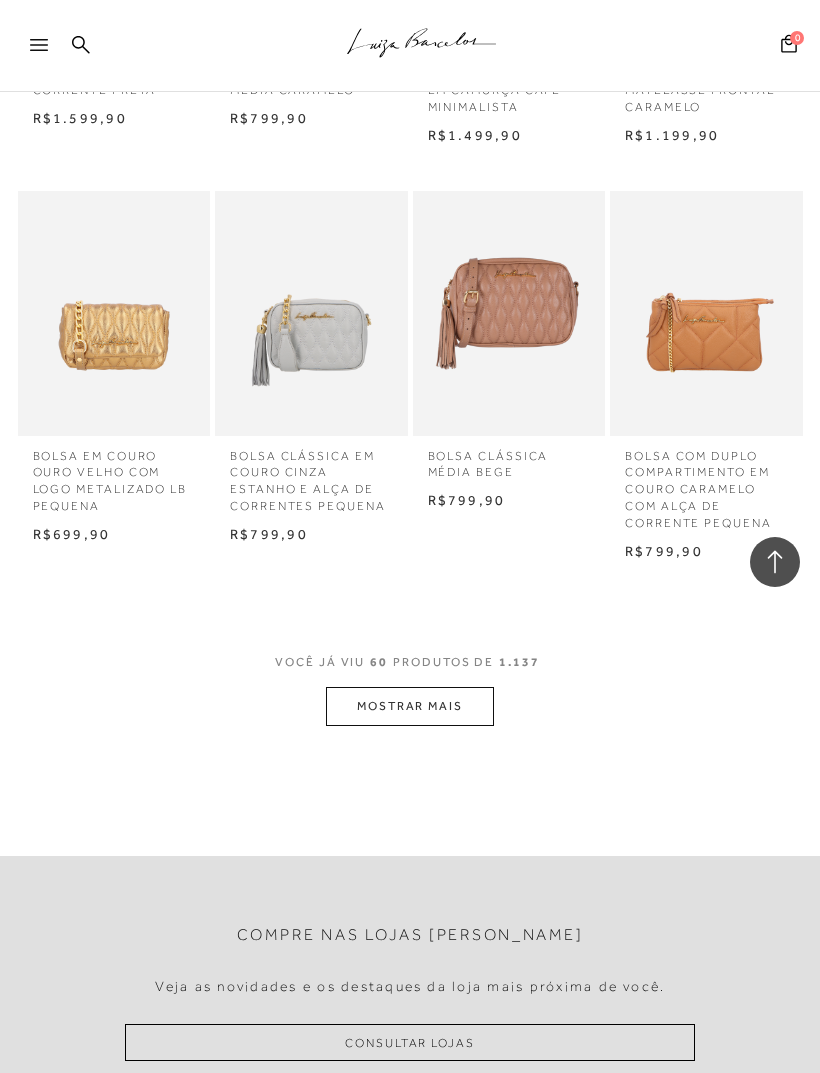 click on "MOSTRAR MAIS" at bounding box center (410, 706) 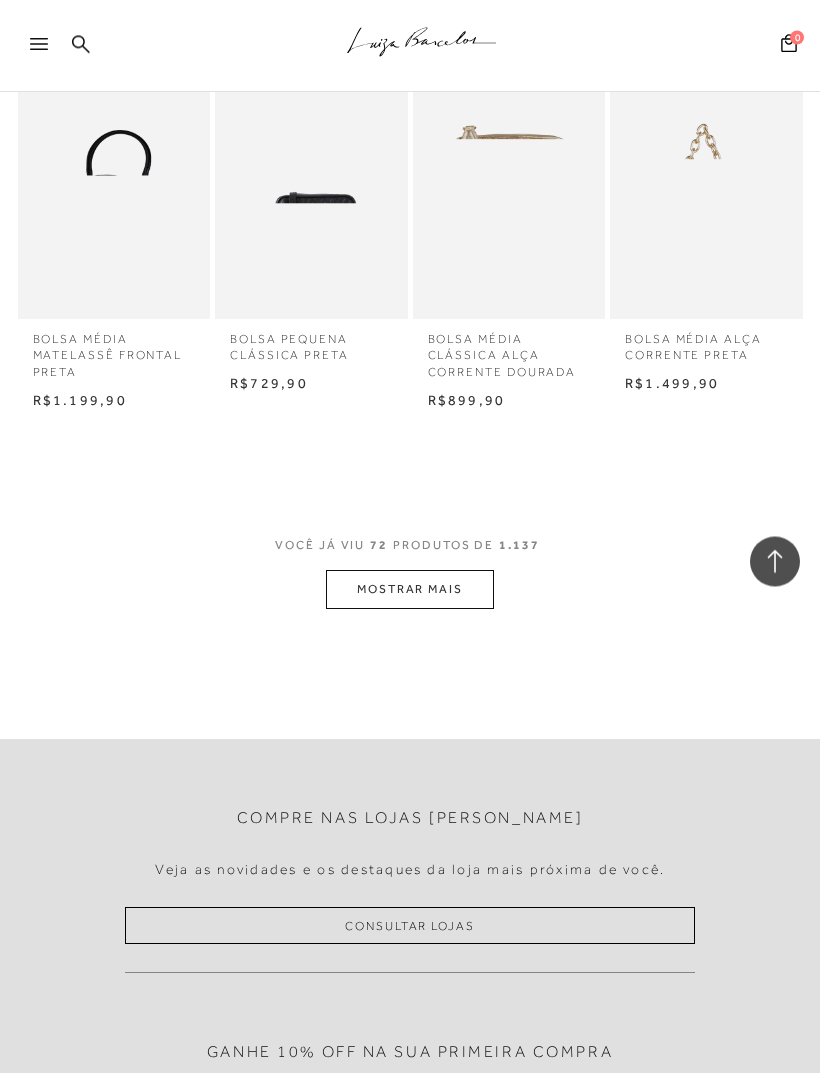 scroll, scrollTop: 6745, scrollLeft: 0, axis: vertical 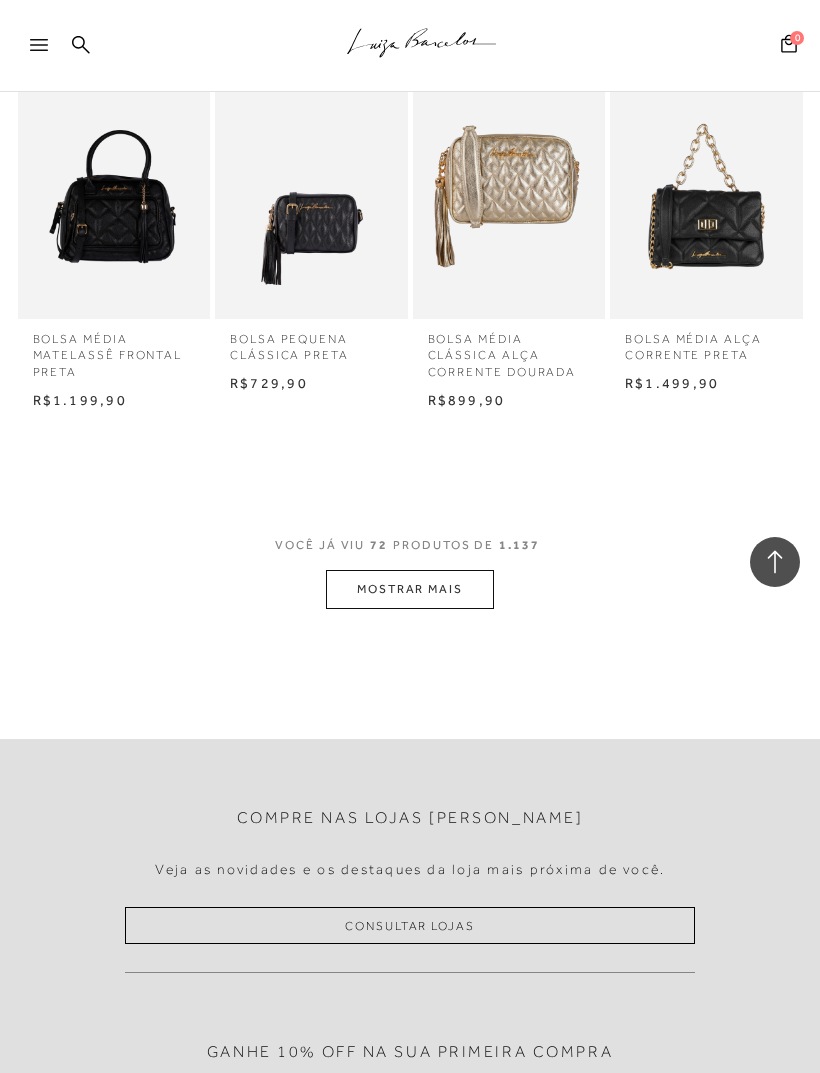 click on "MOSTRAR MAIS" at bounding box center [410, 589] 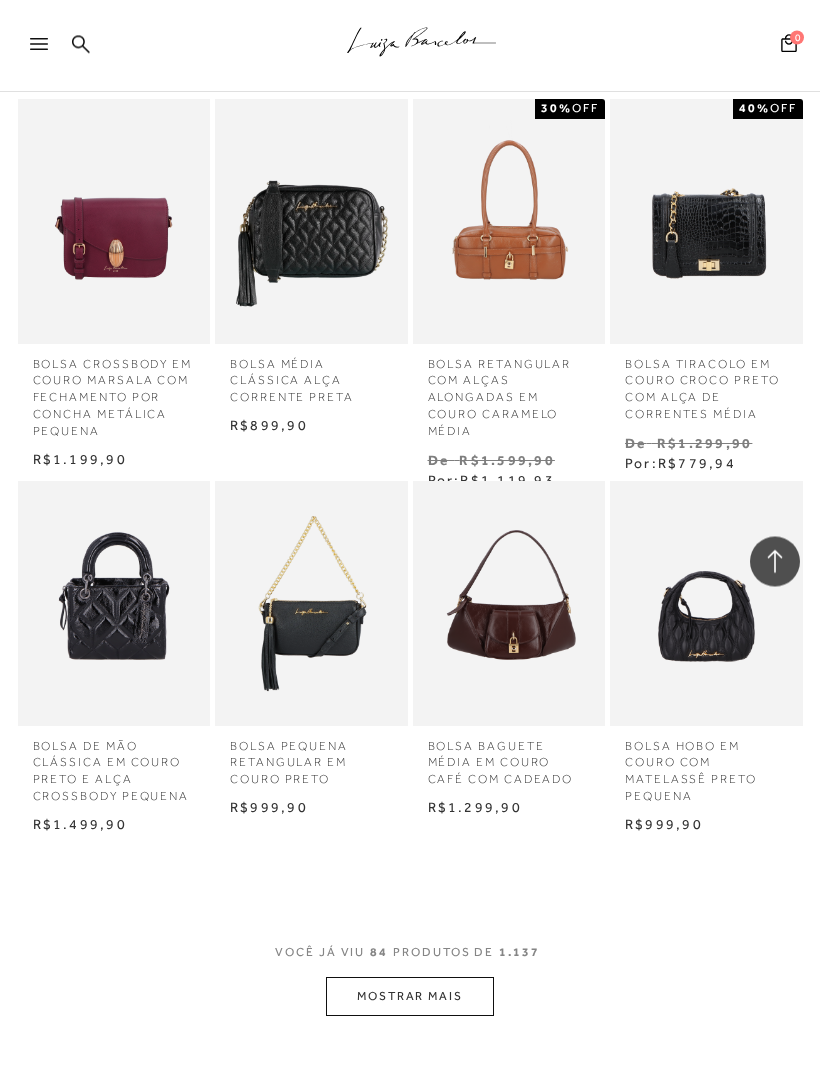 scroll, scrollTop: 7488, scrollLeft: 0, axis: vertical 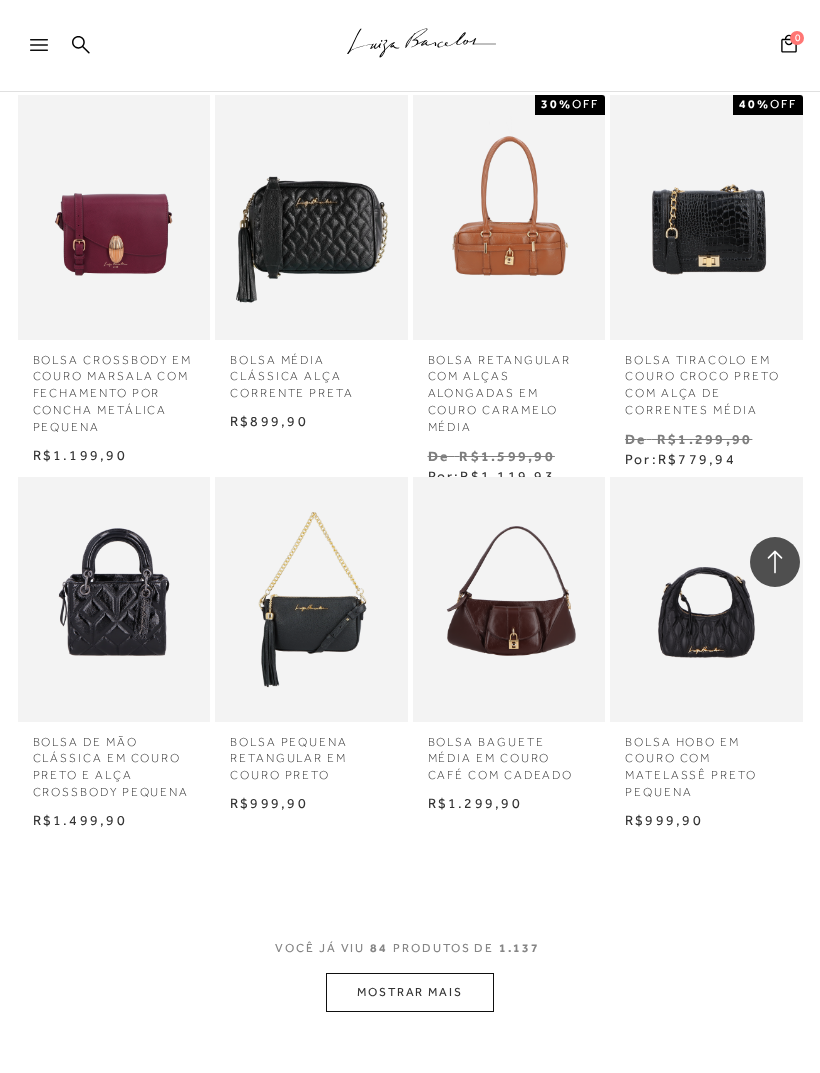 click on "MOSTRAR MAIS" at bounding box center [410, 992] 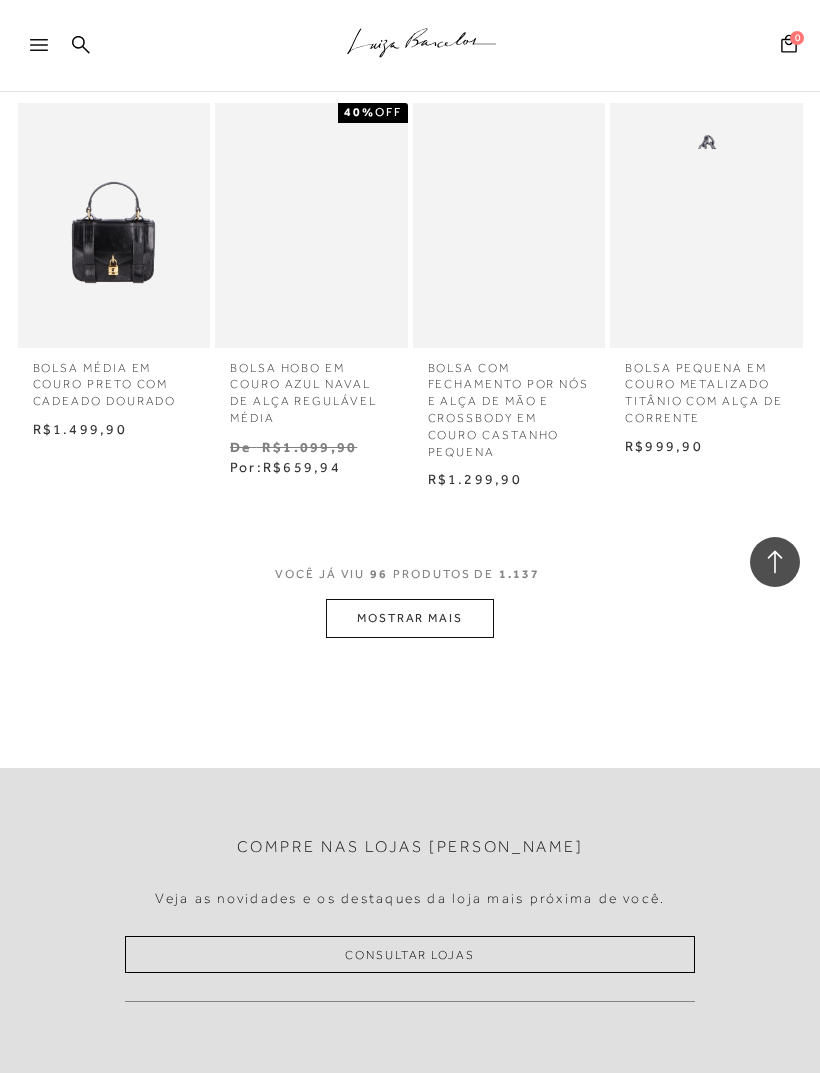 scroll, scrollTop: 8128, scrollLeft: 0, axis: vertical 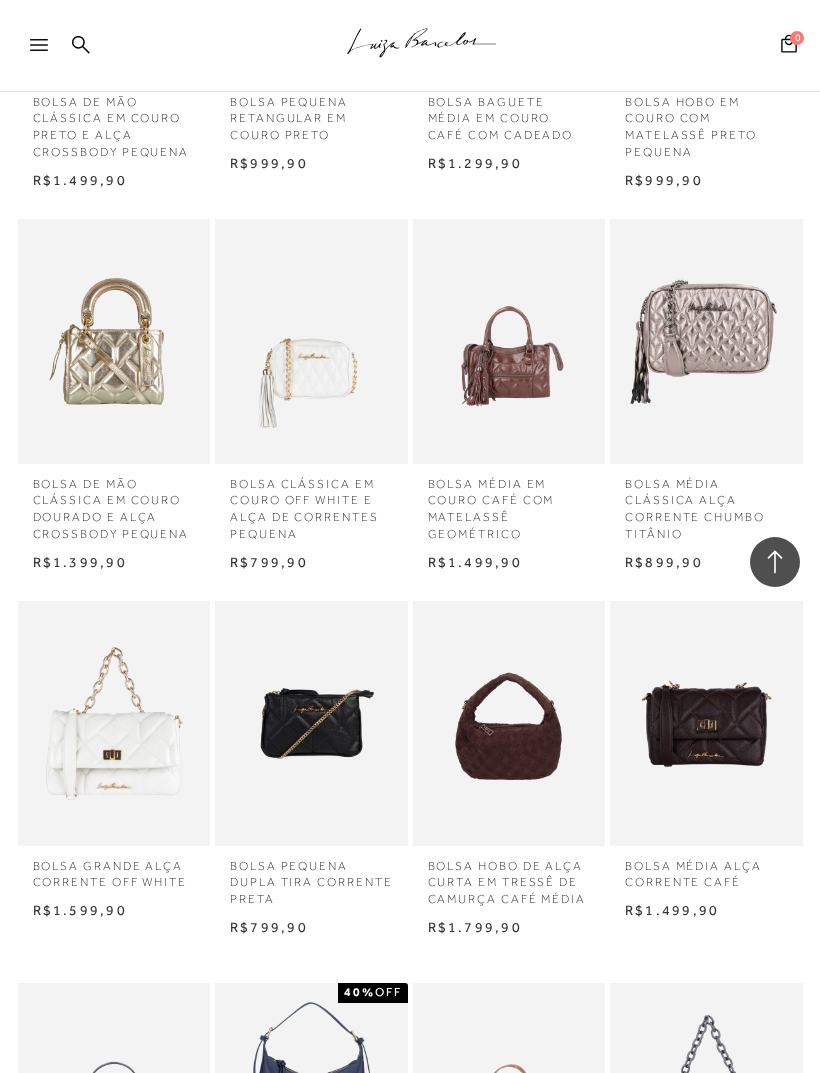 click 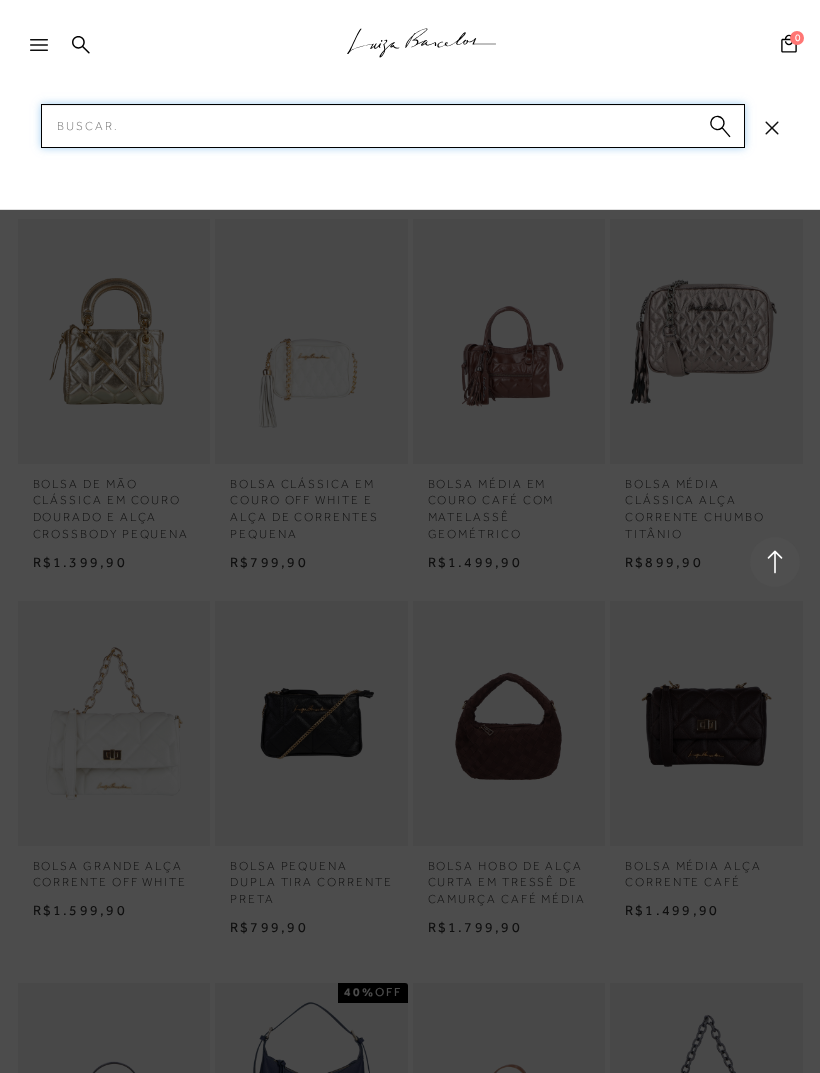 scroll, scrollTop: 8127, scrollLeft: 0, axis: vertical 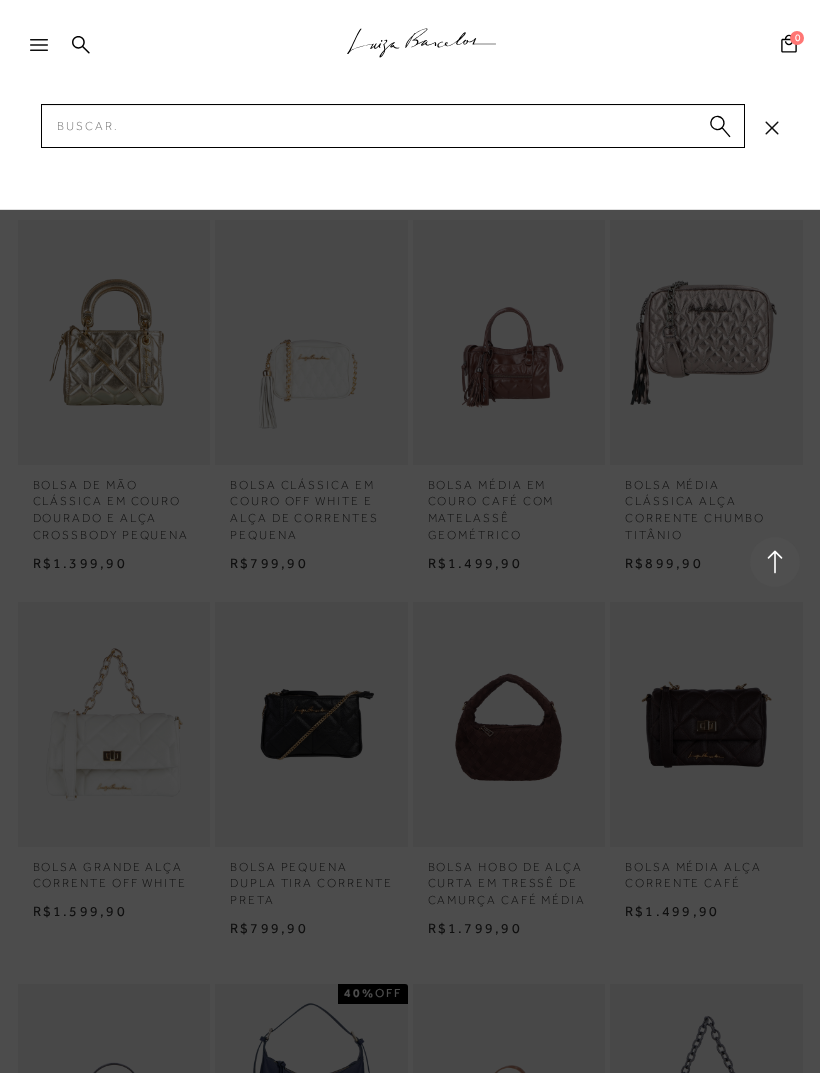 click 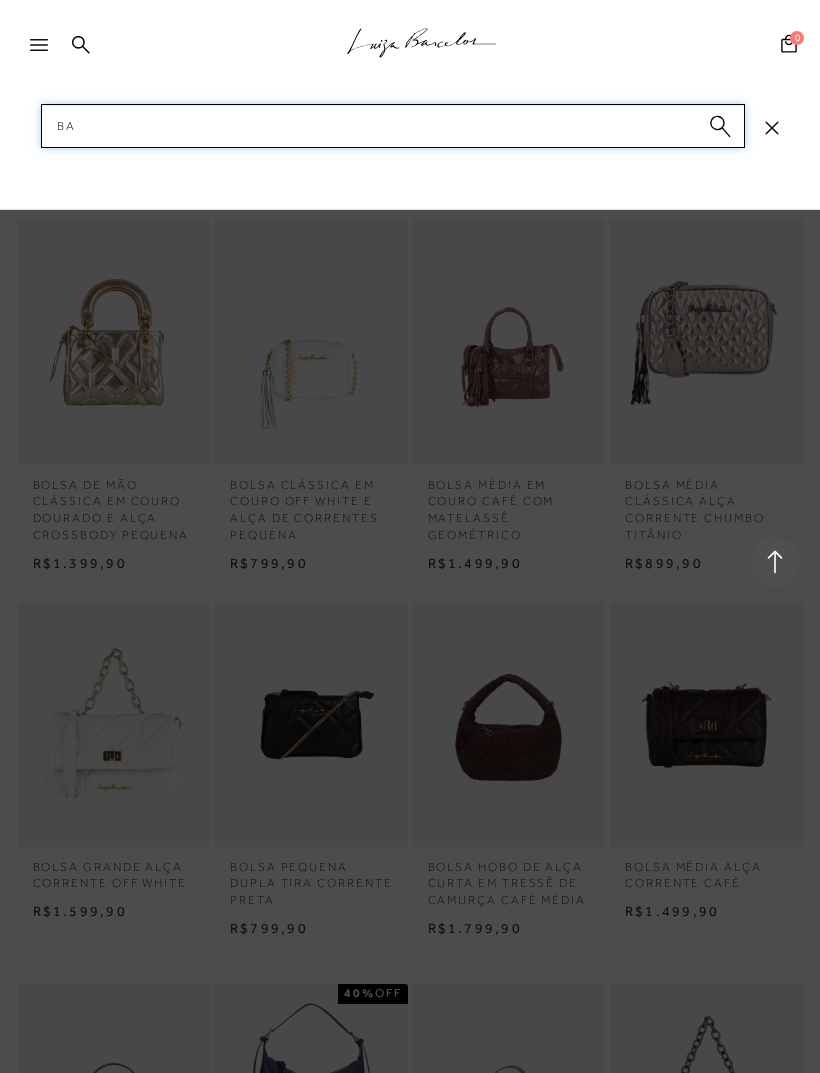 paste on "q" 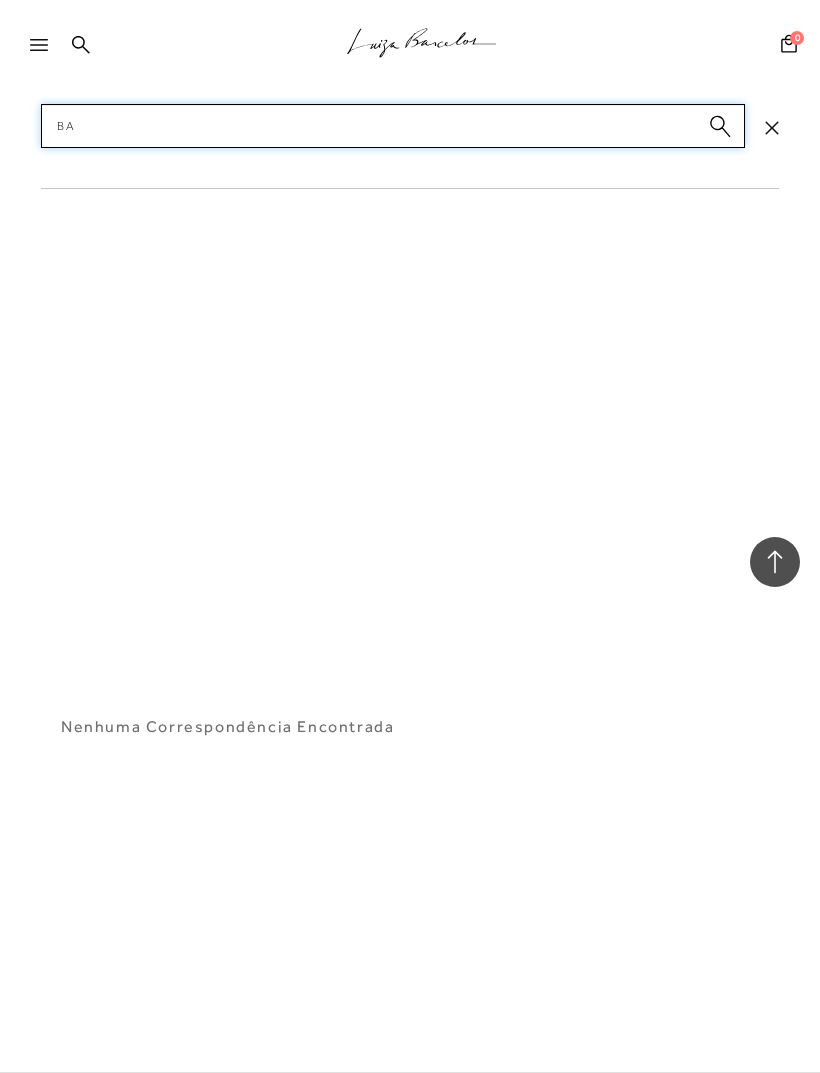 type on "B" 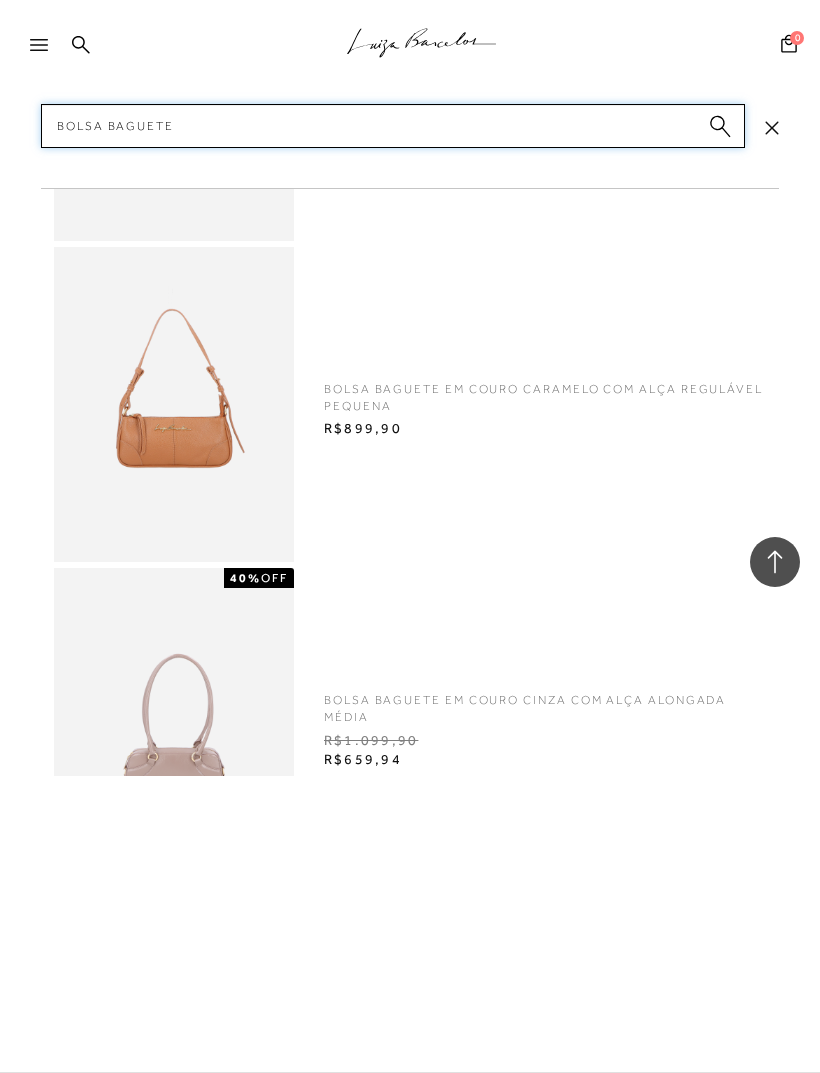 scroll, scrollTop: -263, scrollLeft: 0, axis: vertical 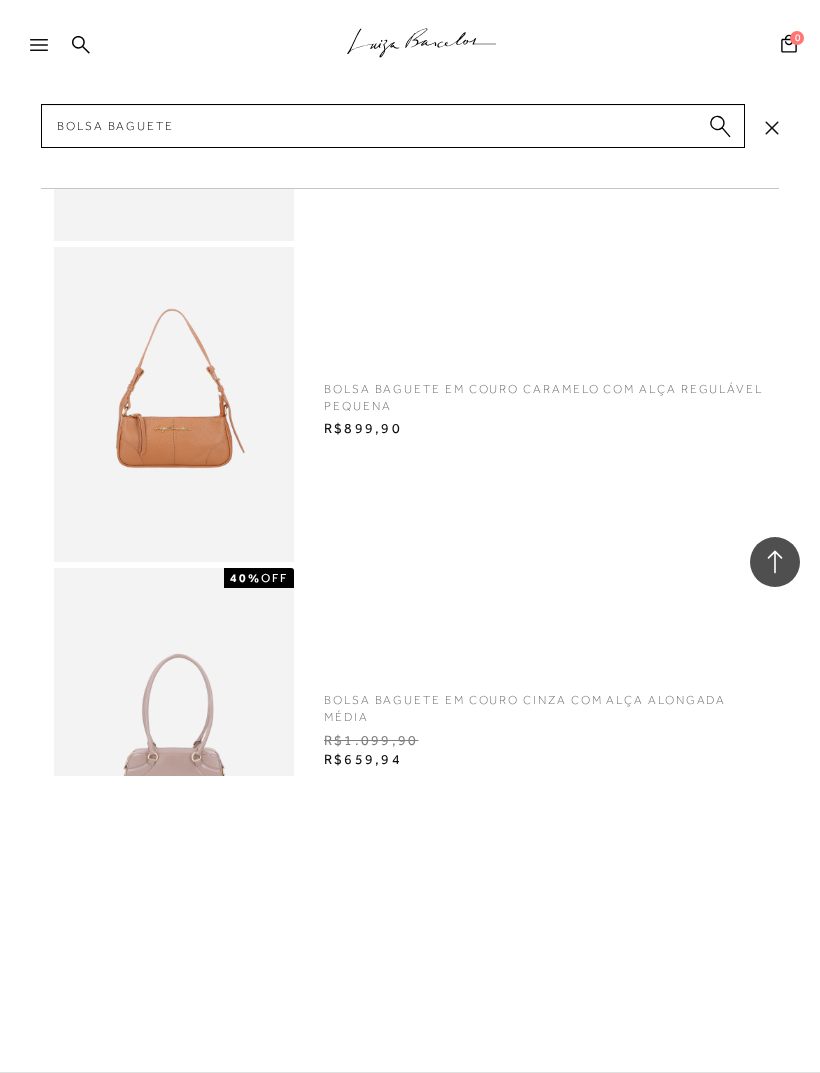click at bounding box center [174, 83] 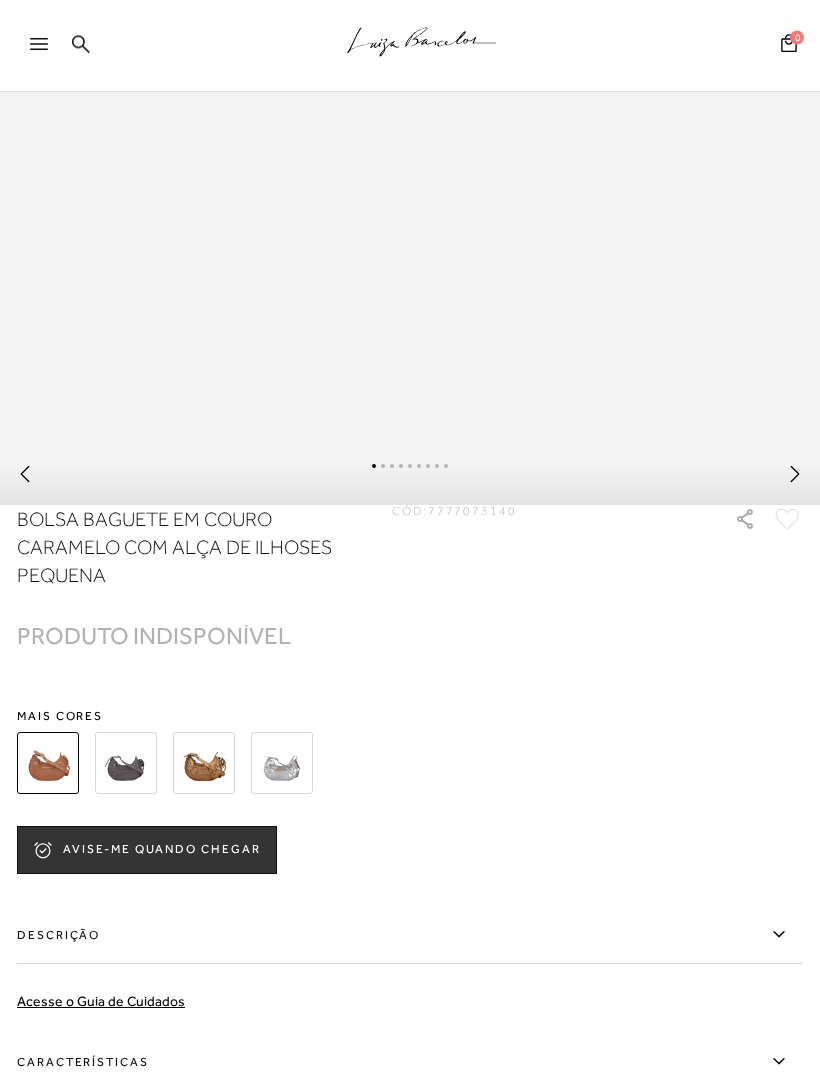 scroll, scrollTop: 939, scrollLeft: 0, axis: vertical 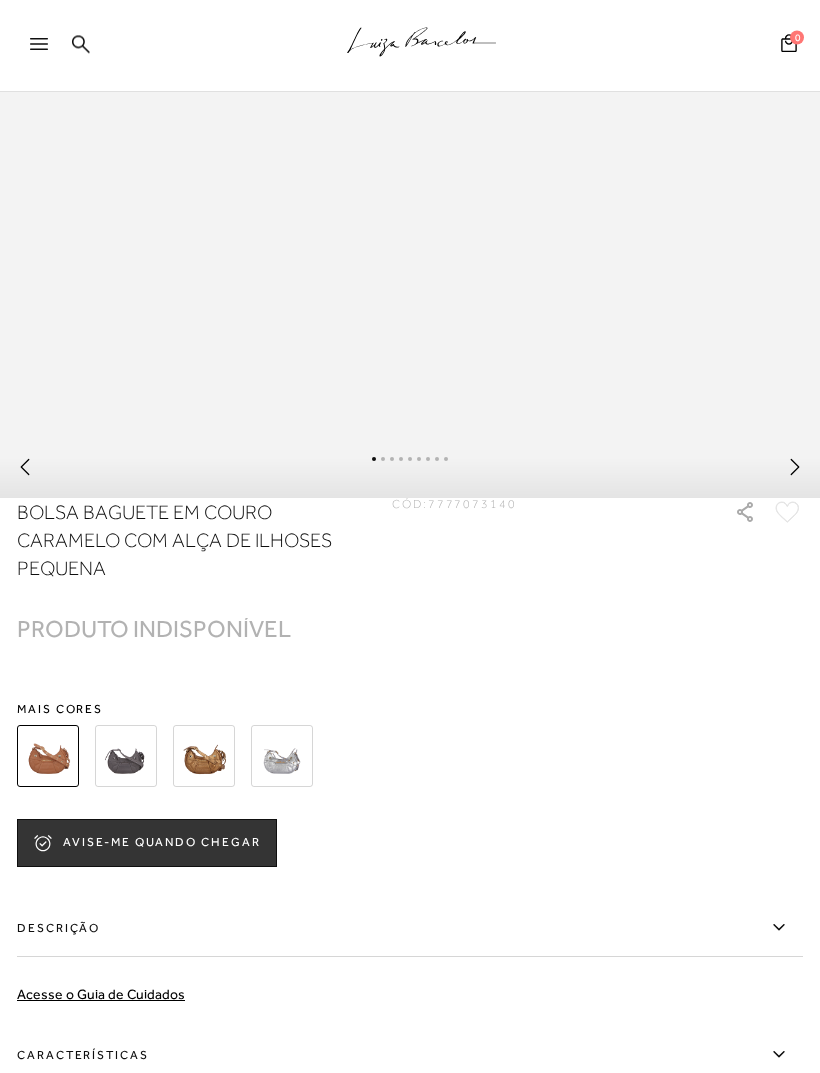 click at bounding box center [282, 757] 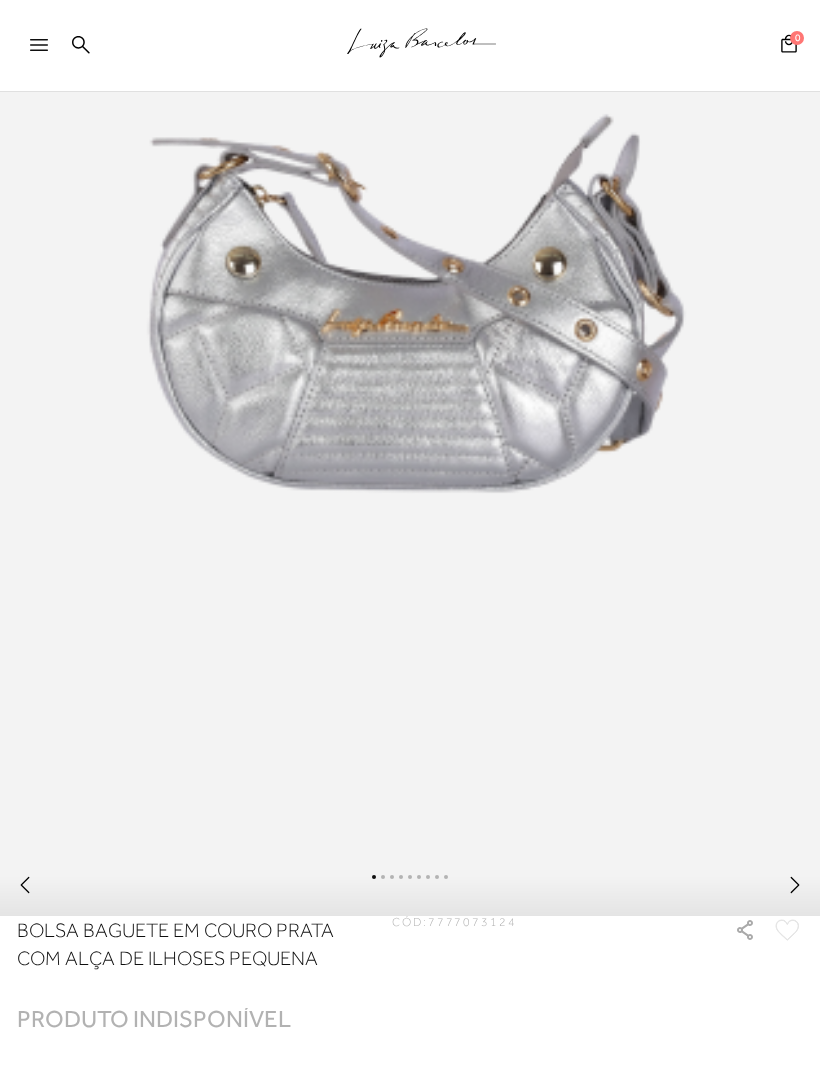 scroll, scrollTop: 516, scrollLeft: 0, axis: vertical 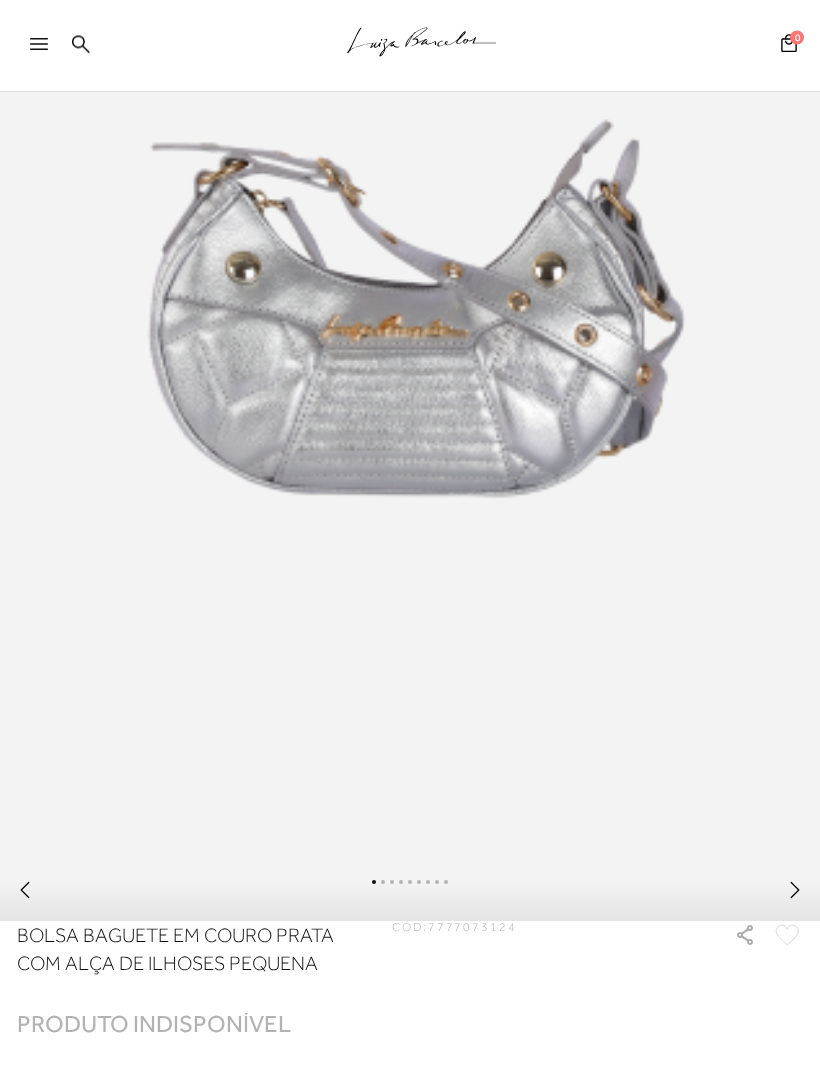 click at bounding box center [81, 46] 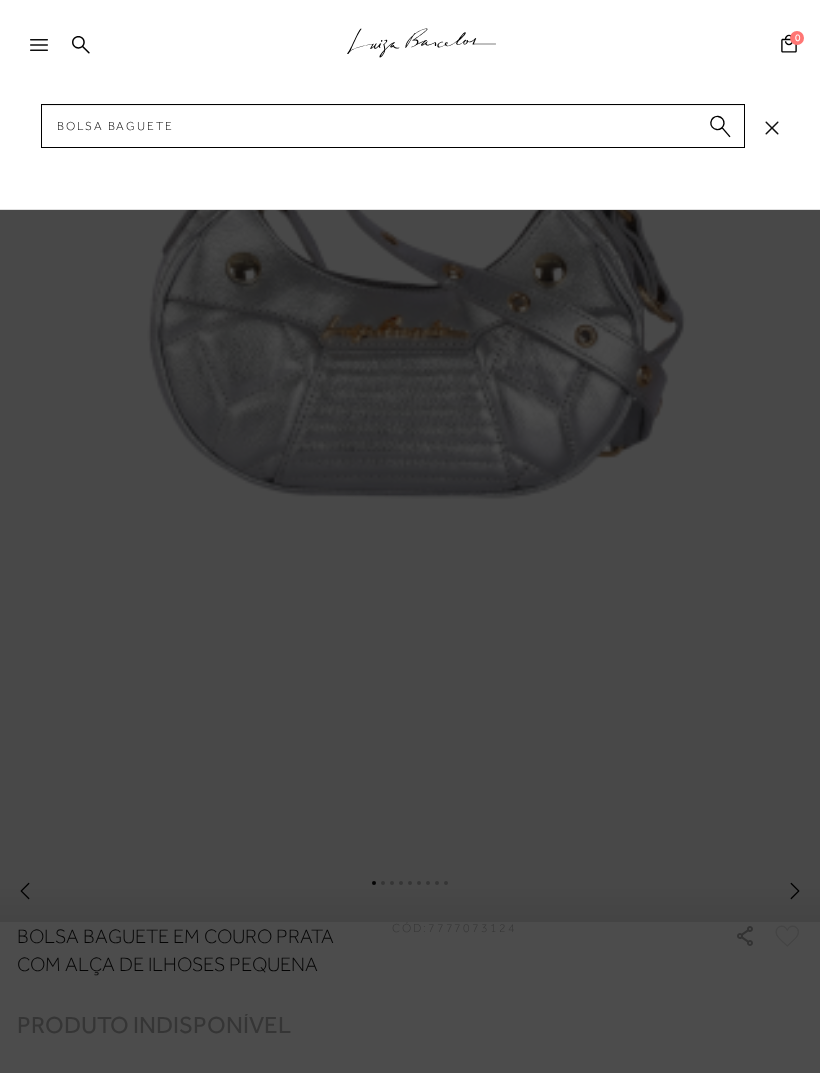 click at bounding box center [720, 129] 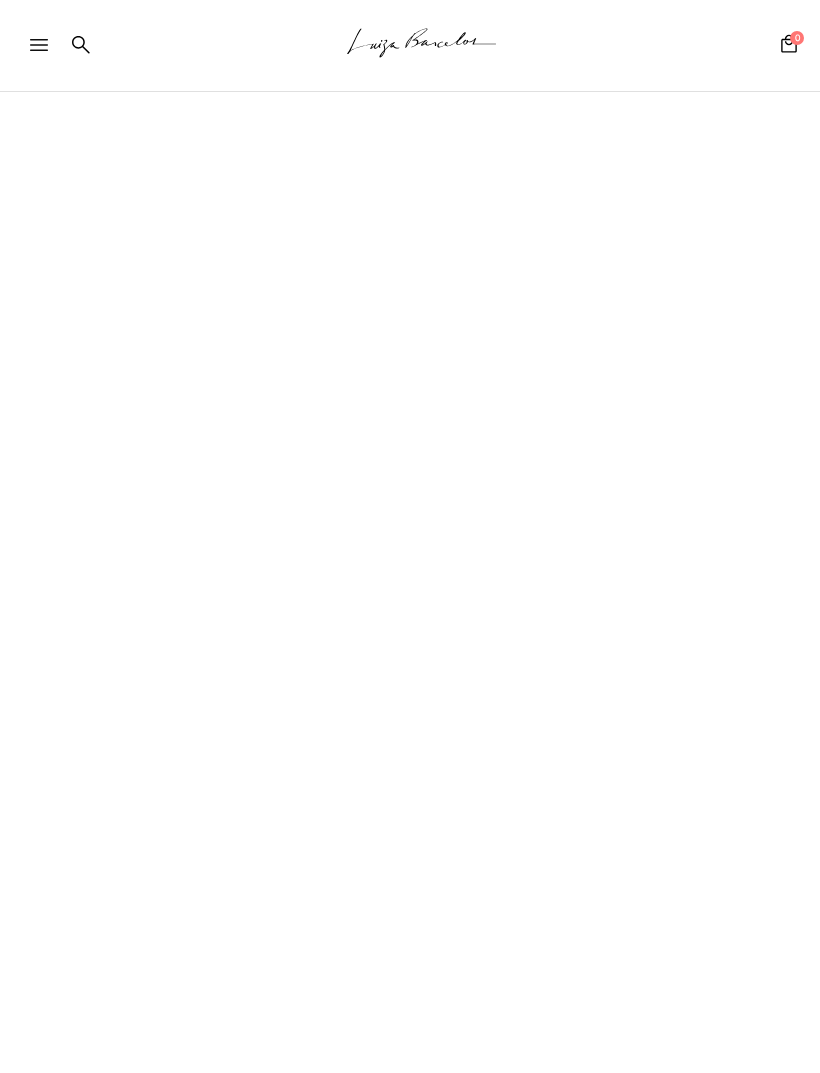 scroll, scrollTop: 0, scrollLeft: 0, axis: both 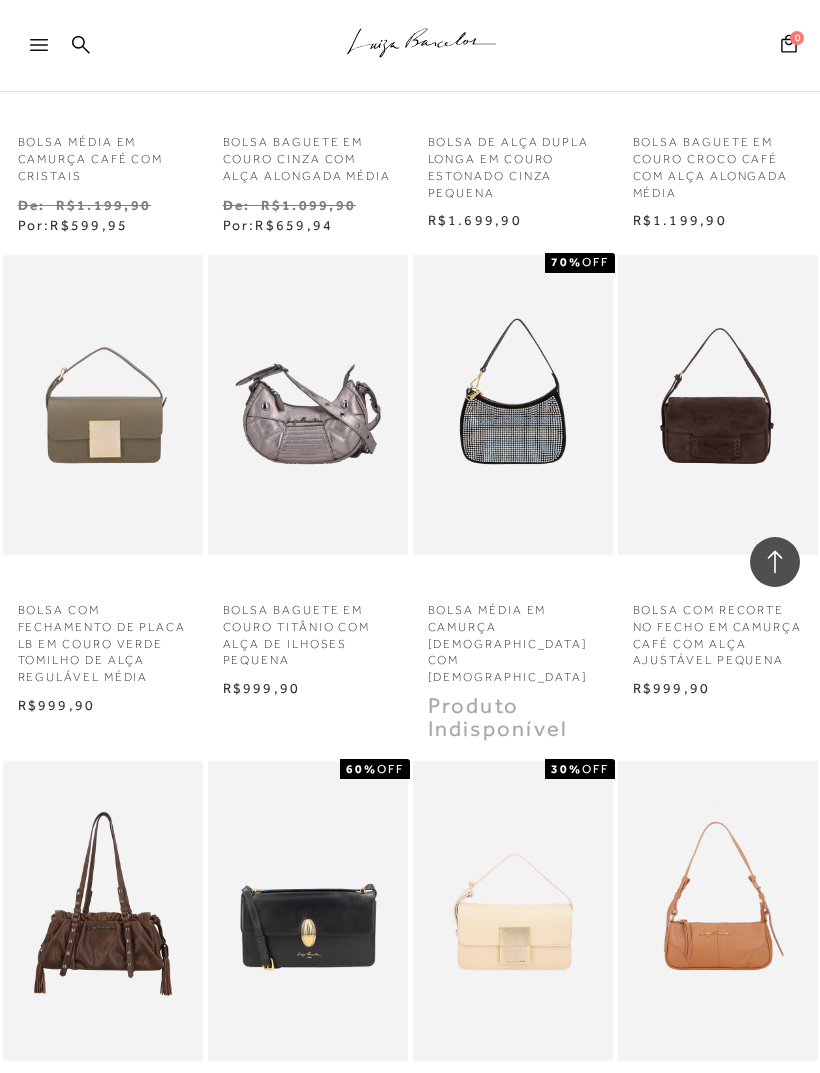 click at bounding box center (308, 405) 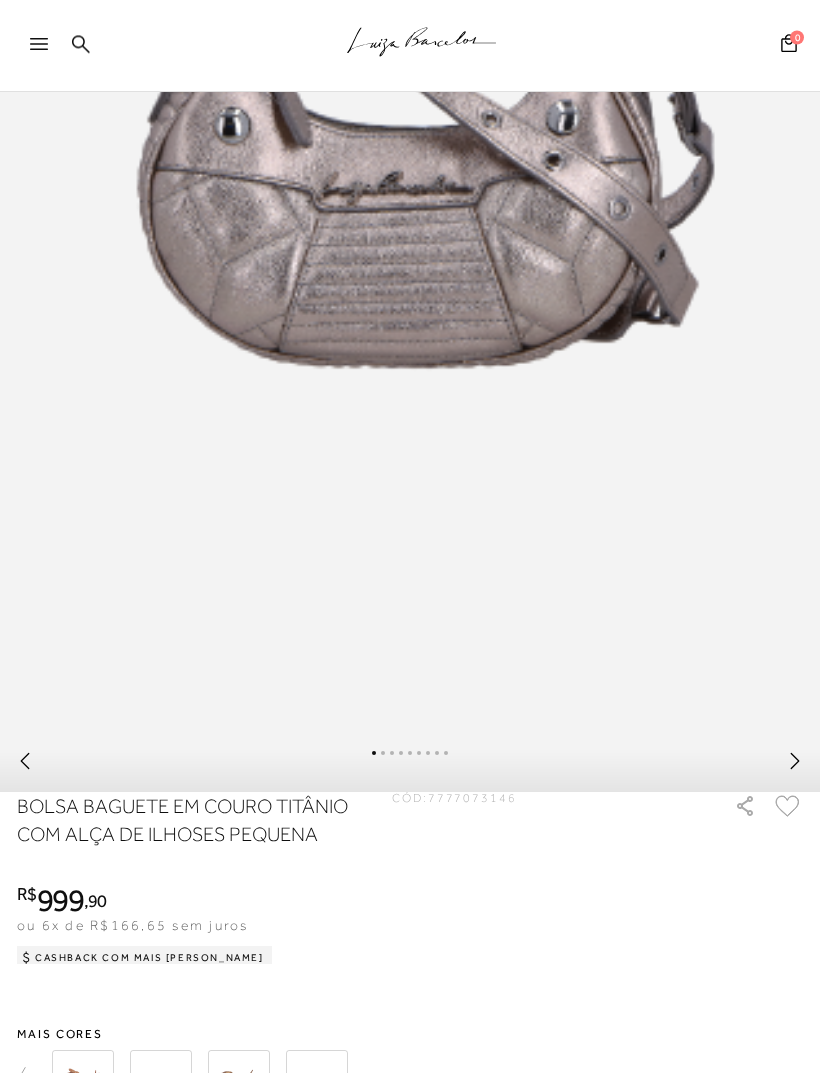 scroll, scrollTop: 719, scrollLeft: 0, axis: vertical 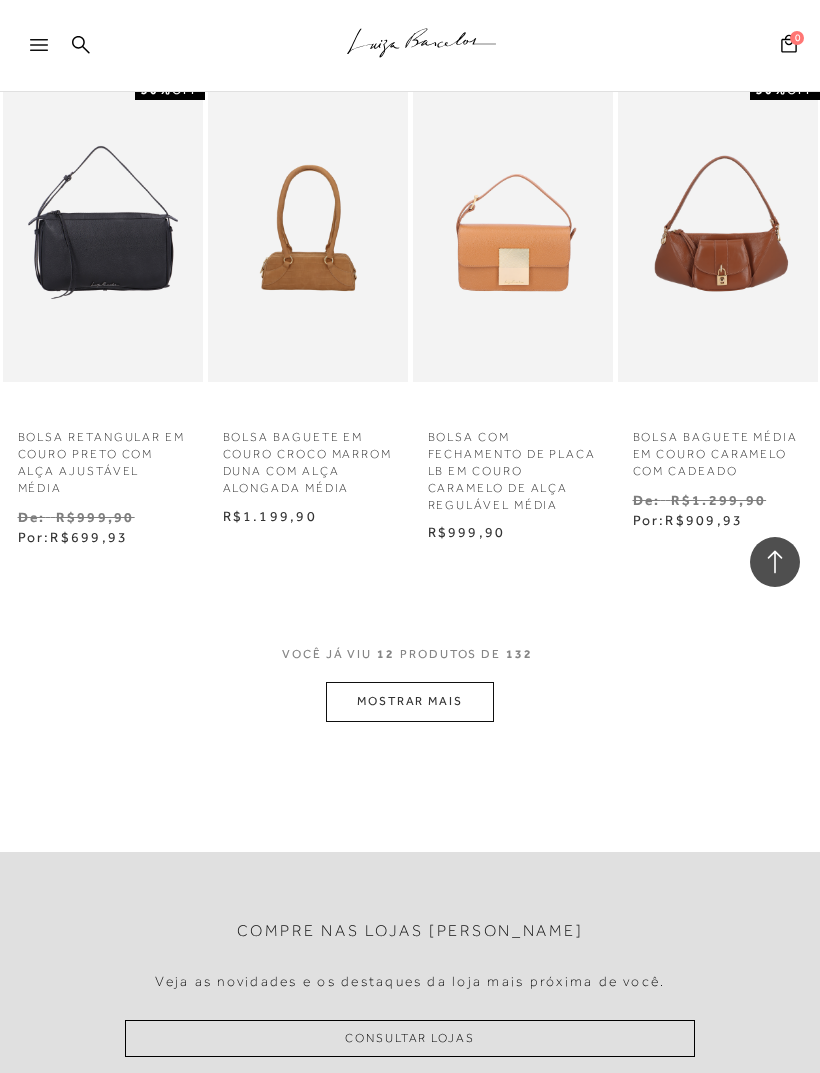 click on "Resultados da pesquisa
Mostrar Resultados para "Bolsa baguete"
Resultados: 1 - 12 (de 132)
Opções de exibição
132
resultados encontrados para "Bolsa baguete"
Estoque Padrão" at bounding box center (410, -119) 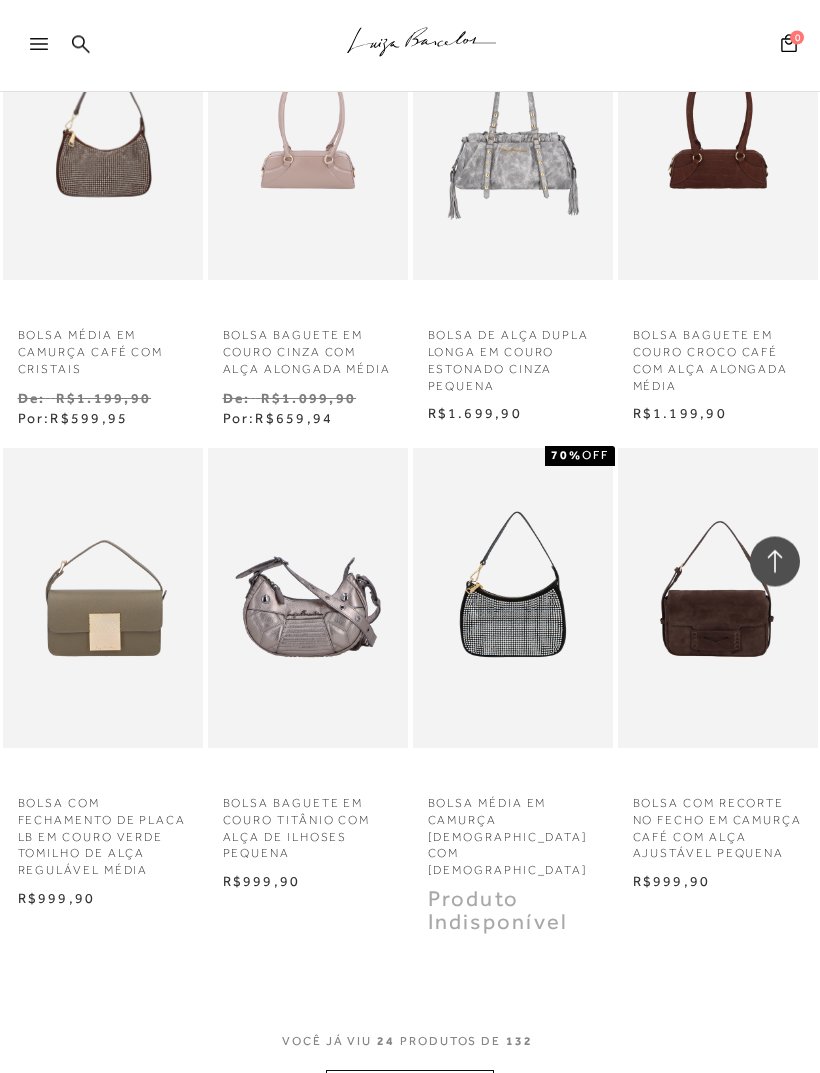 scroll, scrollTop: 2151, scrollLeft: 0, axis: vertical 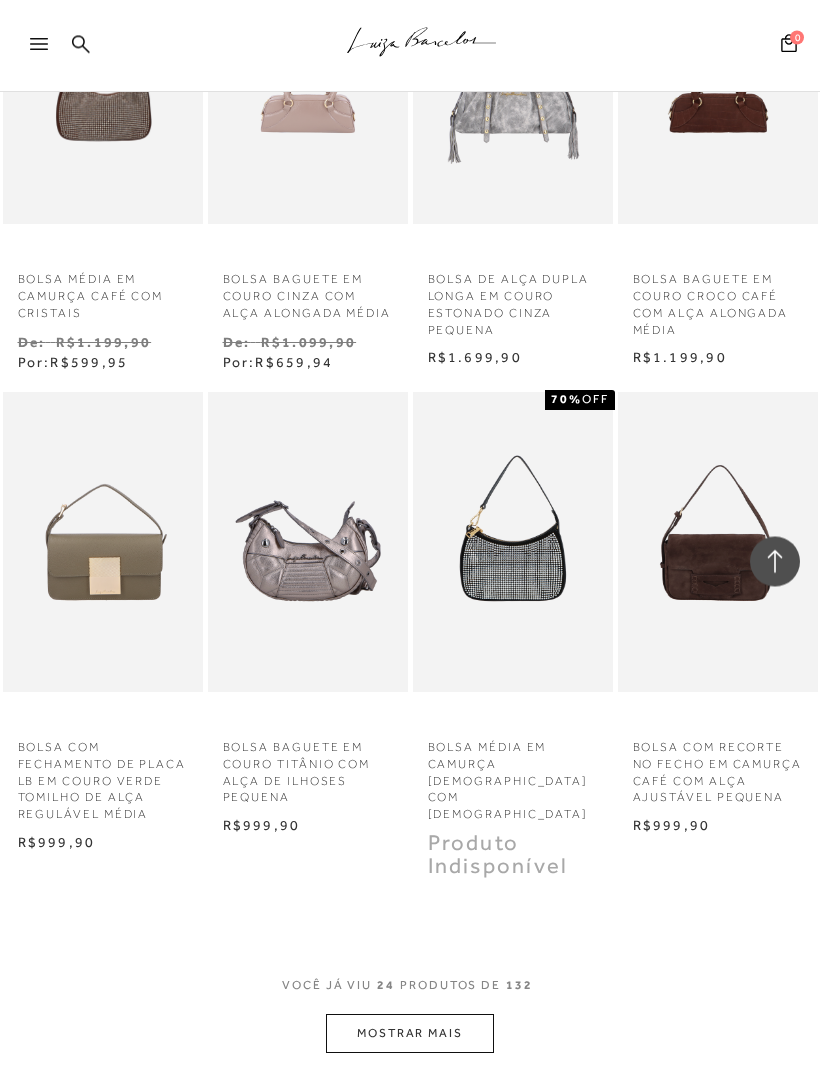 click on "MOSTRAR MAIS" at bounding box center (410, 1034) 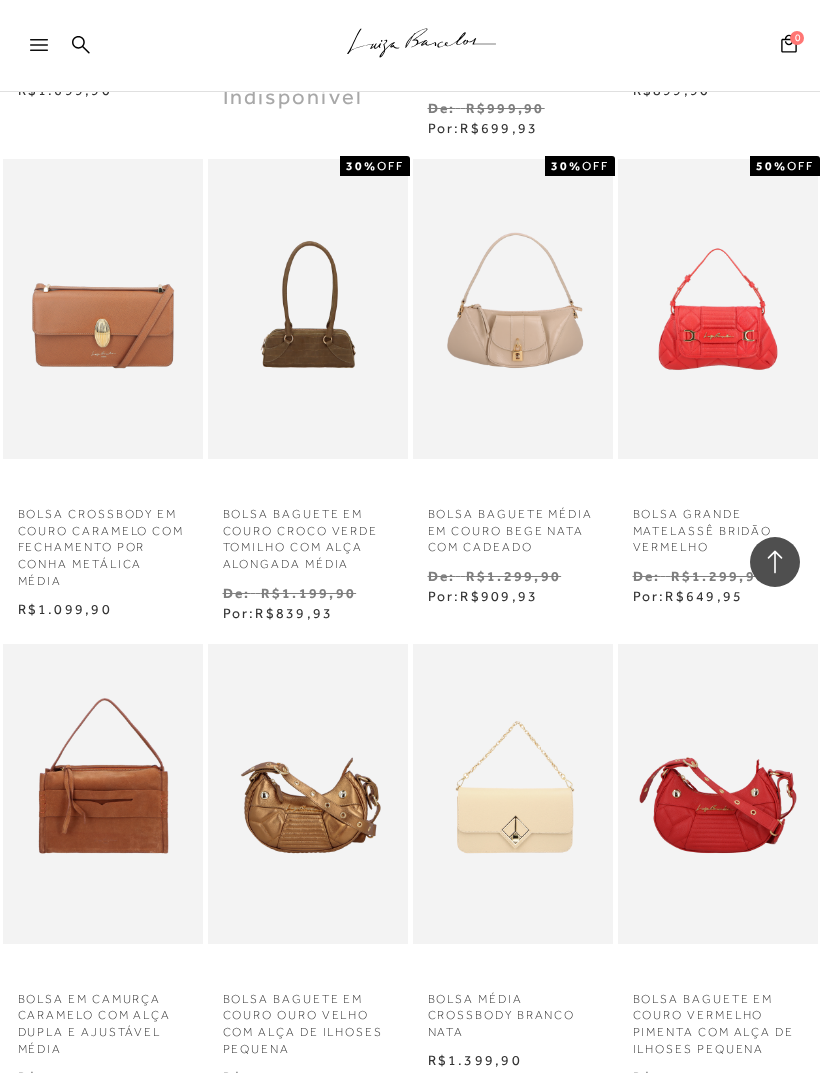 click at bounding box center (308, 794) 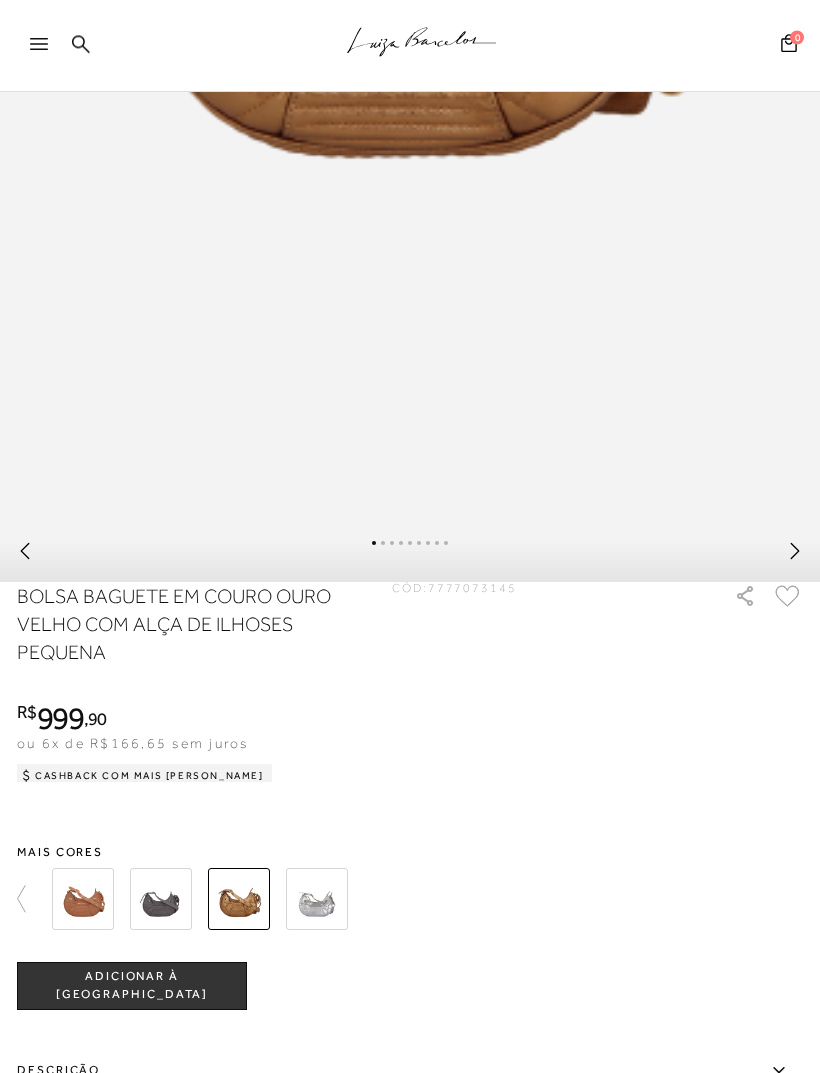 scroll, scrollTop: 856, scrollLeft: 0, axis: vertical 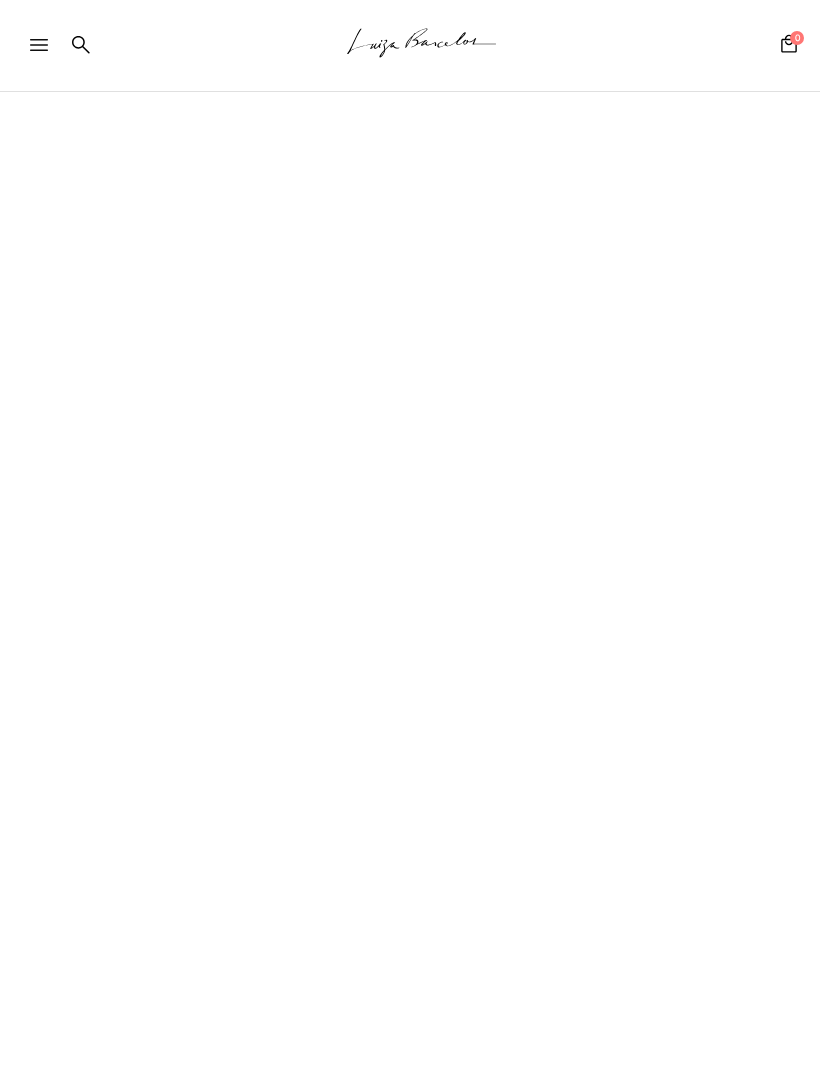click on ".a{fill-rule:evenodd;stroke:#000!important;stroke-width:0!important;}
Faça login e acesse sua conta!
ENTRAR
MAIS LUIZA
Sale Inverno" at bounding box center (410, 536) 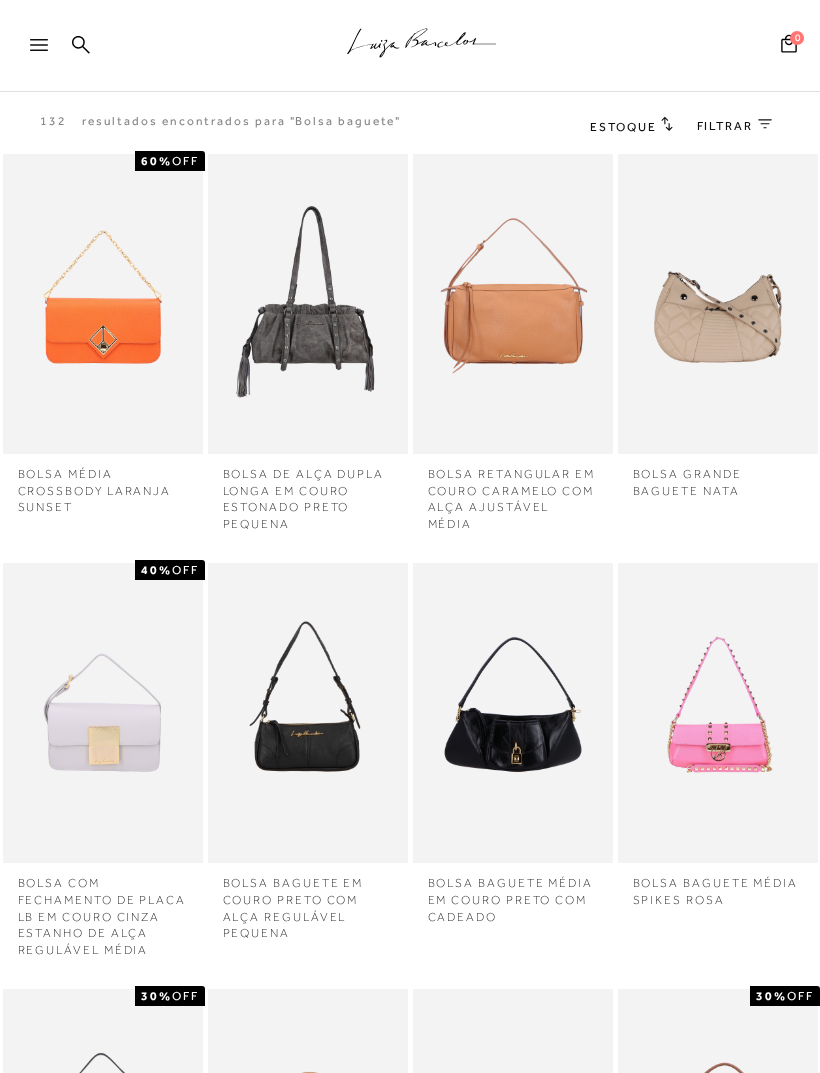 click at bounding box center (308, 1139) 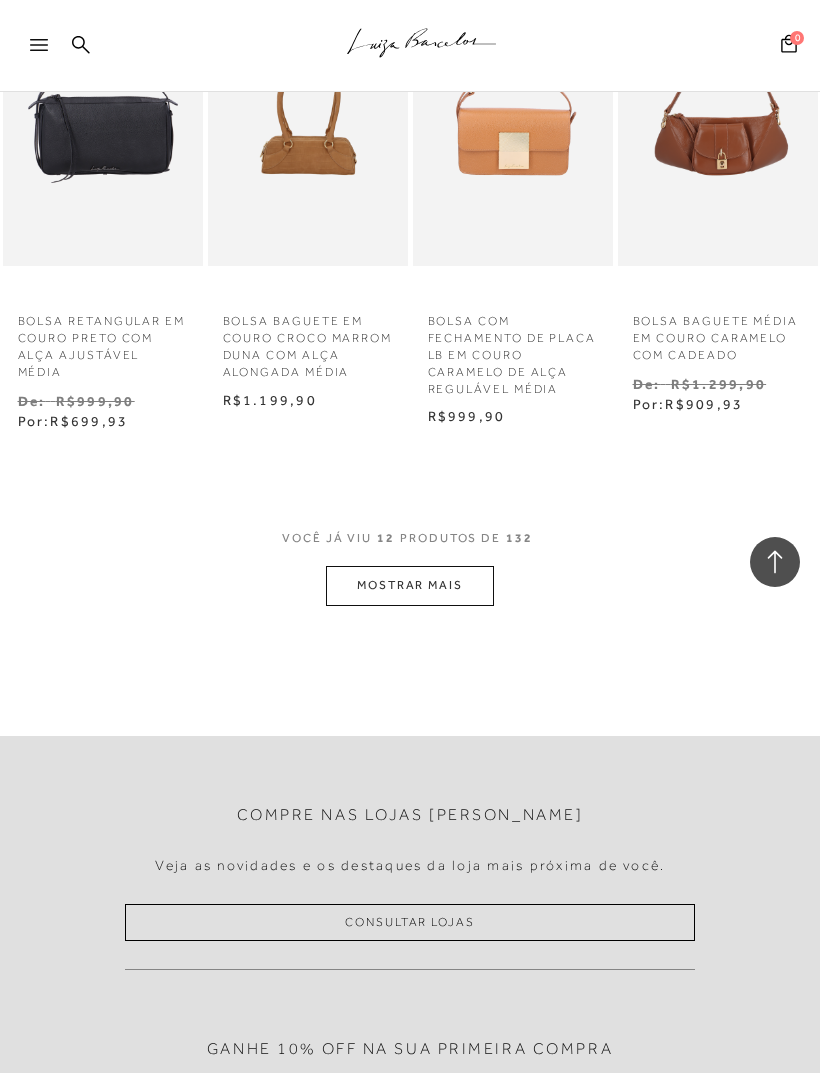 scroll, scrollTop: 1138, scrollLeft: 0, axis: vertical 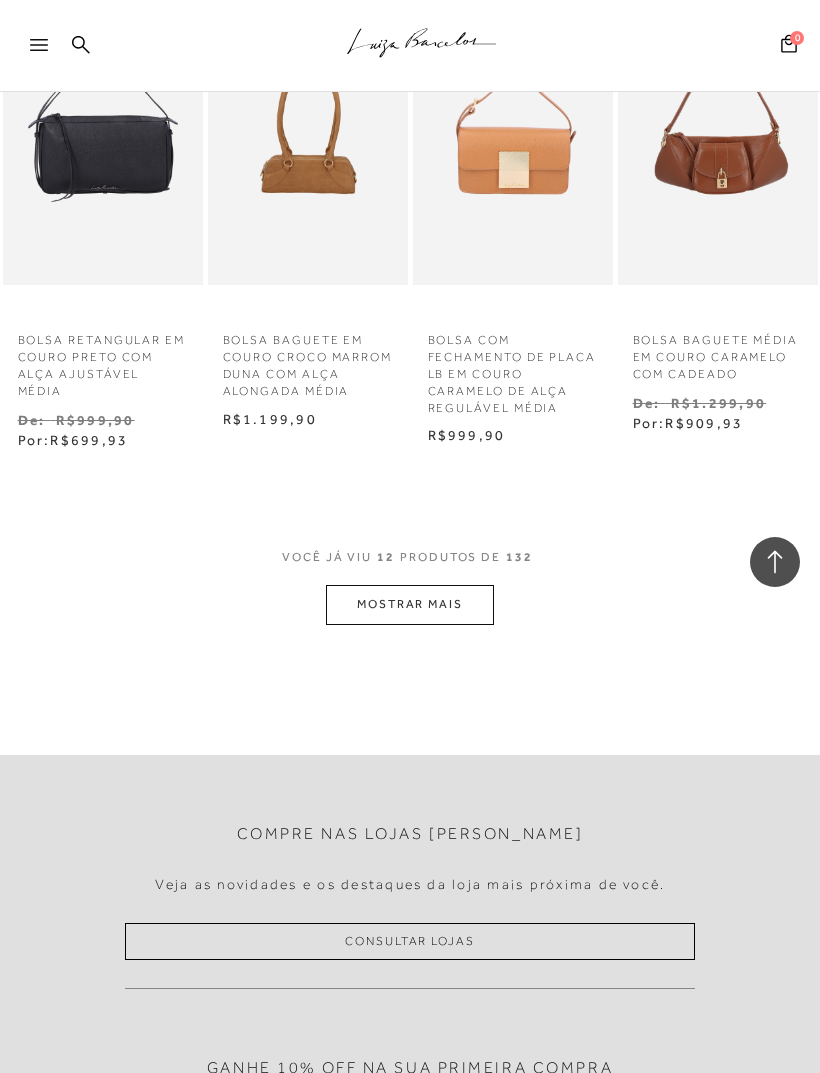 click on "MOSTRAR MAIS" at bounding box center (410, 604) 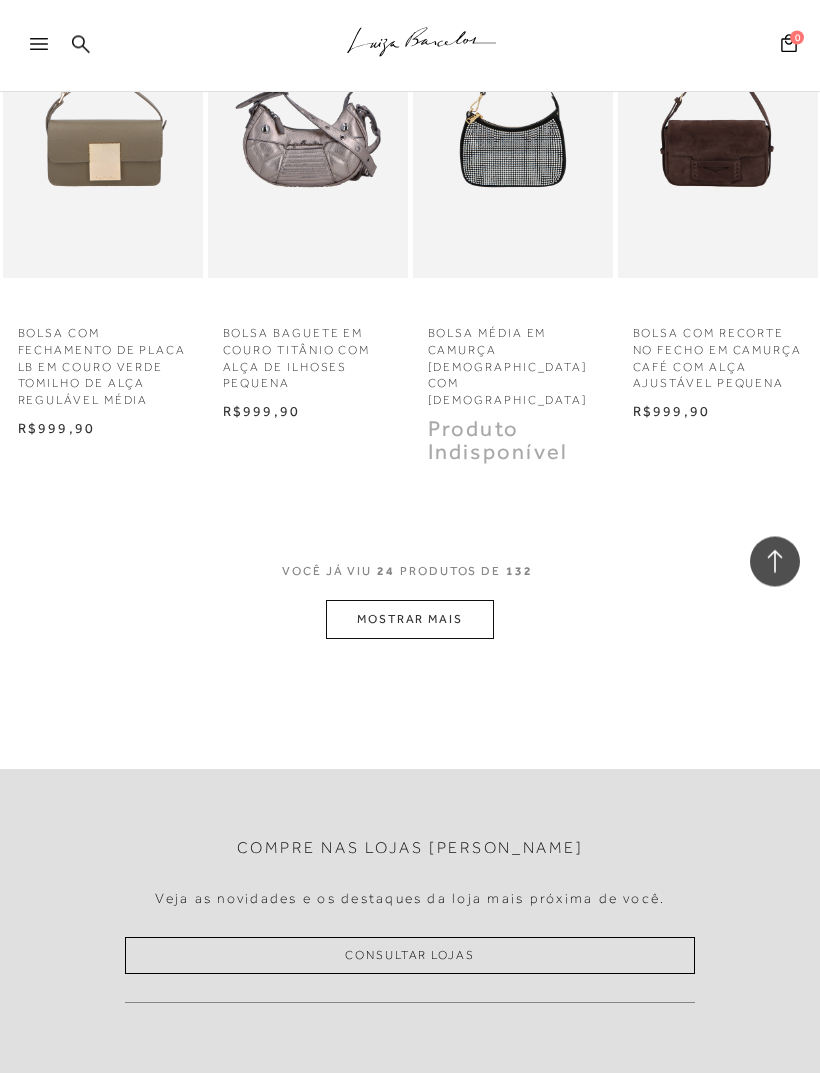 scroll, scrollTop: 2566, scrollLeft: 0, axis: vertical 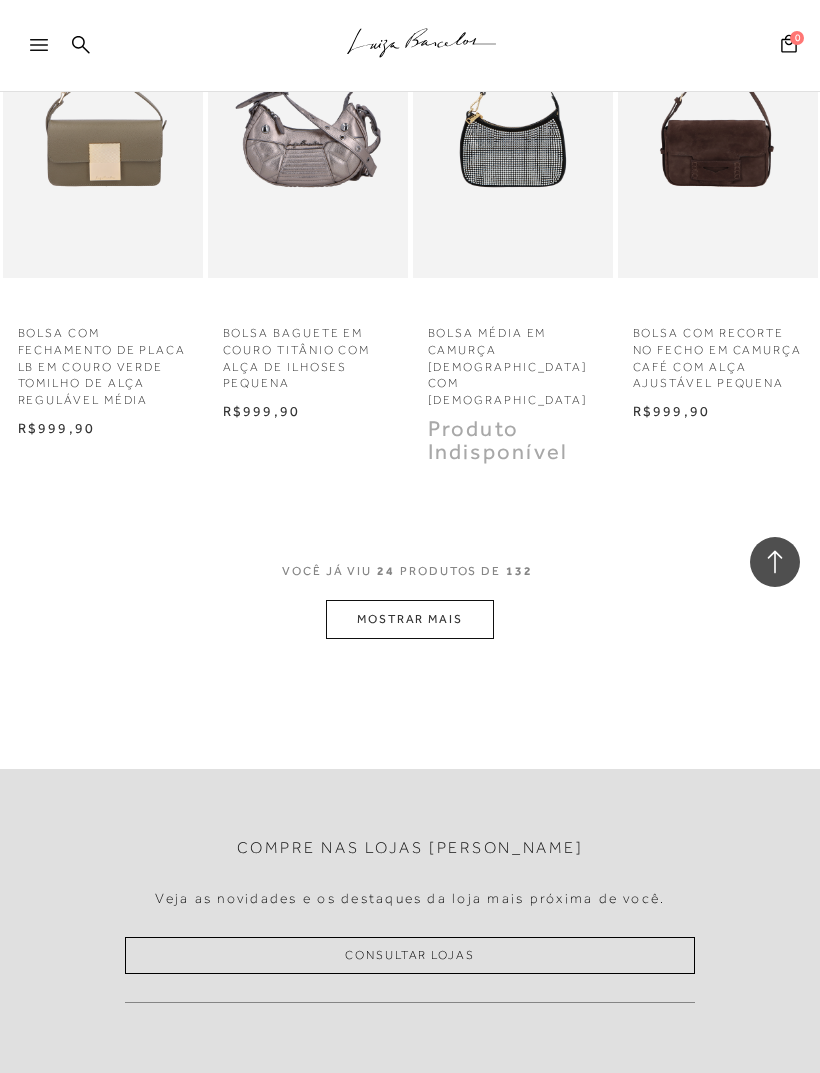 click on "MOSTRAR MAIS" at bounding box center [410, 619] 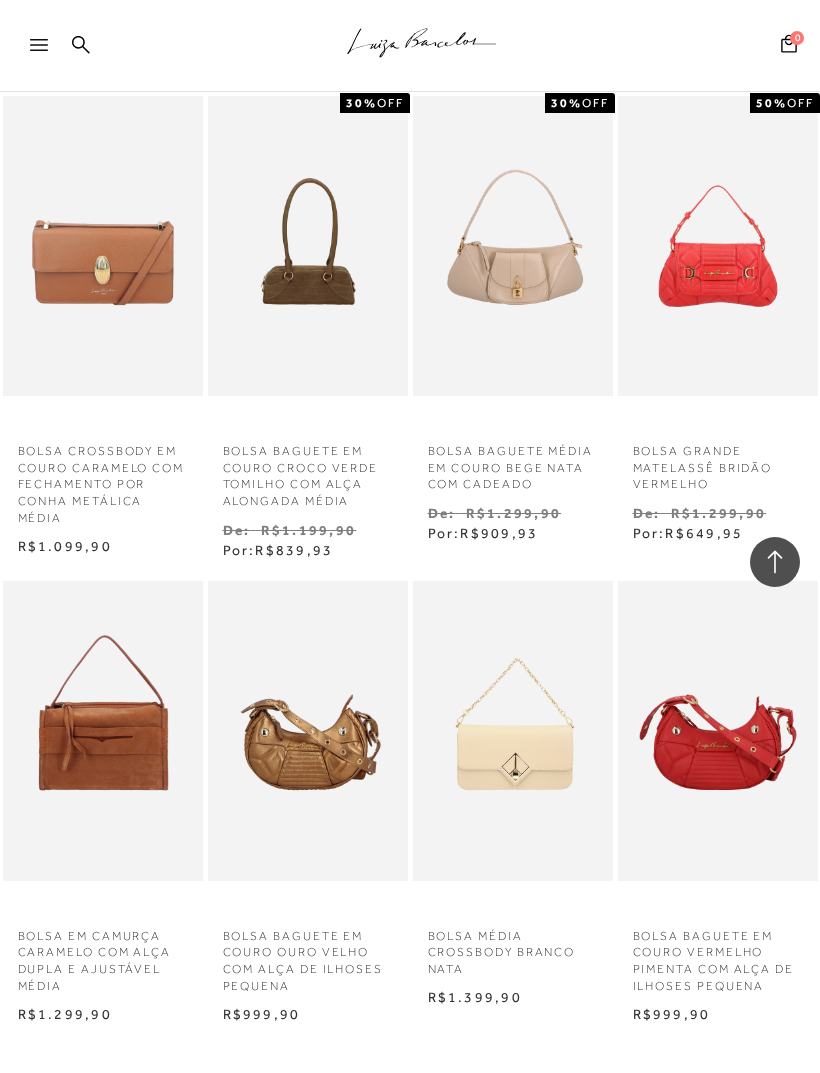 click at bounding box center (718, 731) 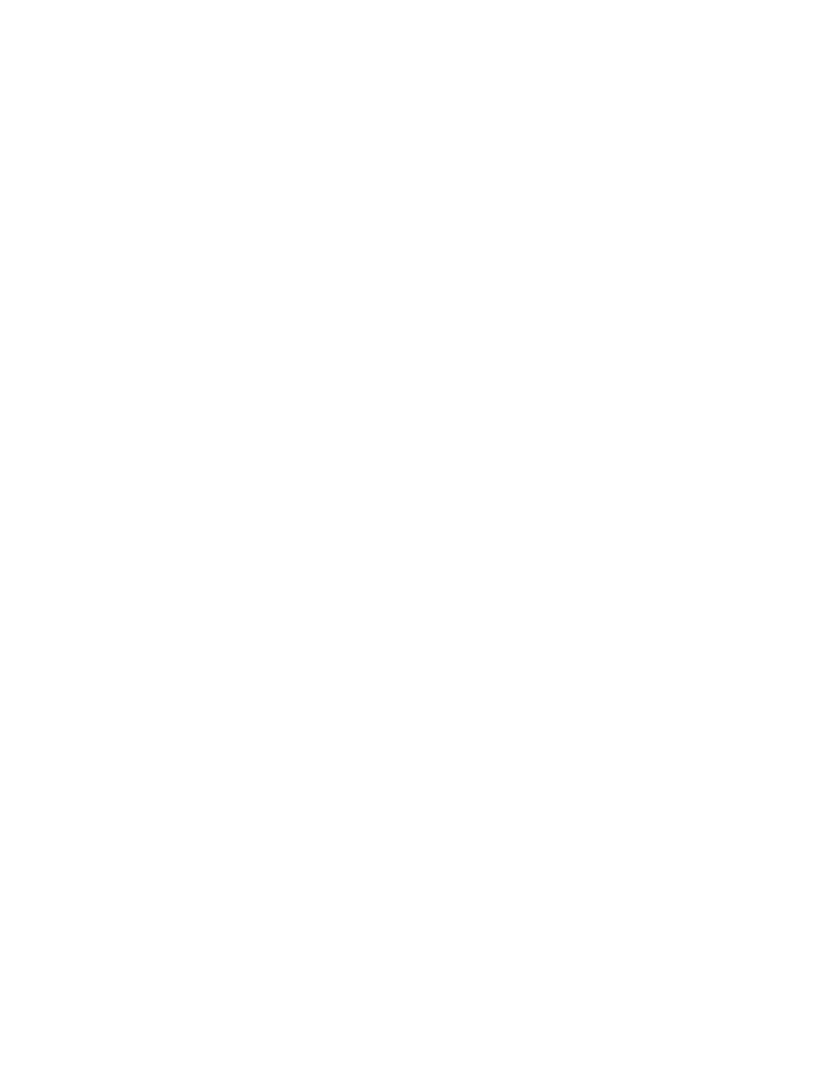 scroll, scrollTop: 0, scrollLeft: 0, axis: both 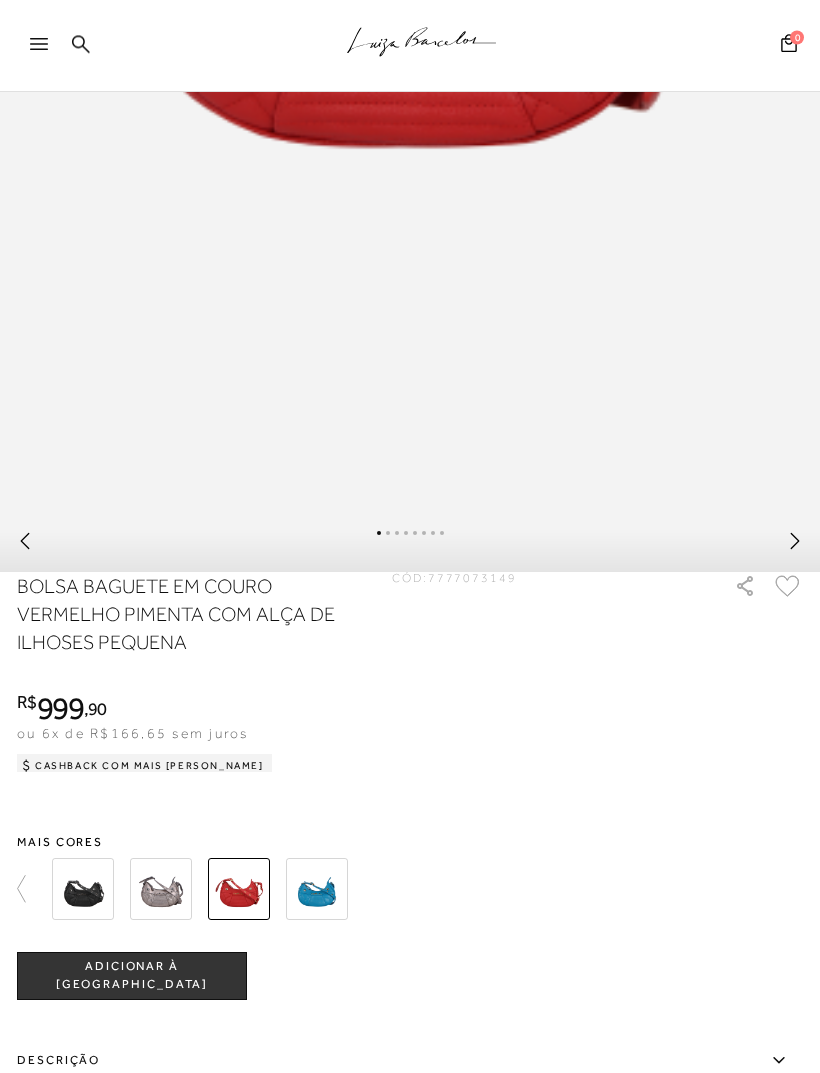click 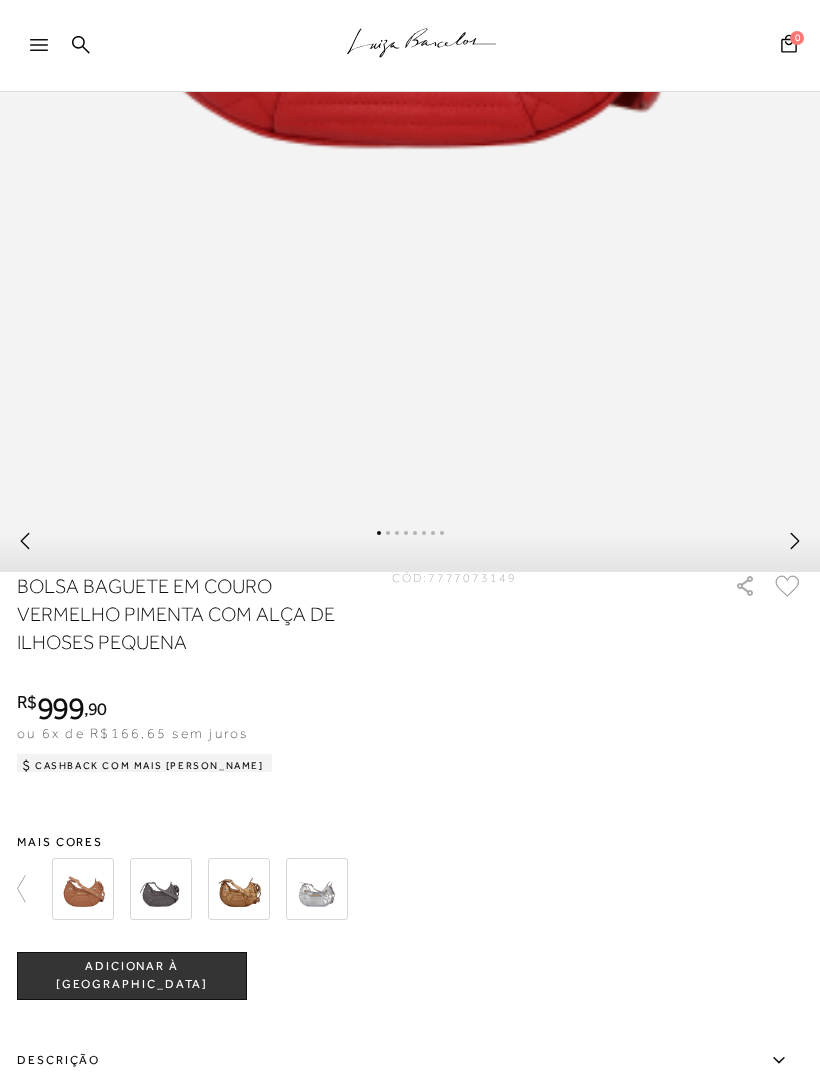click 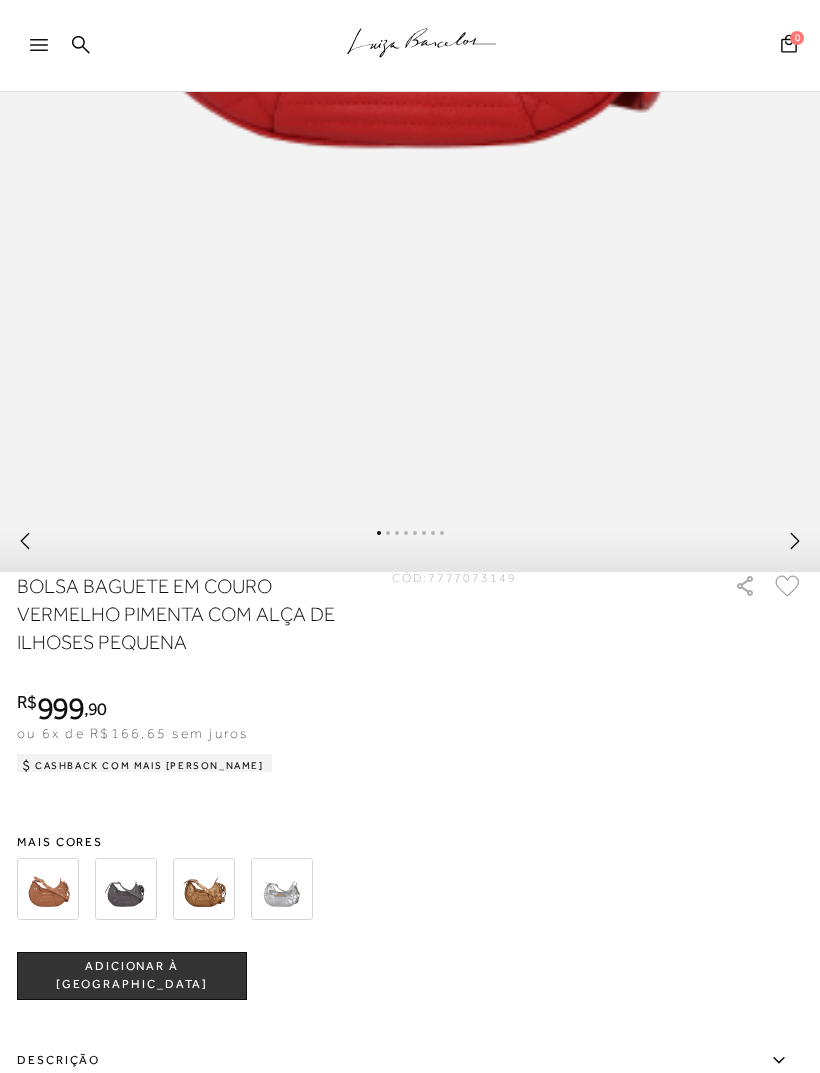scroll, scrollTop: 899, scrollLeft: 0, axis: vertical 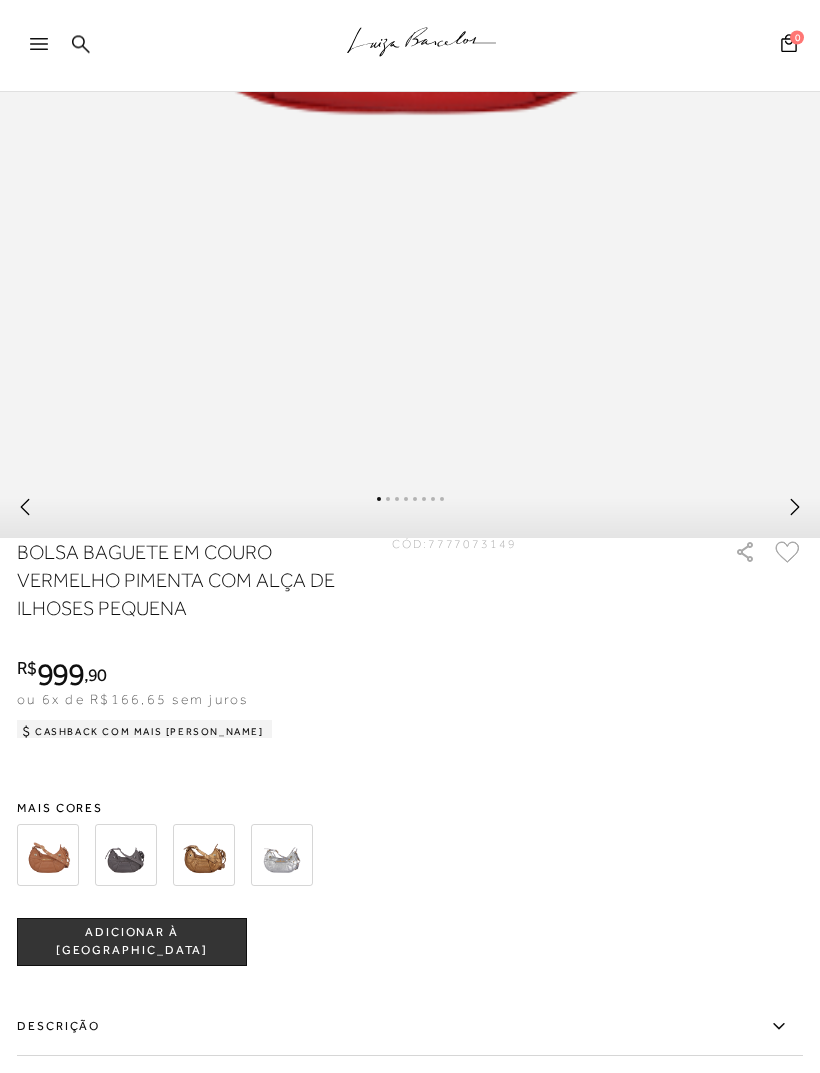 click on "Mais cores" at bounding box center (449, 809) 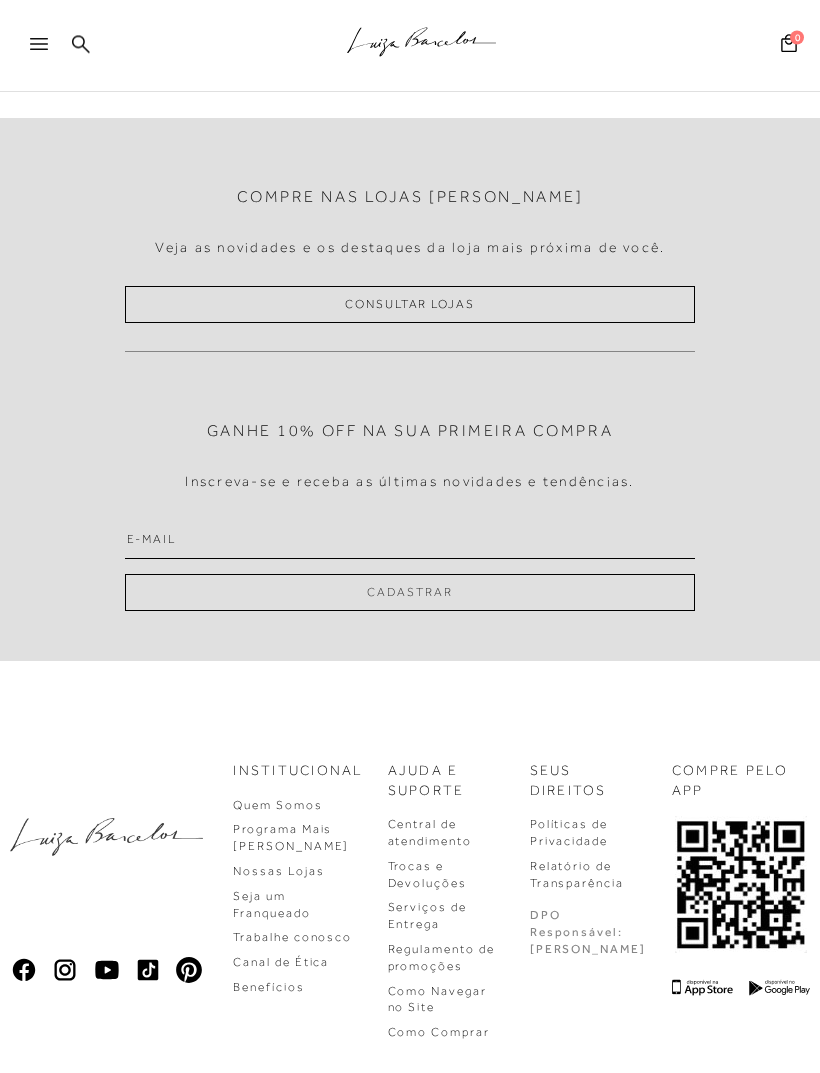 scroll, scrollTop: 13, scrollLeft: 0, axis: vertical 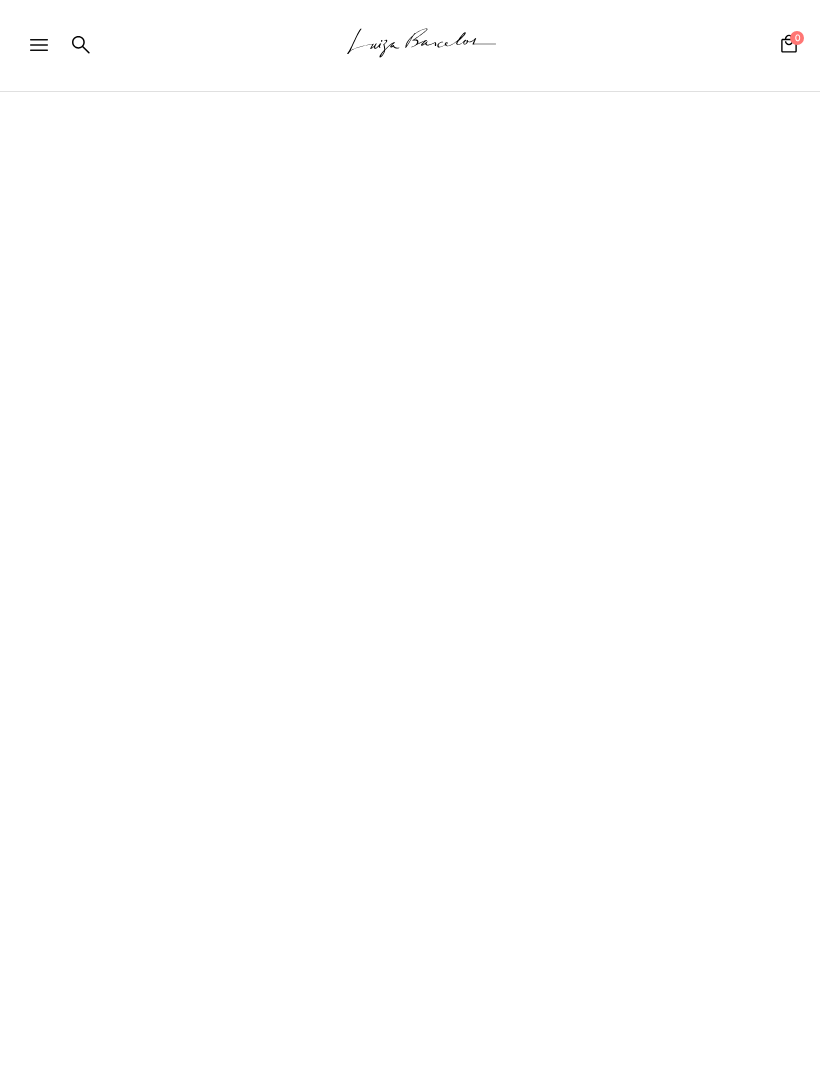 click on "Cabeçalho de navegação orientada
FILTROS
categoria
Bolsas
Bolsas -" at bounding box center (410, 372) 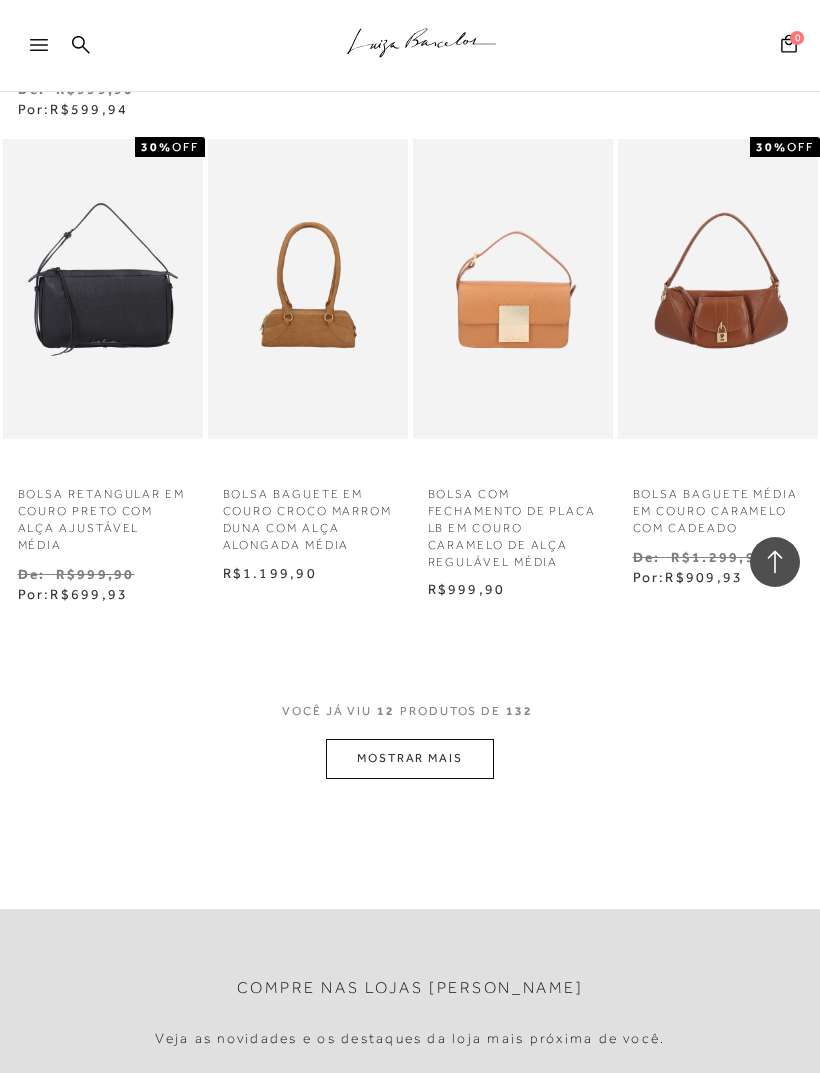 scroll, scrollTop: 981, scrollLeft: 0, axis: vertical 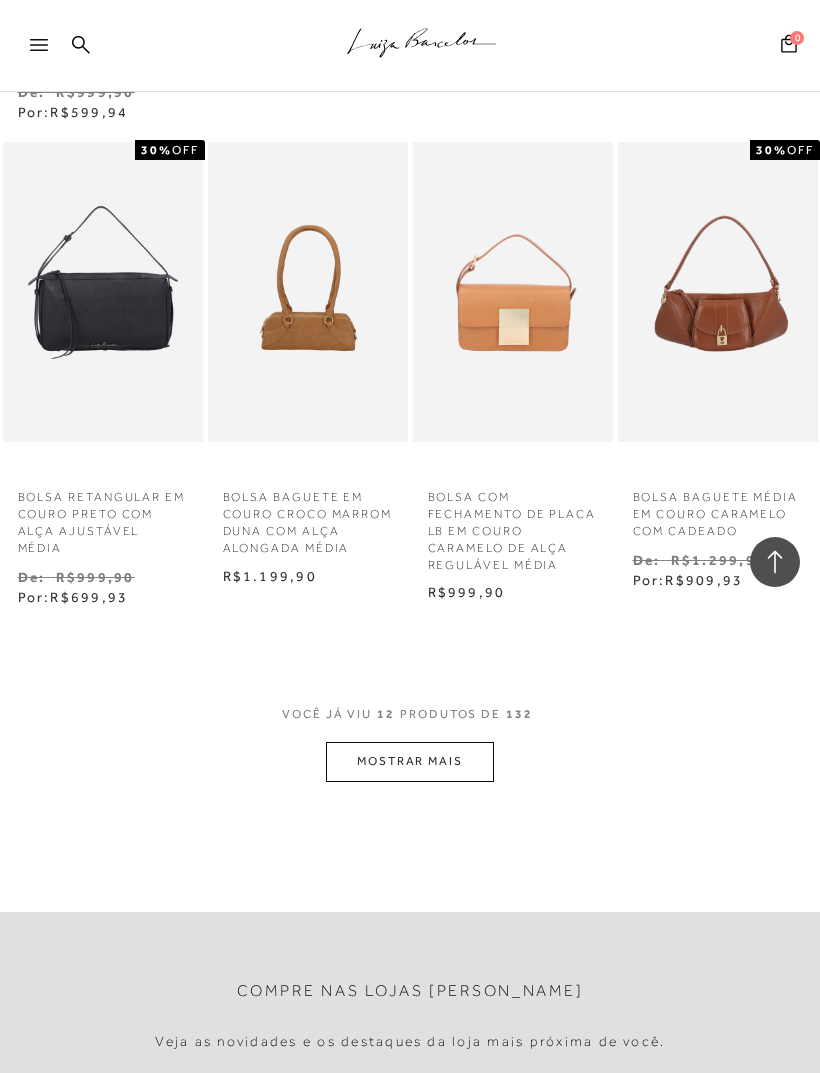click on "MOSTRAR MAIS" at bounding box center (410, 761) 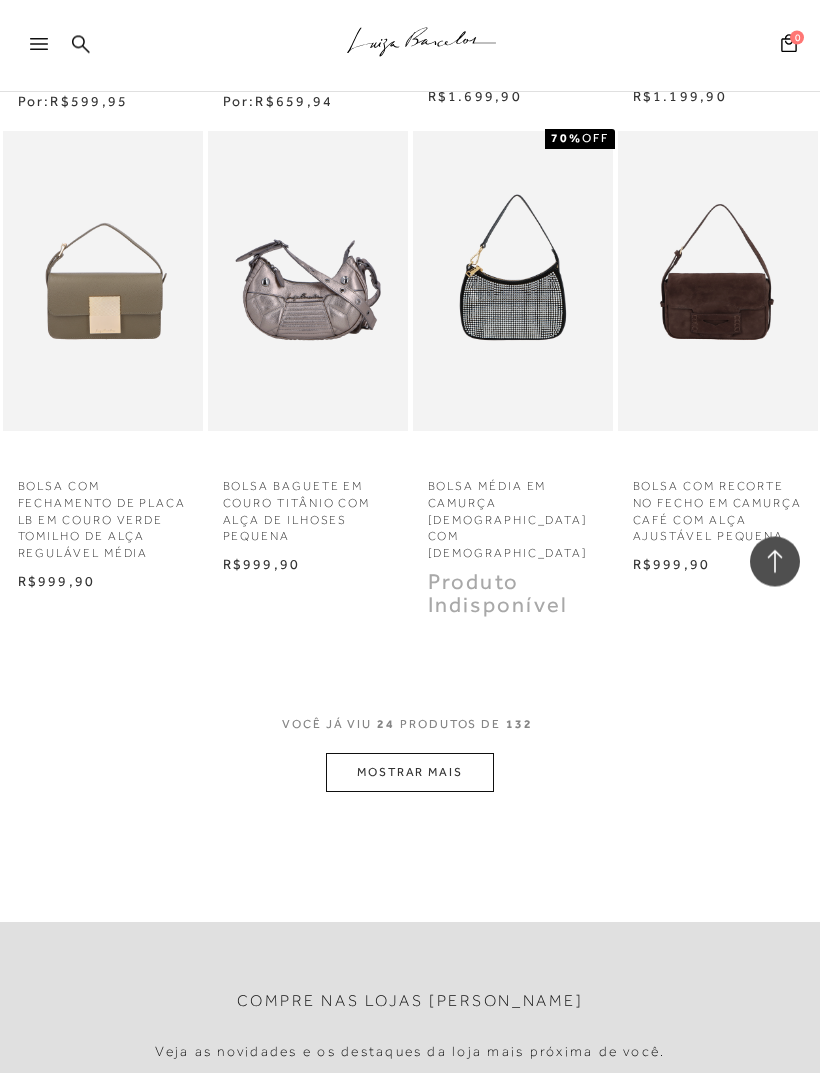 scroll, scrollTop: 2434, scrollLeft: 0, axis: vertical 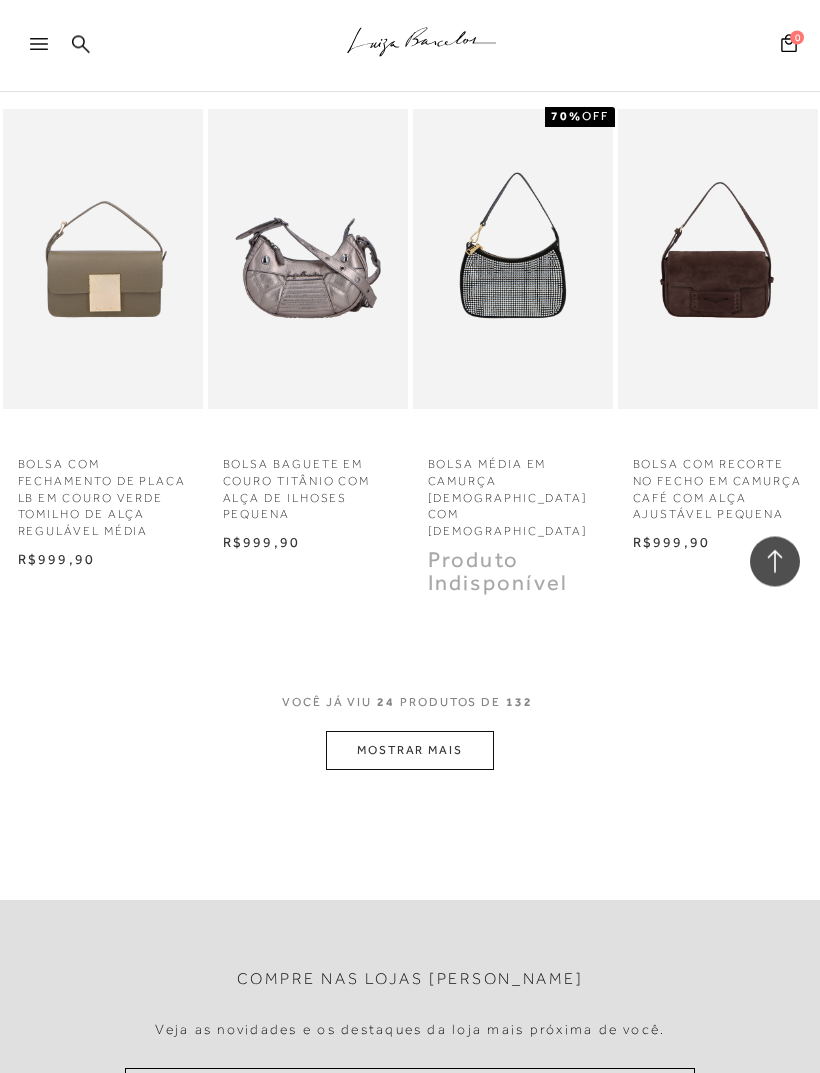 click on "MOSTRAR MAIS" at bounding box center [410, 751] 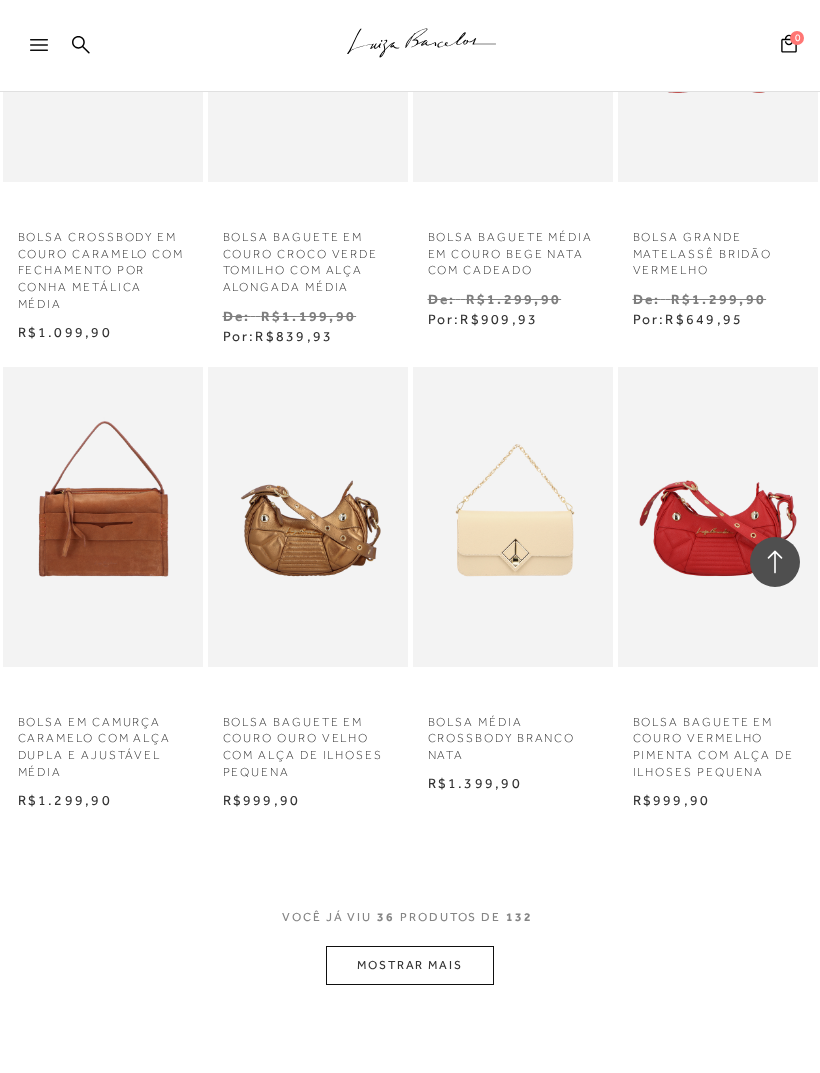 click at bounding box center (718, 517) 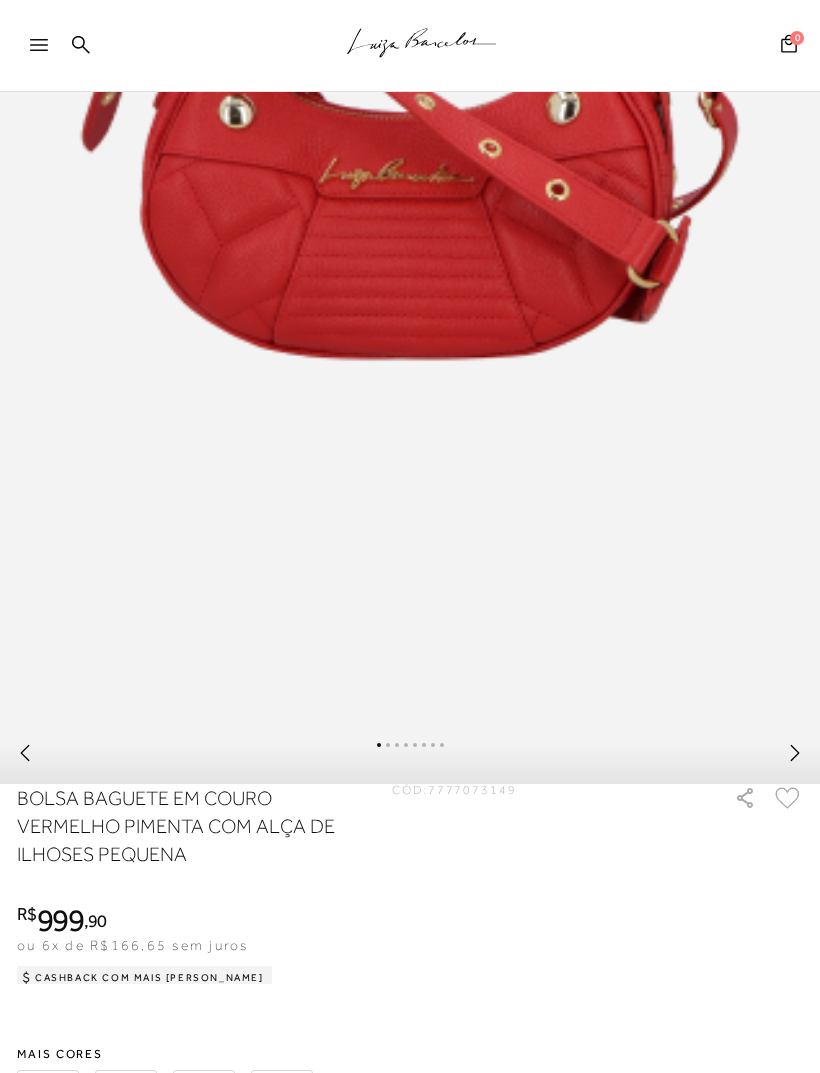 scroll, scrollTop: 740, scrollLeft: 0, axis: vertical 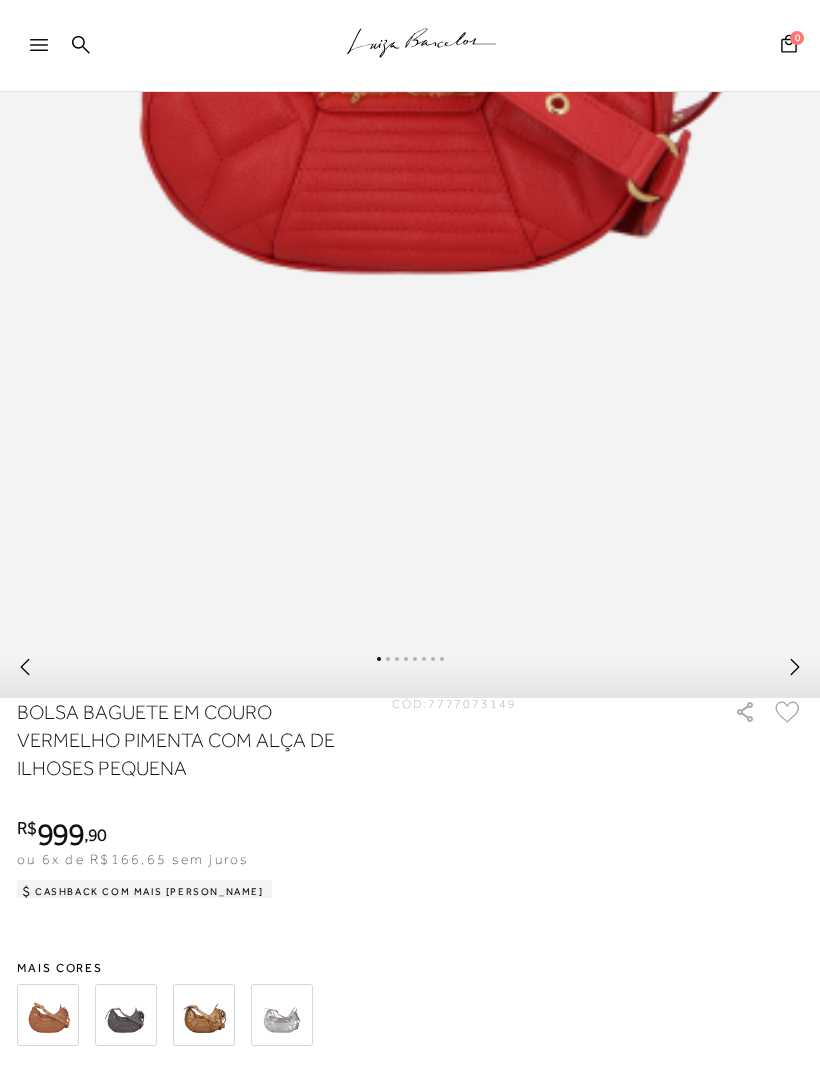 click on "Mais cores" at bounding box center (449, 968) 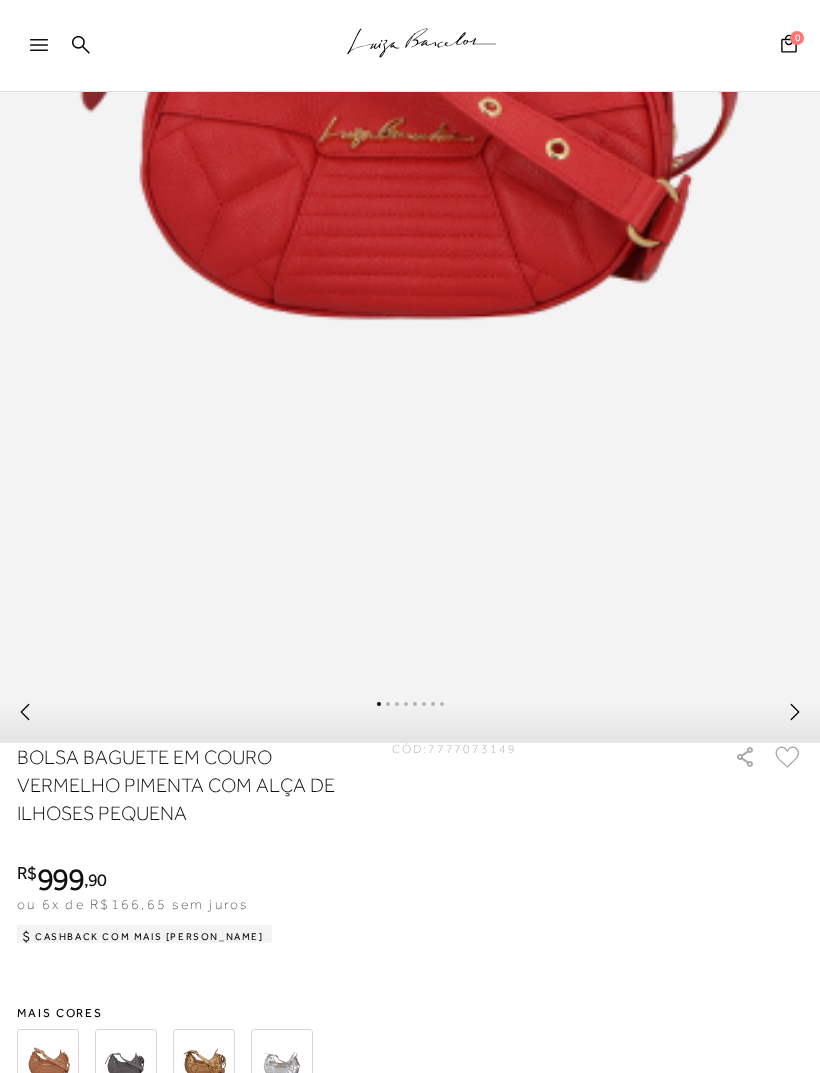 click at bounding box center (410, 715) 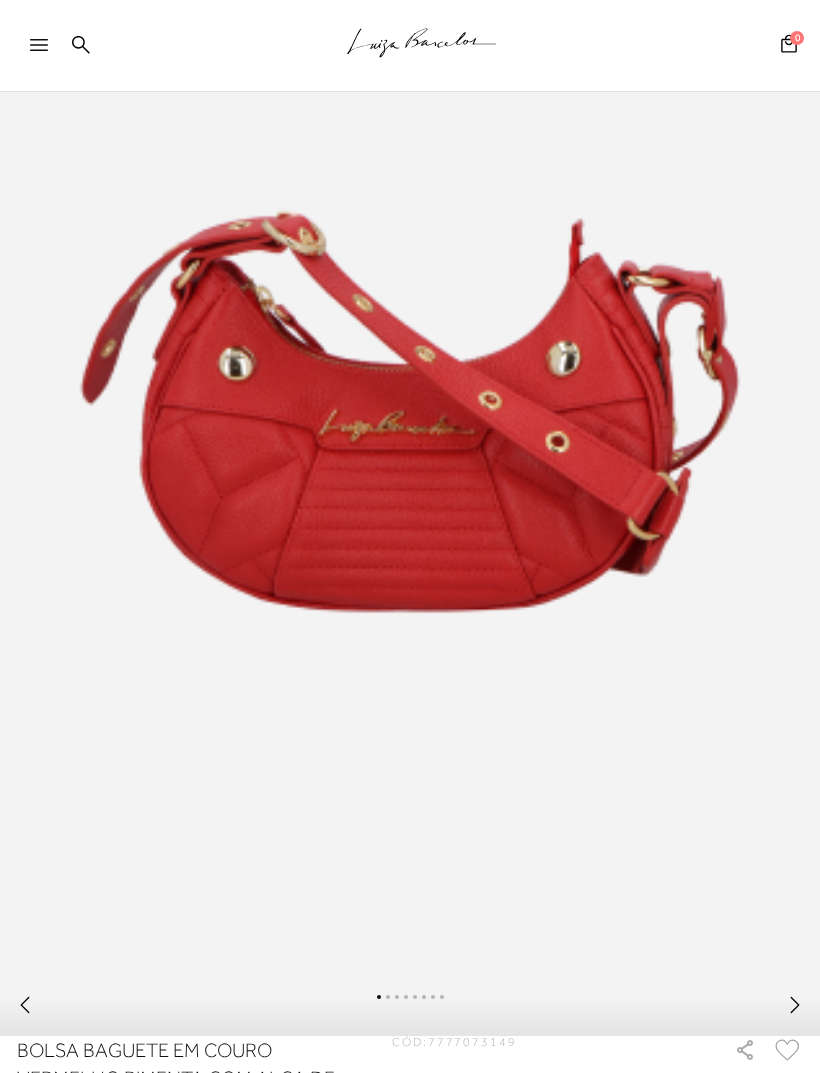 scroll, scrollTop: 400, scrollLeft: 0, axis: vertical 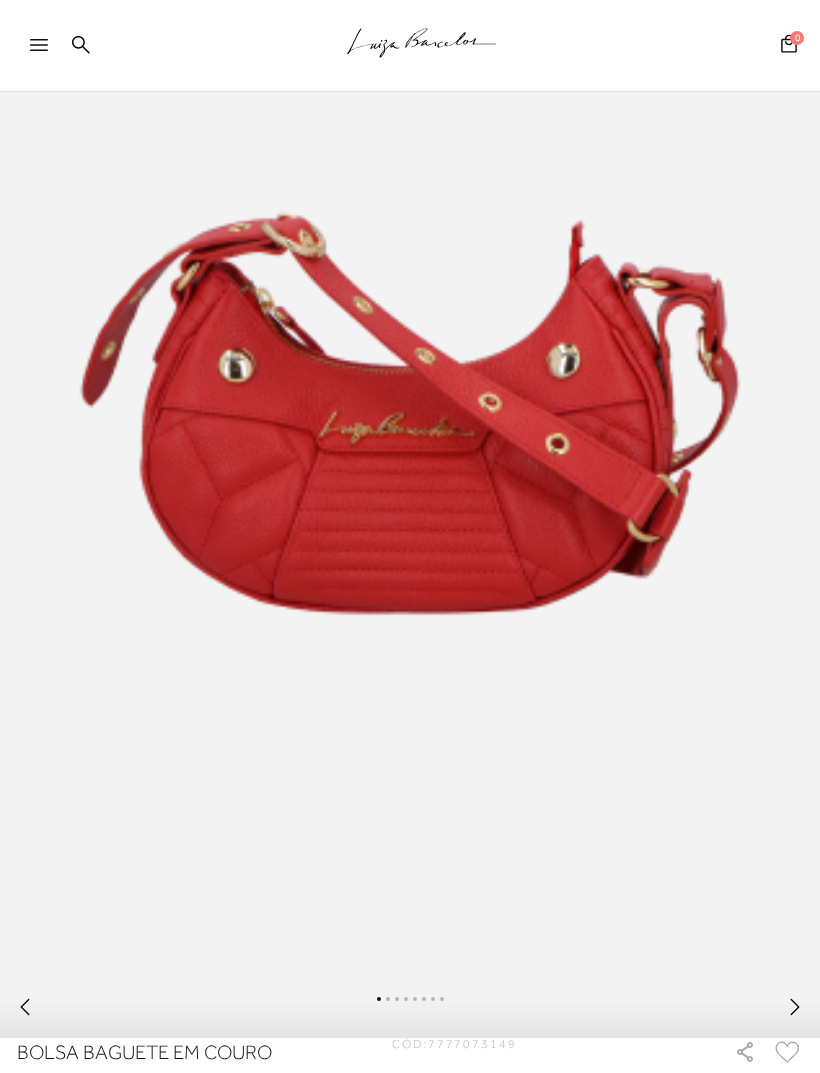 click at bounding box center [795, 1012] 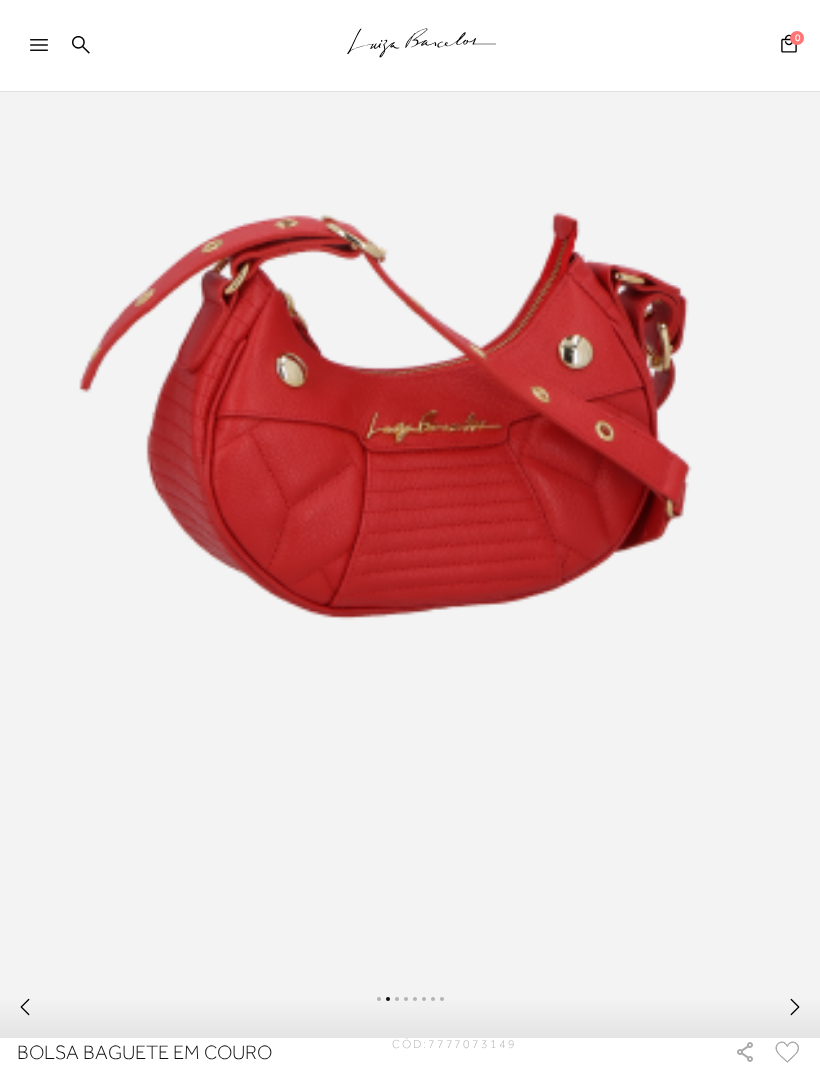 click 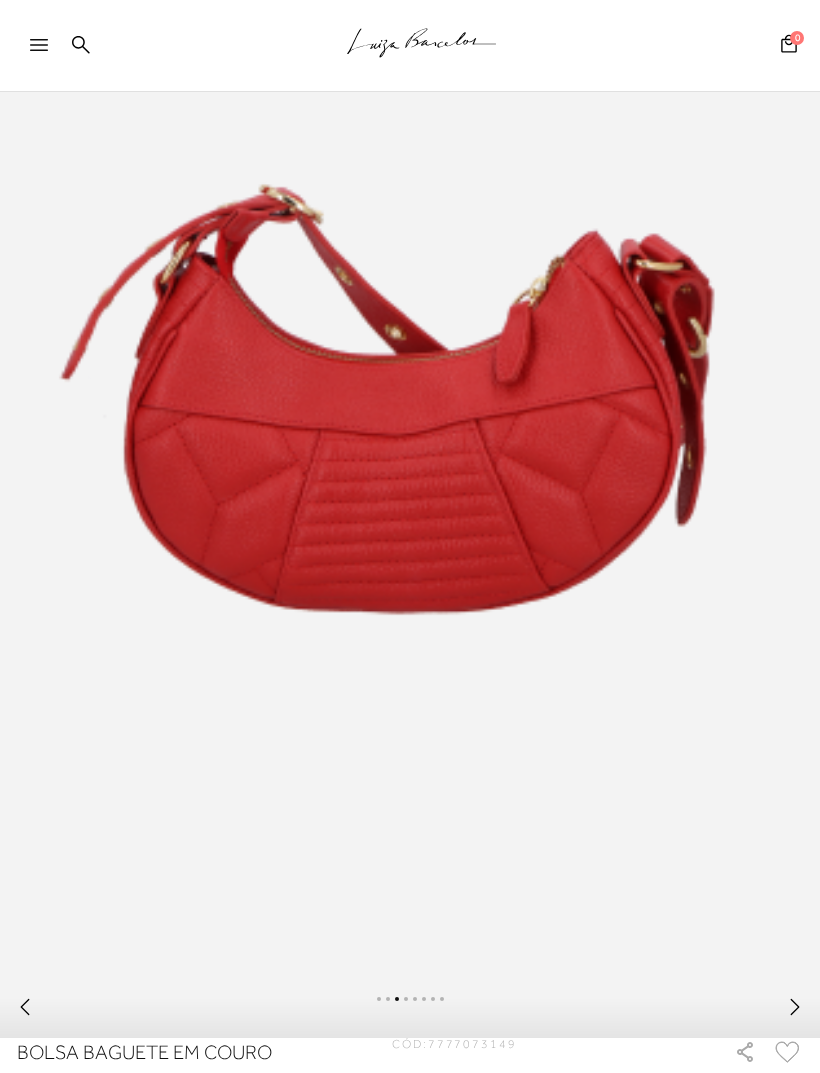 click 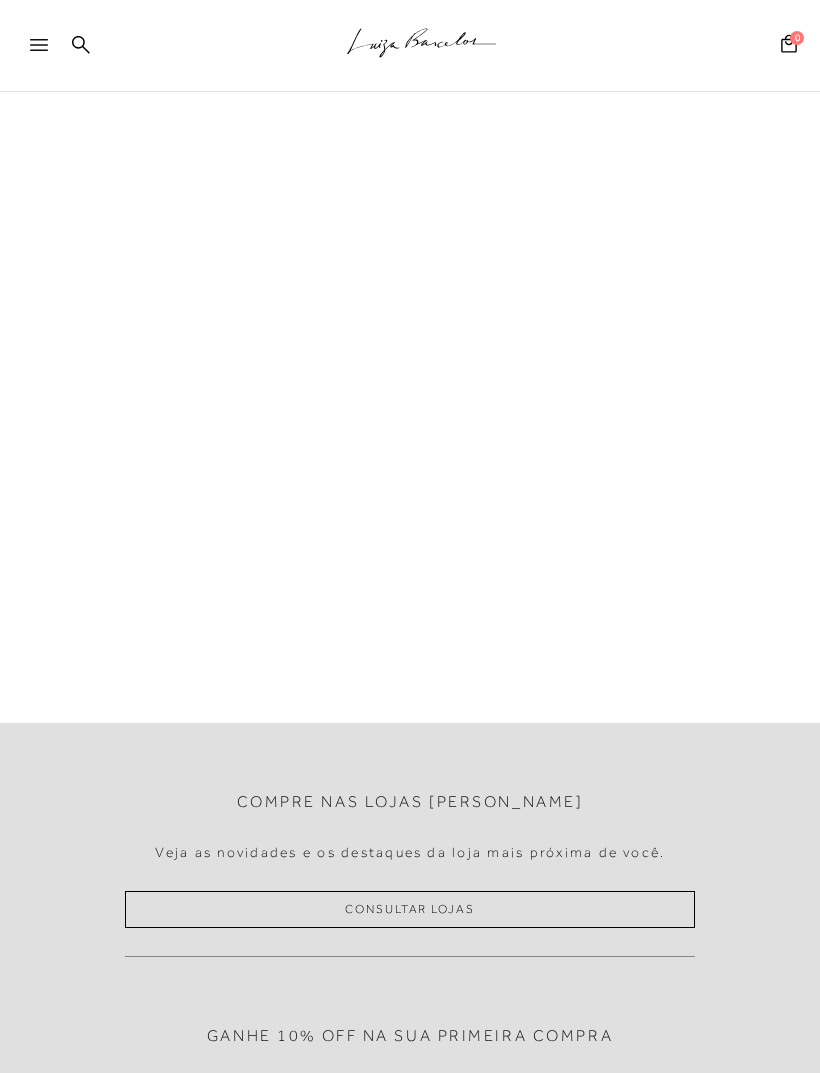 scroll, scrollTop: 0, scrollLeft: 0, axis: both 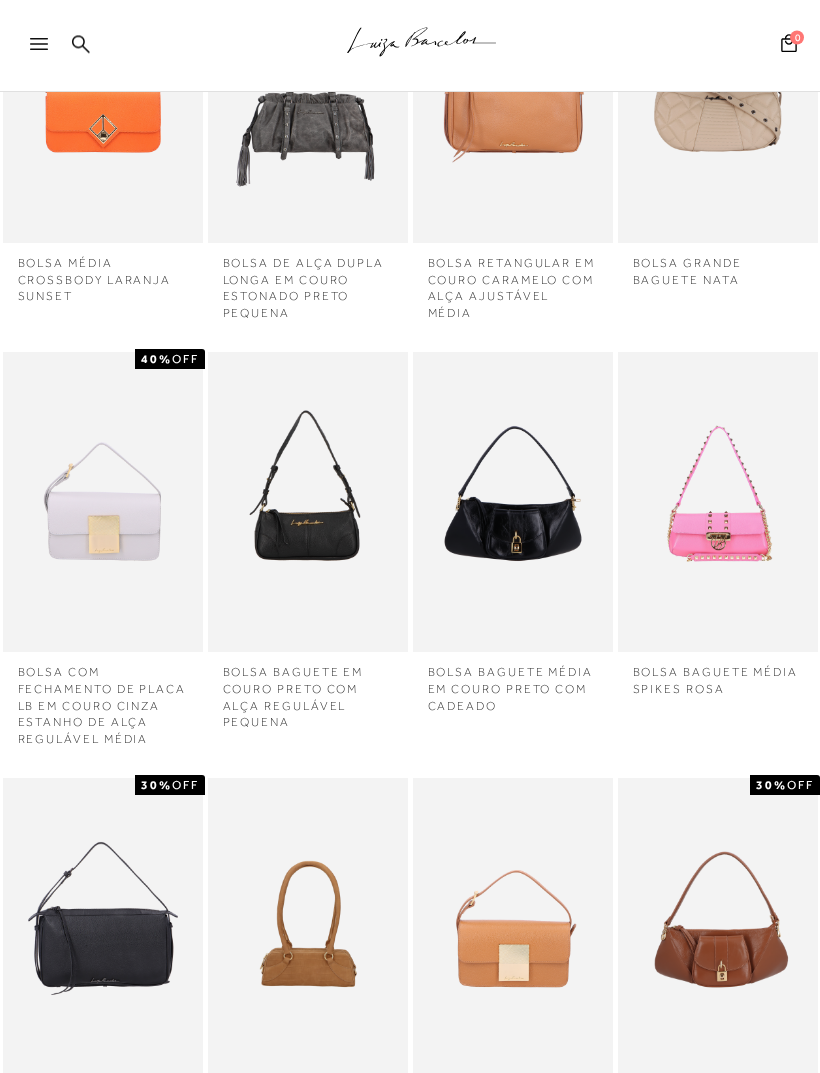 click at bounding box center (513, 929) 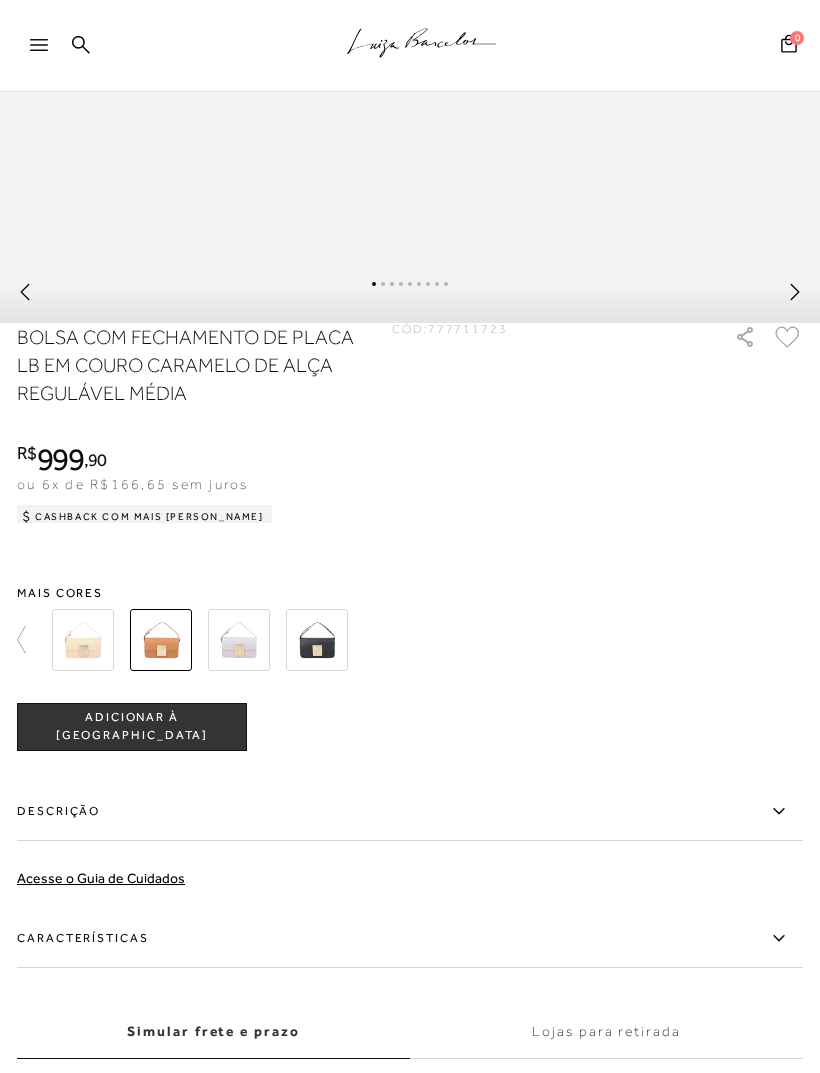 scroll, scrollTop: 167, scrollLeft: 0, axis: vertical 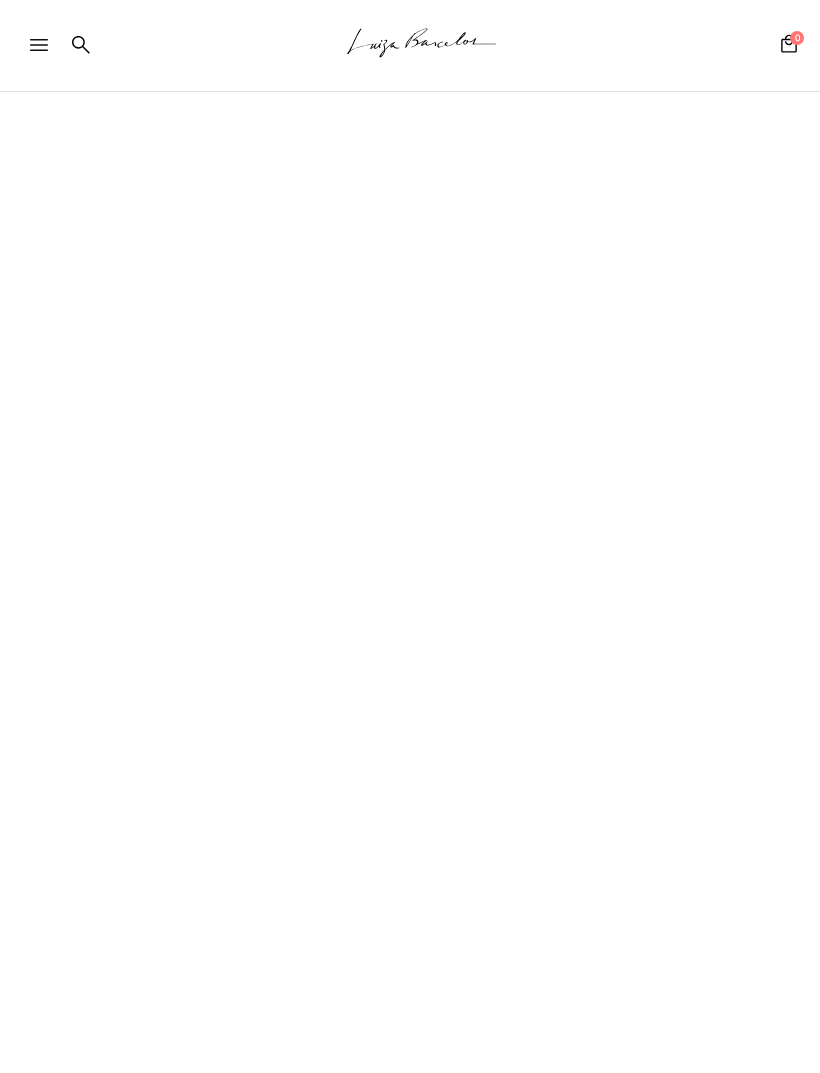 click on ".a{fill-rule:evenodd;stroke:#000!important;stroke-width:0!important;}
Faça login e acesse sua conta!
ENTRAR
MAIS LUIZA
Sale Inverno" at bounding box center (410, 536) 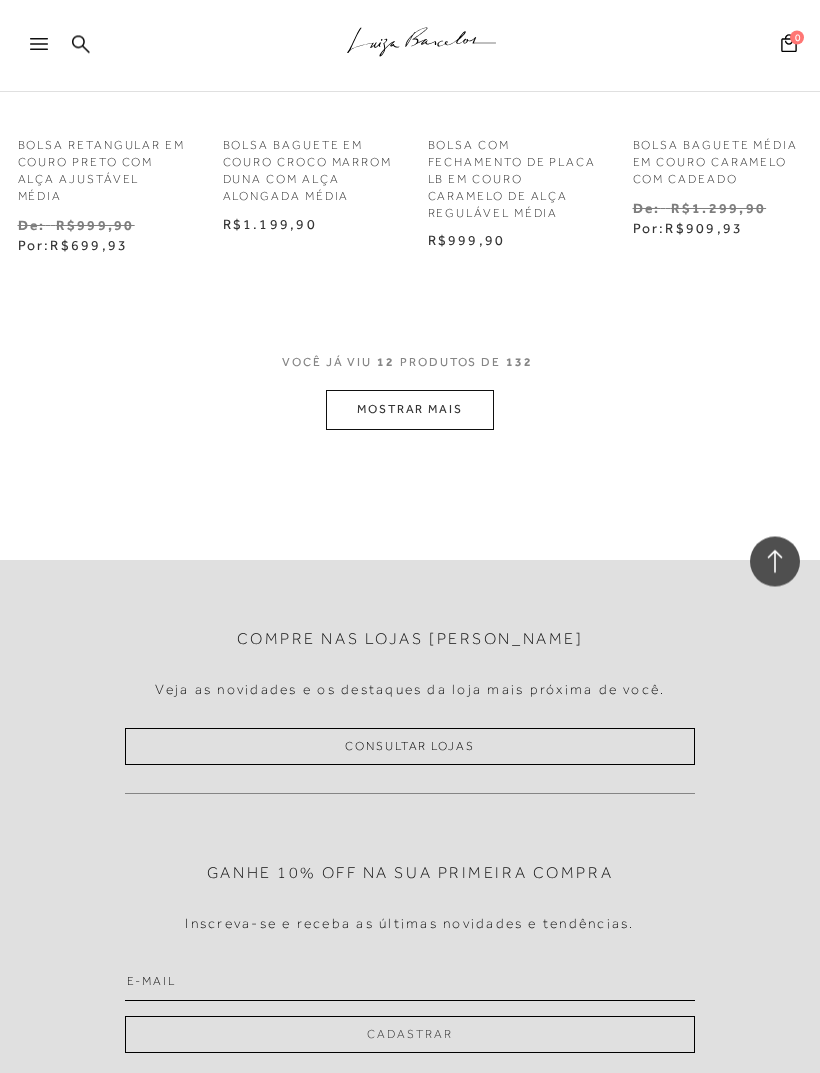 click on "MOSTRAR MAIS" at bounding box center [410, 410] 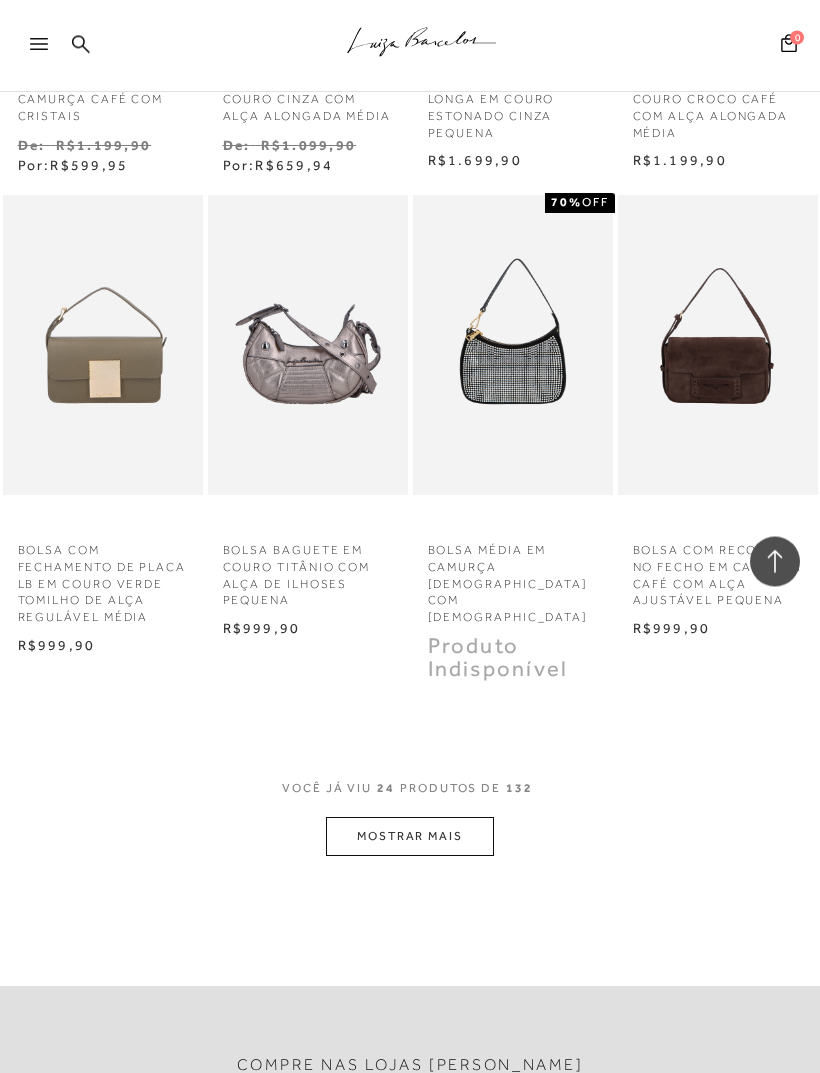 scroll, scrollTop: 2485, scrollLeft: 0, axis: vertical 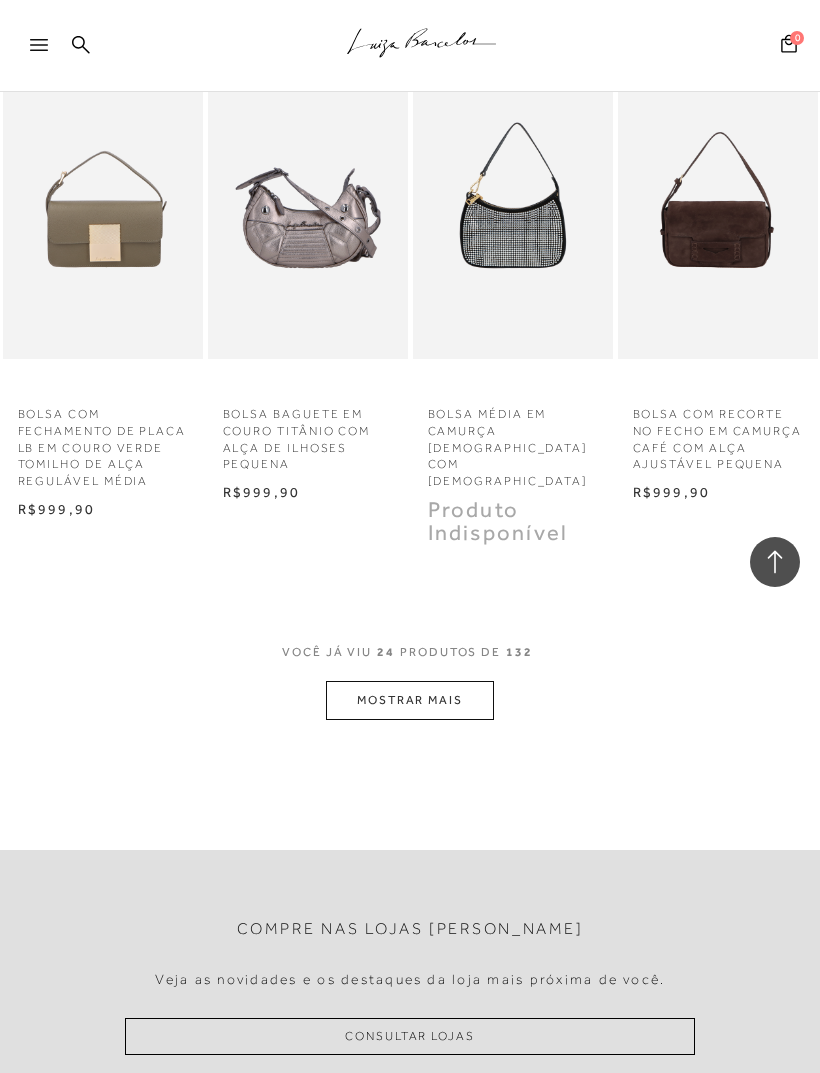 click on "Resultados da pesquisa
Mostrar Resultados para "Bolsa baguete"
Resultados: 13 - 24 (de 132)
Opções de exibição
132
resultados encontrados para "Bolsa baguete"
Estoque Padrão" at bounding box center (410, -842) 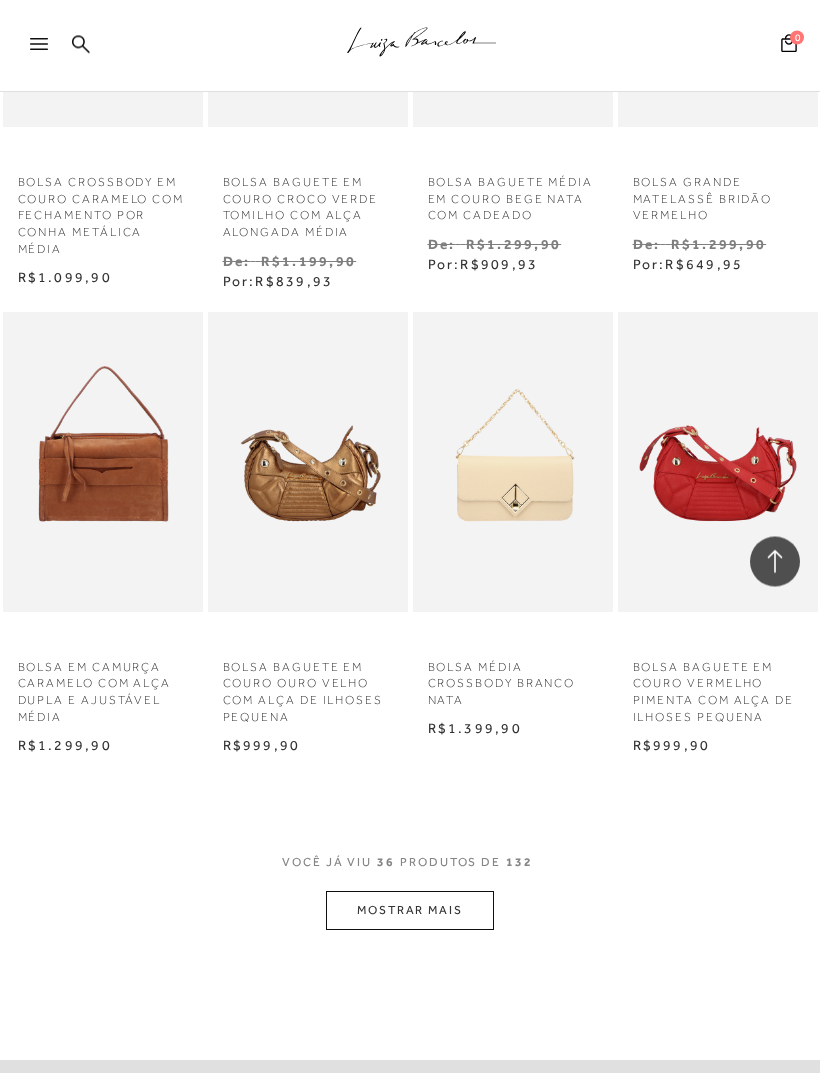scroll, scrollTop: 3734, scrollLeft: 0, axis: vertical 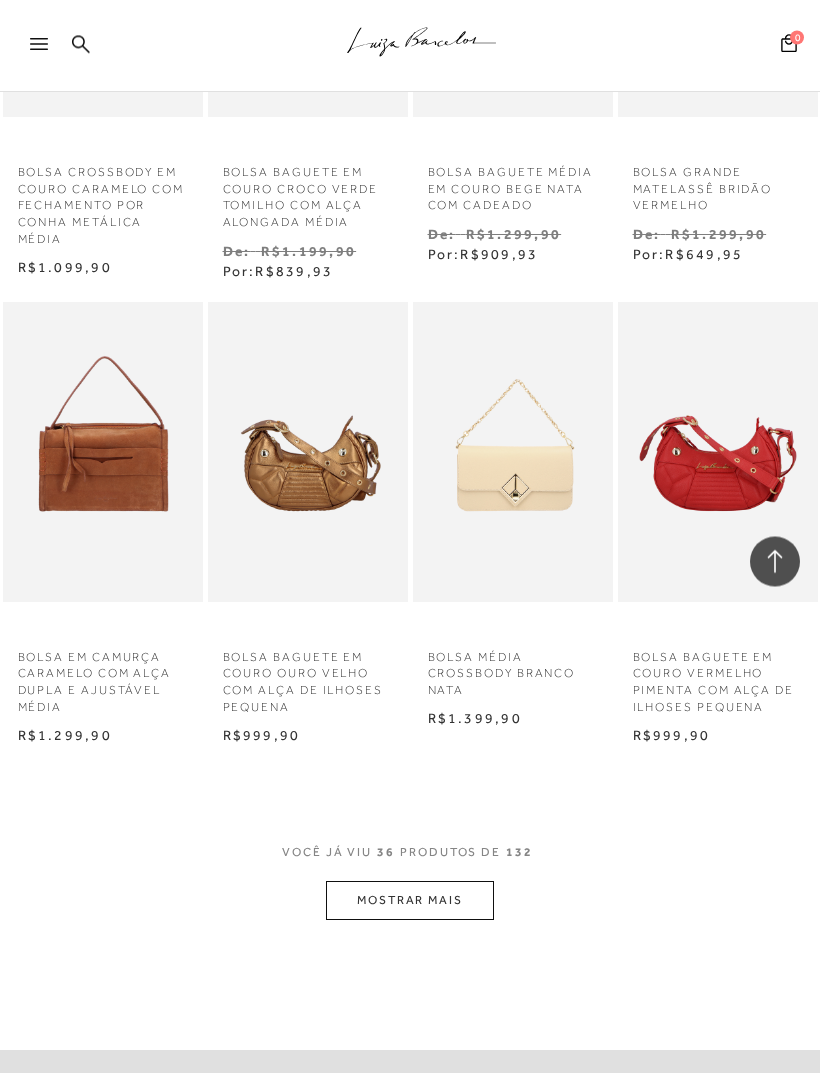 click on "MOSTRAR MAIS" at bounding box center [410, 901] 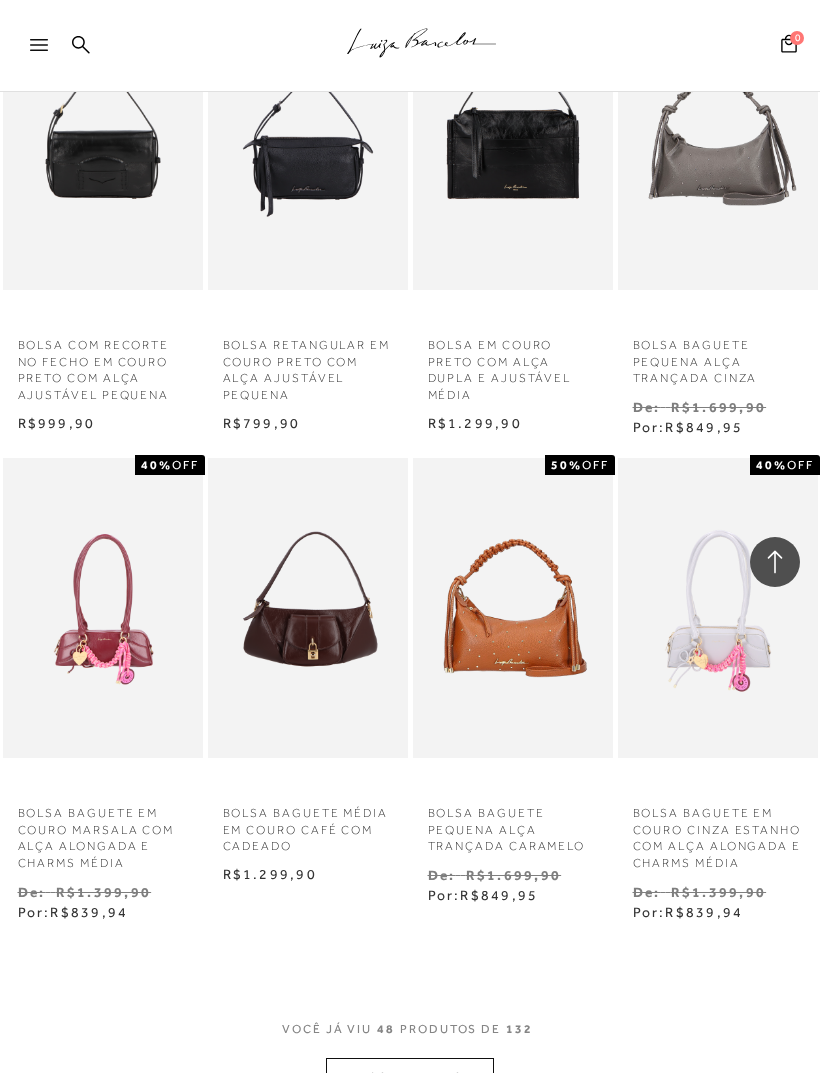 scroll, scrollTop: 5082, scrollLeft: 0, axis: vertical 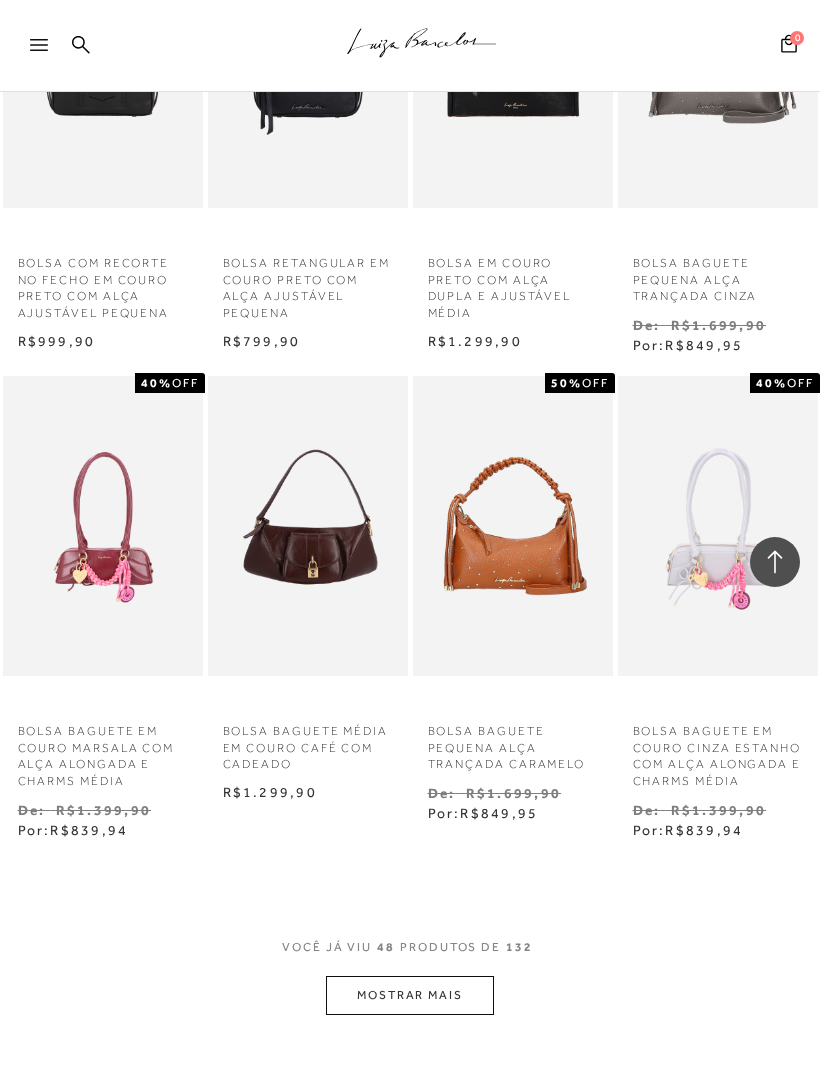 click on "MOSTRAR MAIS" at bounding box center [410, 995] 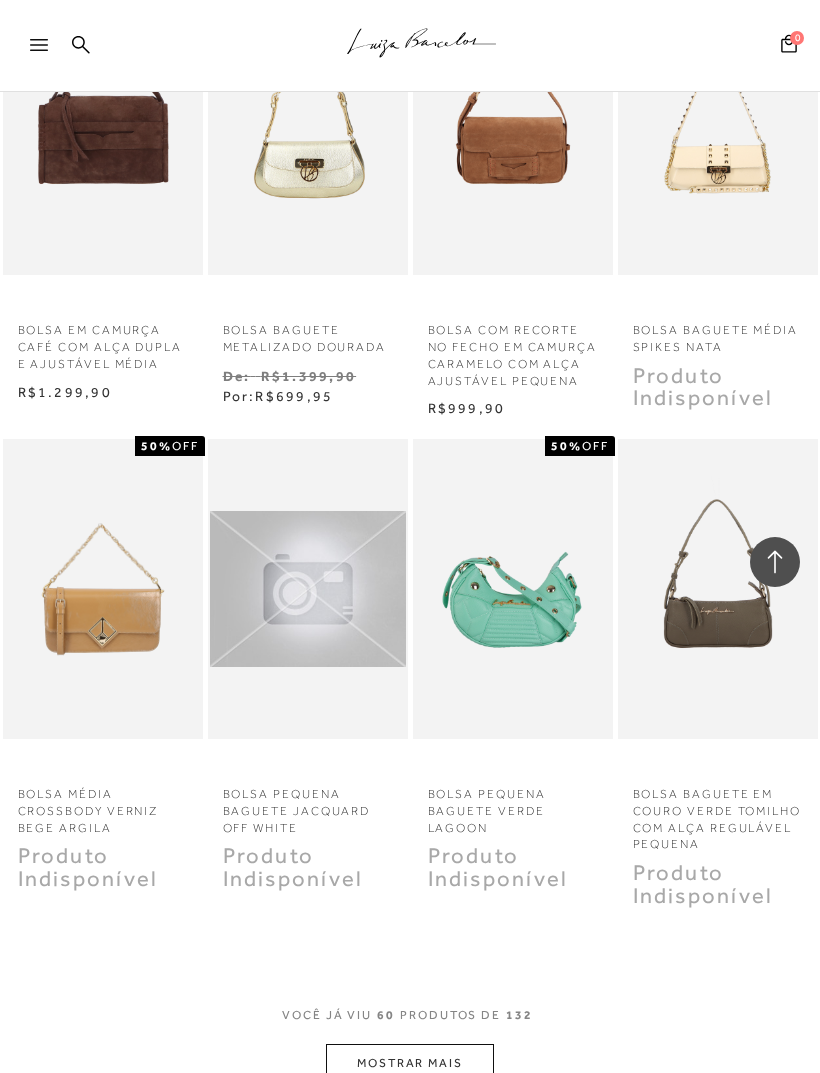 scroll, scrollTop: 6469, scrollLeft: 0, axis: vertical 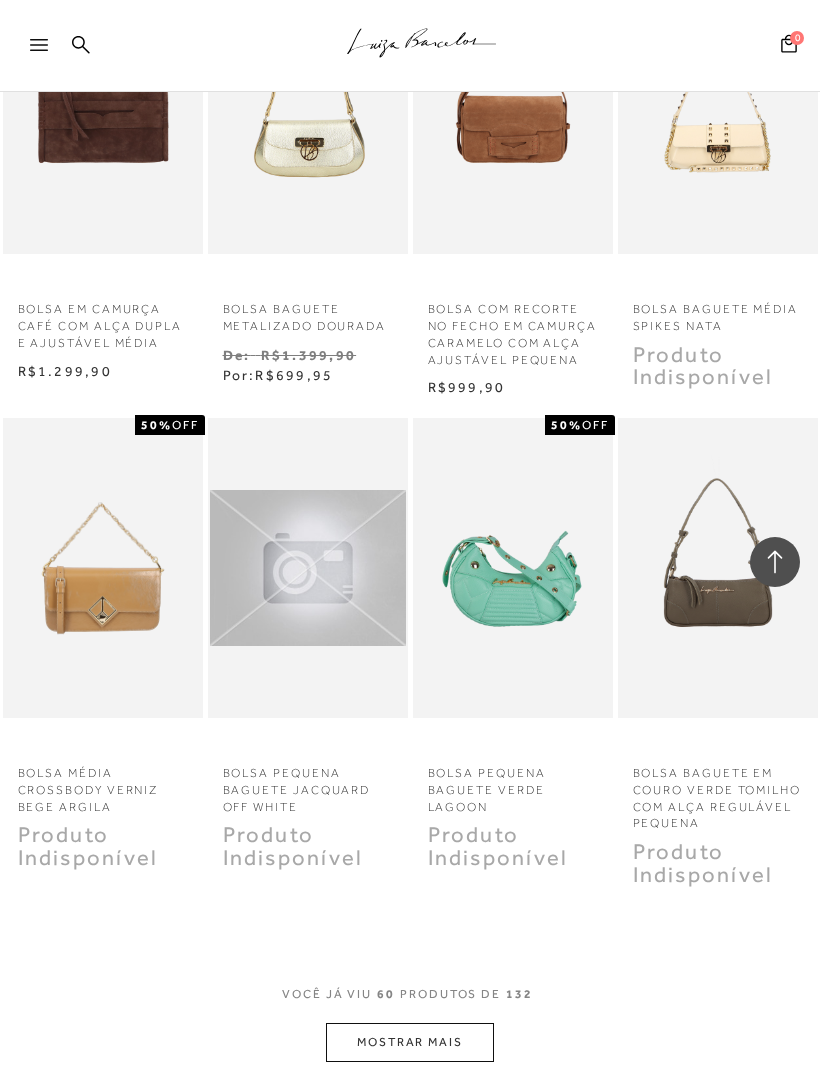 click on "MOSTRAR MAIS" at bounding box center [410, 1042] 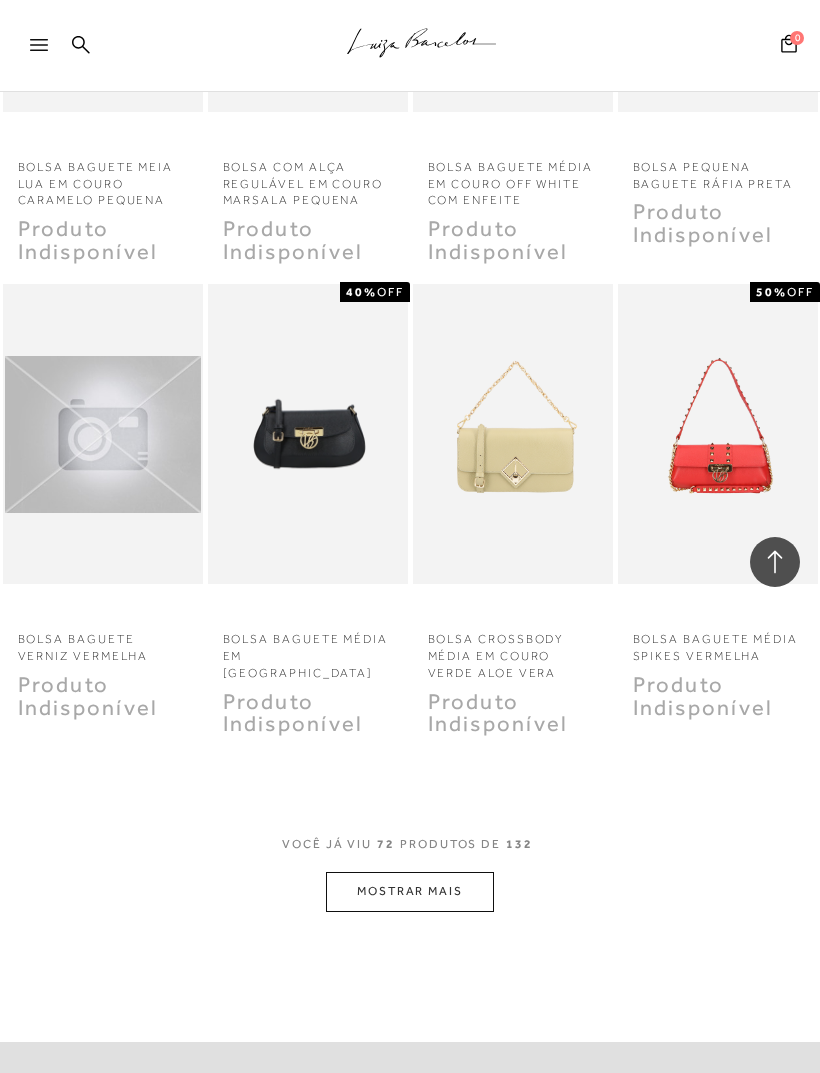 scroll, scrollTop: 8111, scrollLeft: 0, axis: vertical 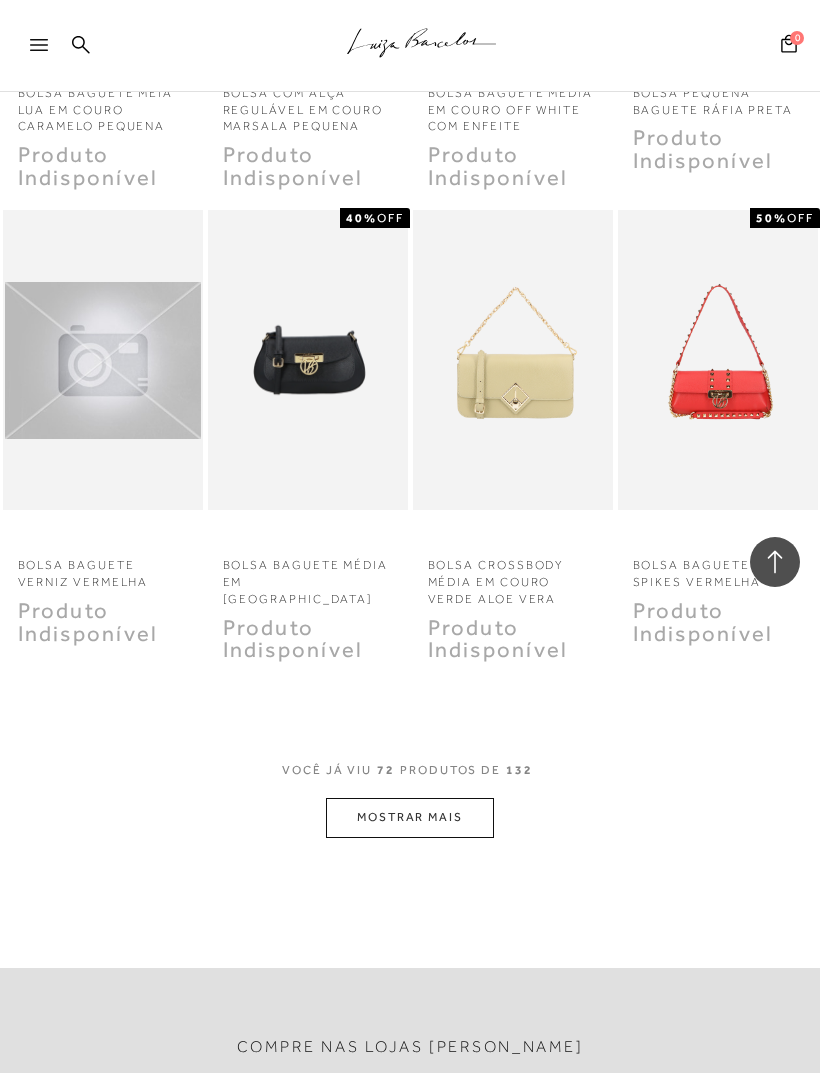click on "MOSTRAR MAIS" at bounding box center (410, 817) 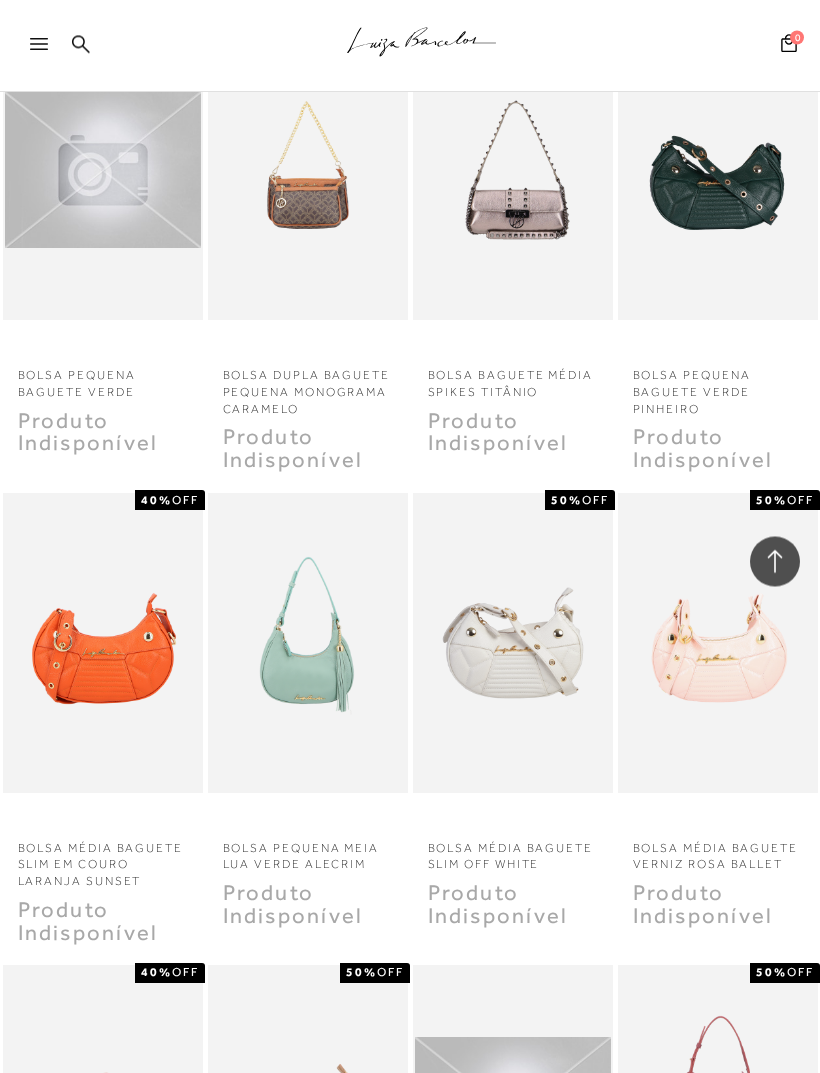 scroll, scrollTop: 8774, scrollLeft: 0, axis: vertical 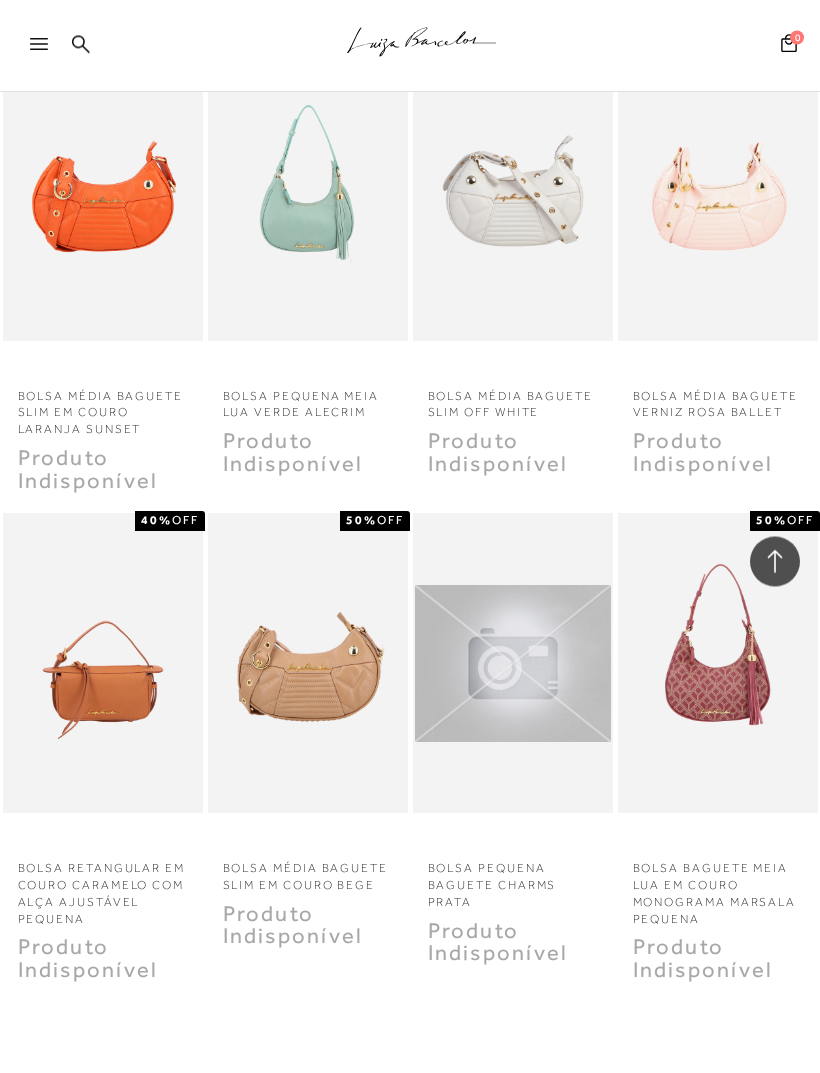 click on "MOSTRAR MAIS" at bounding box center (410, 1138) 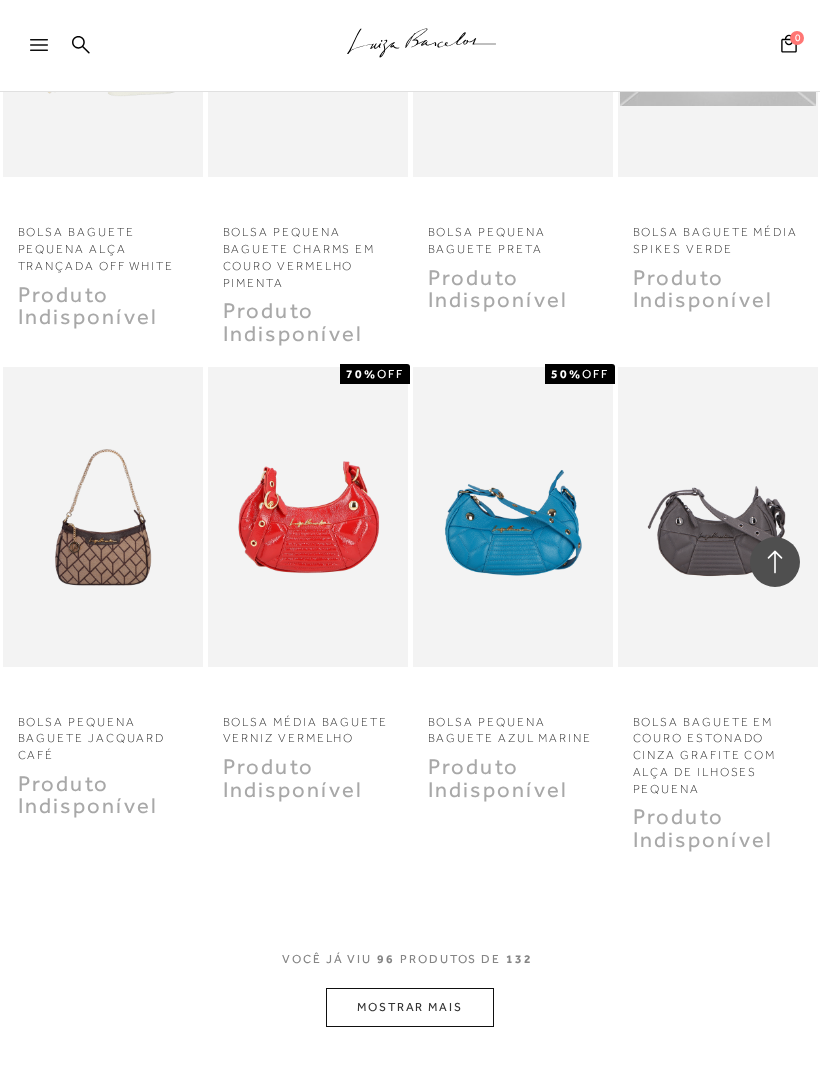 scroll, scrollTop: 10825, scrollLeft: 0, axis: vertical 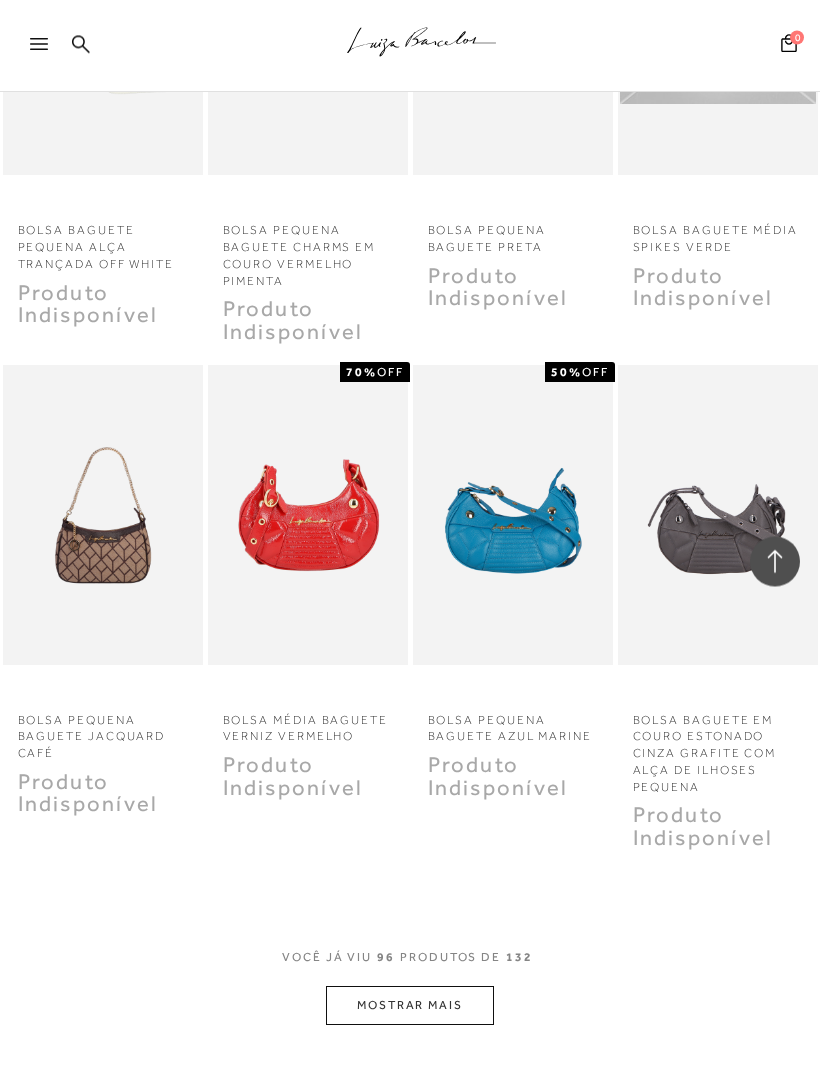 click on "Resultados da pesquisa
Mostrar Resultados para "Bolsa baguete"
Resultados: 85 - 96 (de 132)
Opções de exibição
132
resultados encontrados para "Bolsa baguete"
Estoque Padrão" at bounding box center (410, -4859) 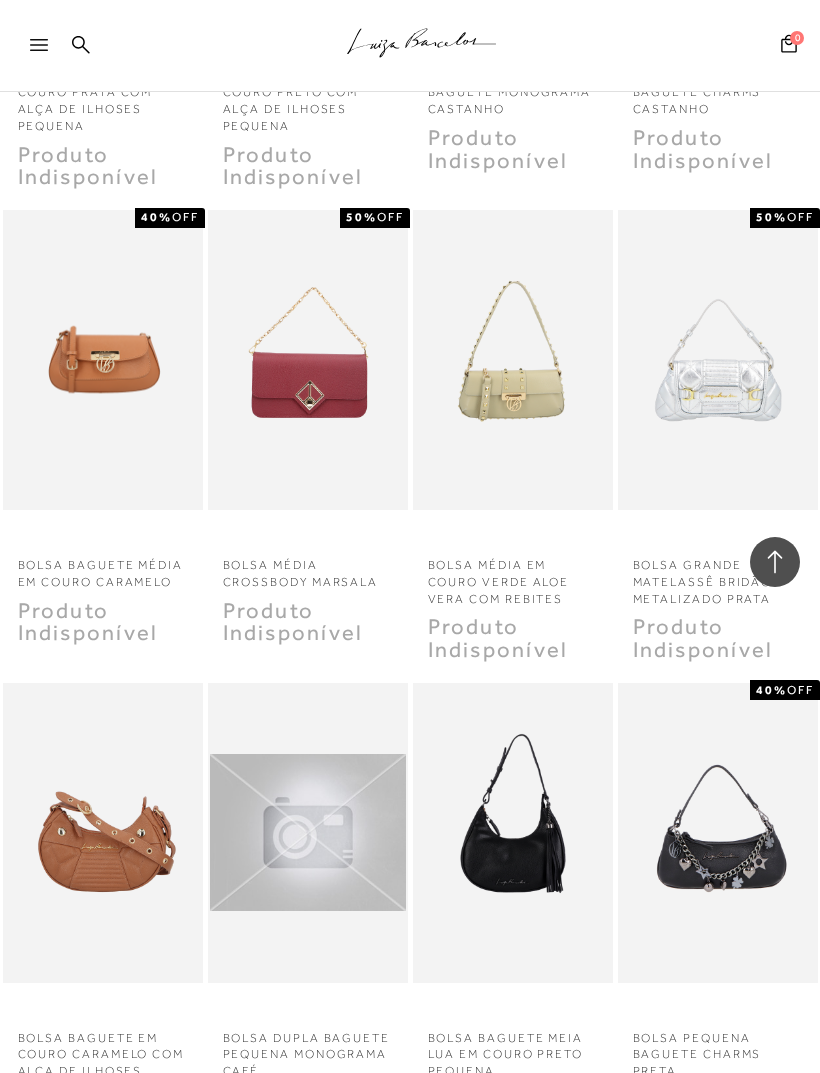 scroll, scrollTop: 12347, scrollLeft: 0, axis: vertical 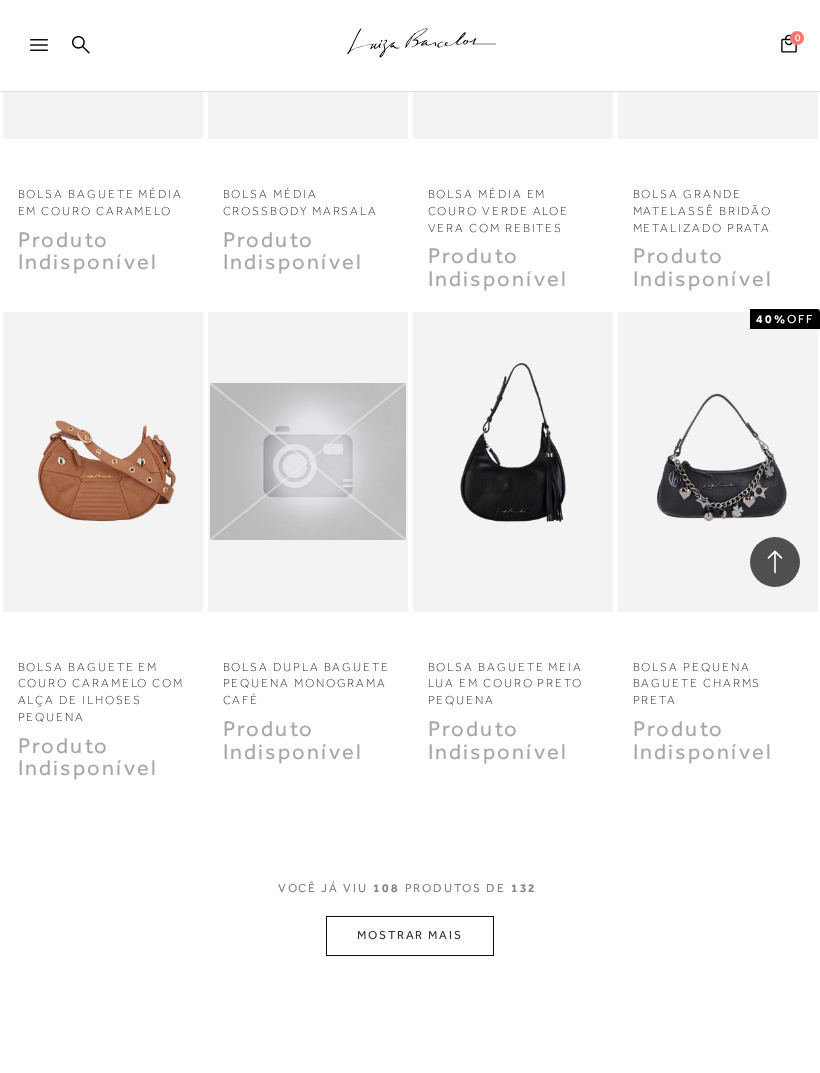 click on "MOSTRAR MAIS" at bounding box center [410, 935] 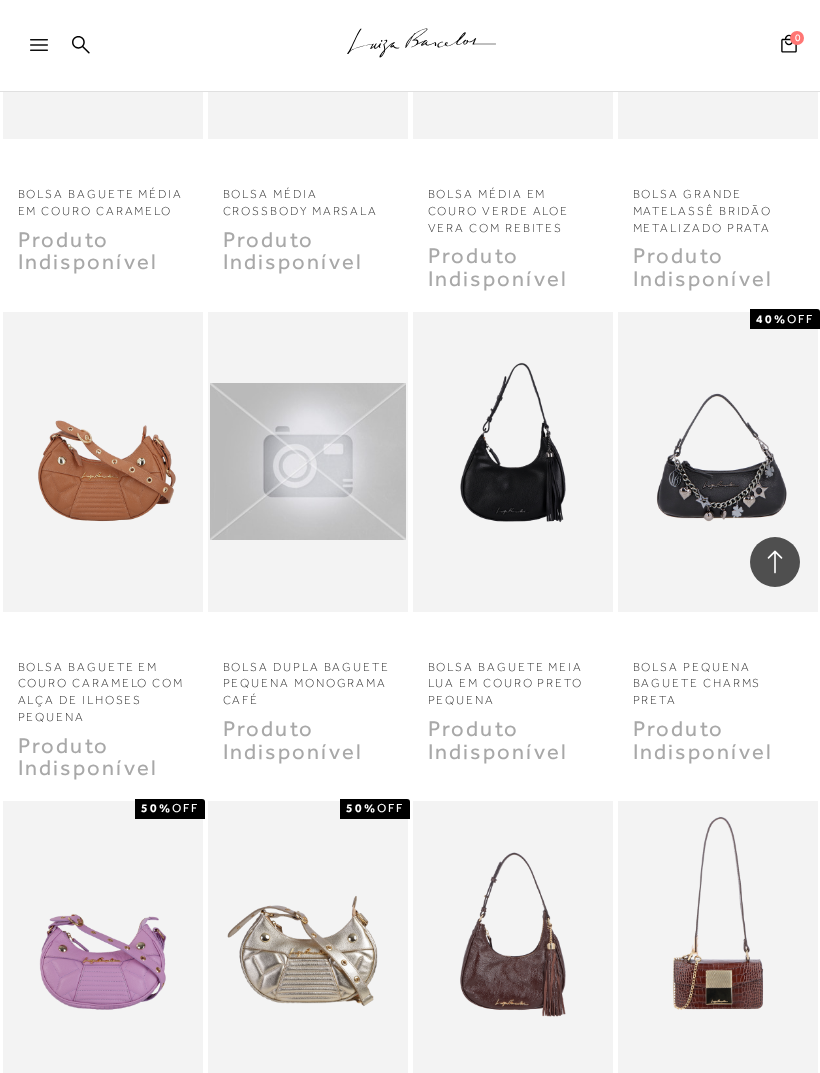 click at bounding box center [513, 951] 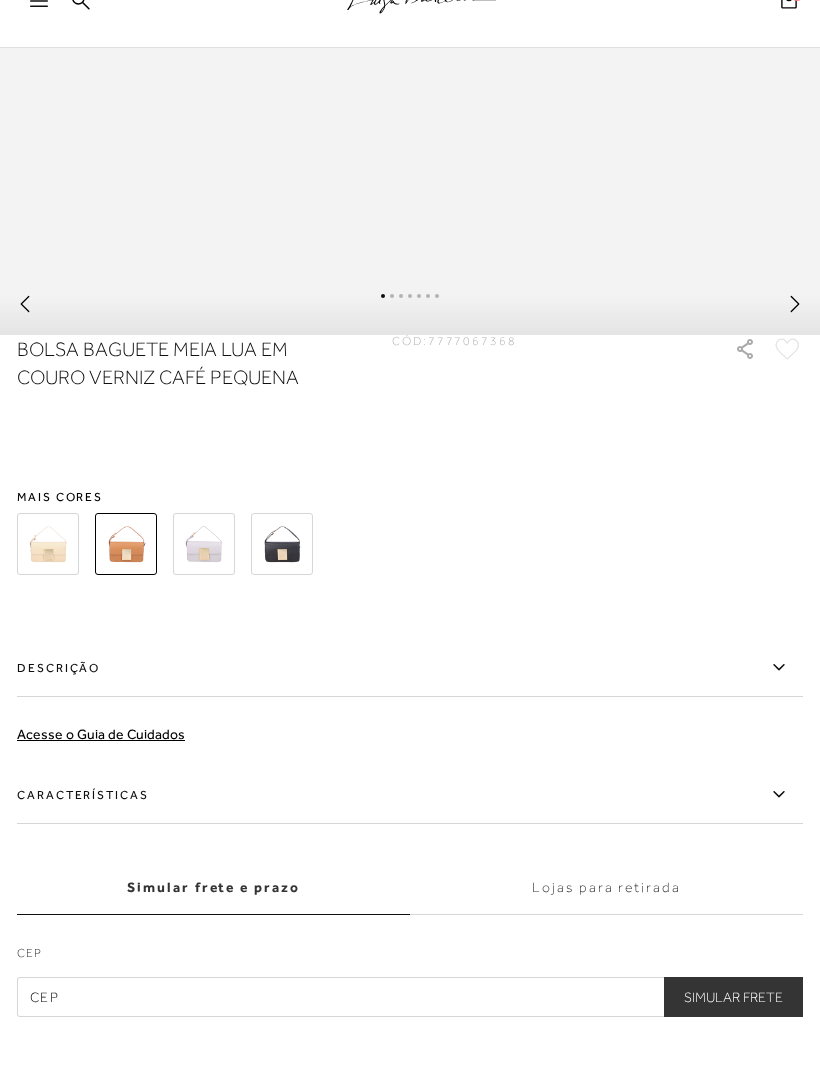 scroll, scrollTop: 0, scrollLeft: 0, axis: both 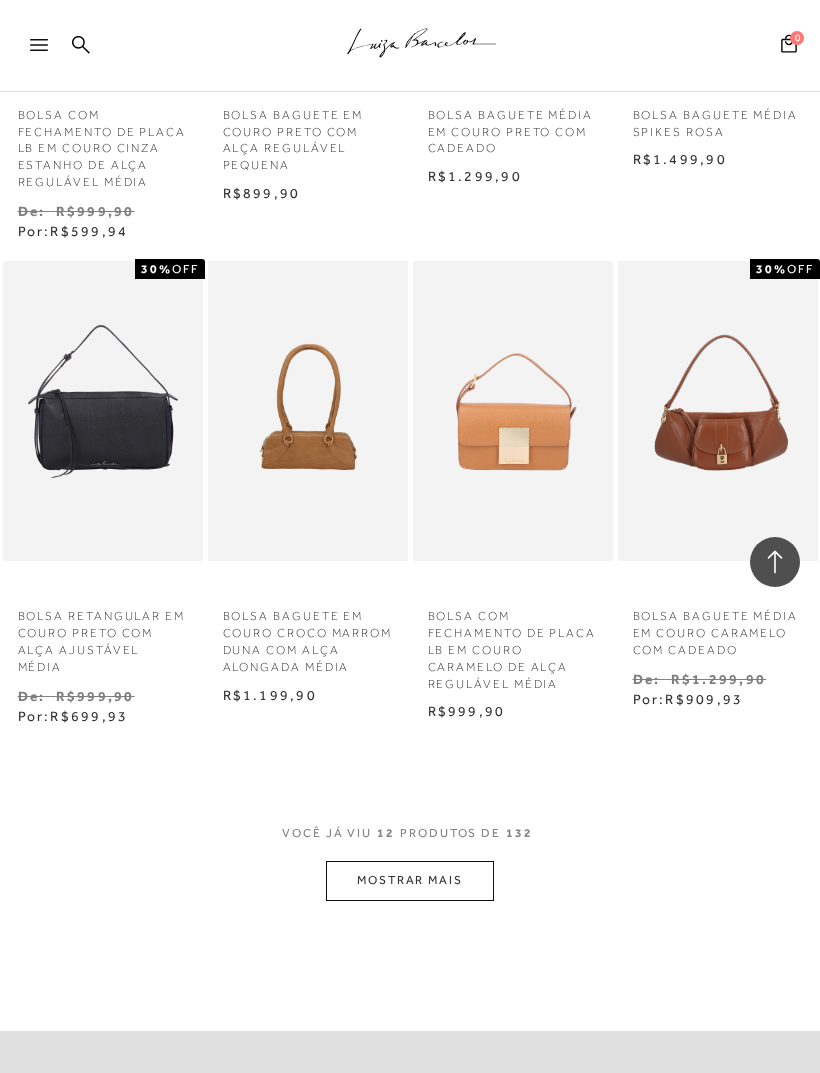 click on "MOSTRAR MAIS" at bounding box center (410, 880) 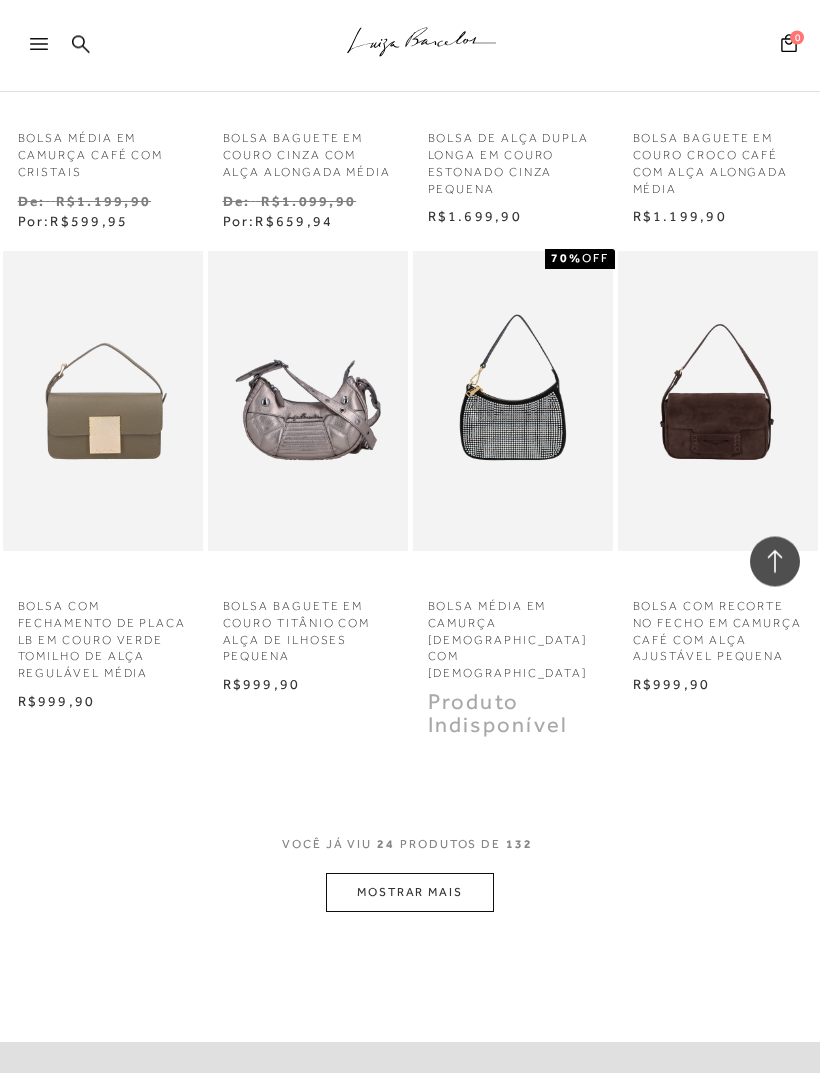 scroll, scrollTop: 2290, scrollLeft: 0, axis: vertical 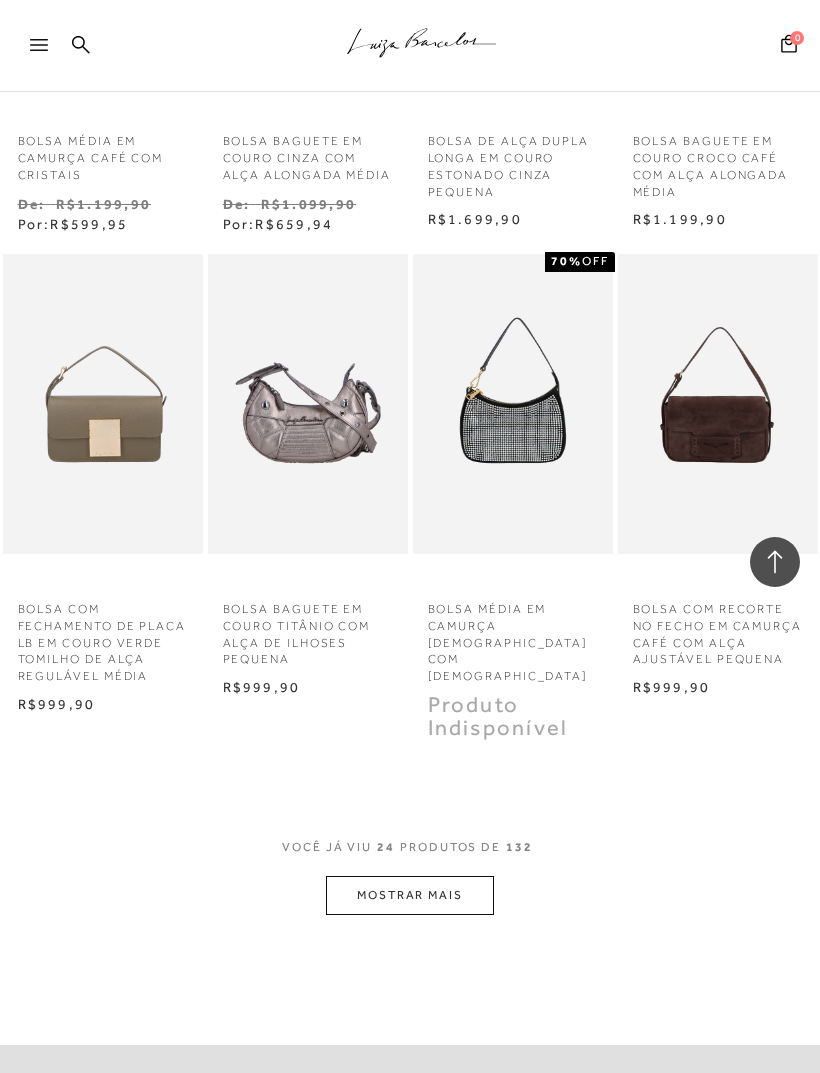 click on "MOSTRAR MAIS" at bounding box center [410, 895] 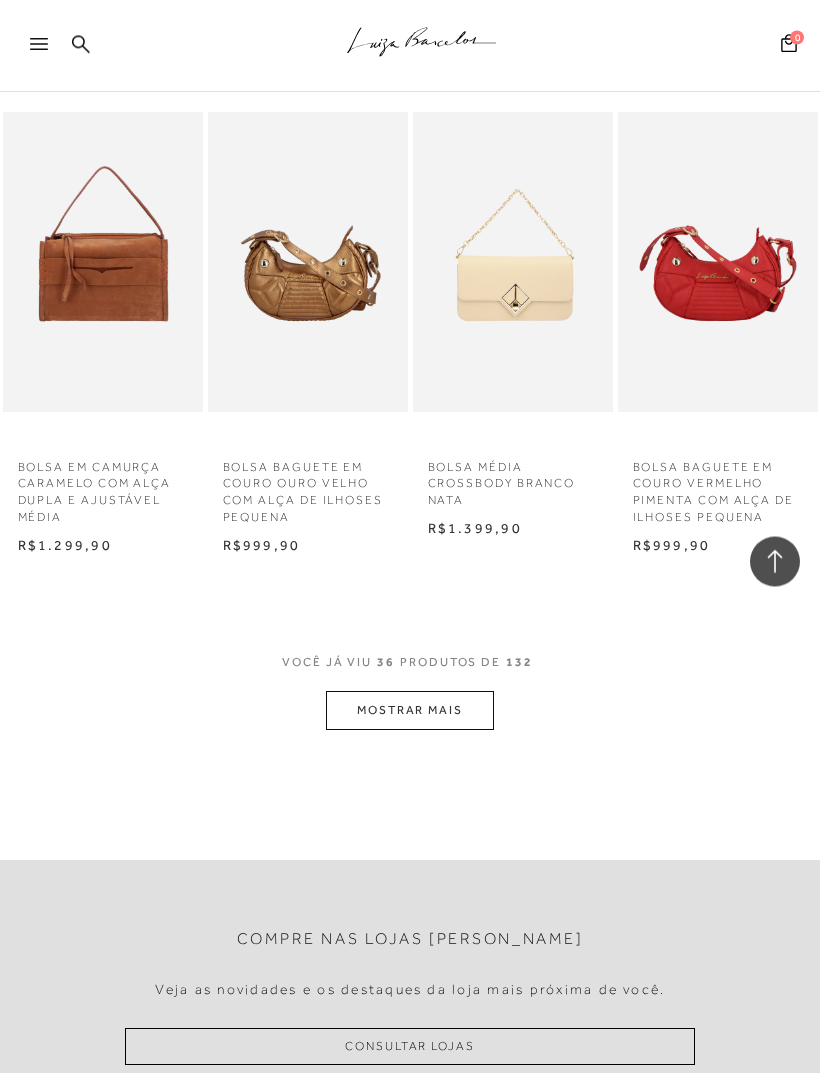 scroll, scrollTop: 3944, scrollLeft: 0, axis: vertical 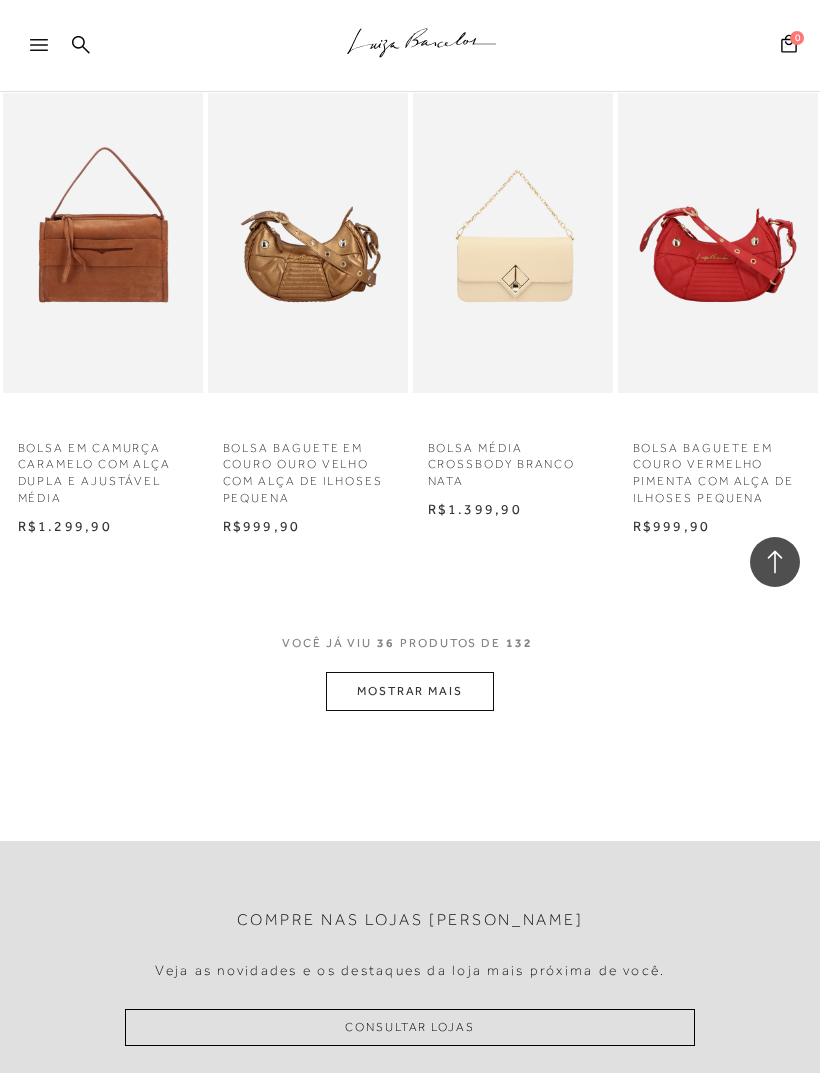 click on "MOSTRAR MAIS" at bounding box center [410, 691] 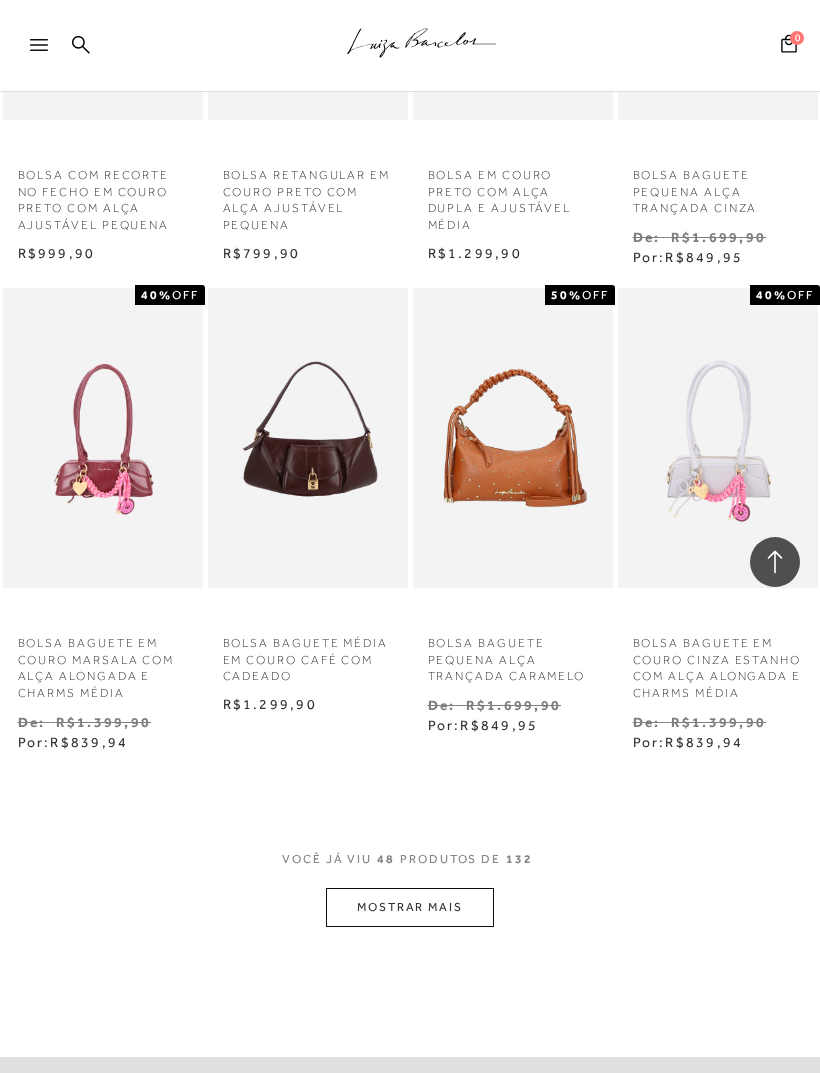 scroll, scrollTop: 5379, scrollLeft: 0, axis: vertical 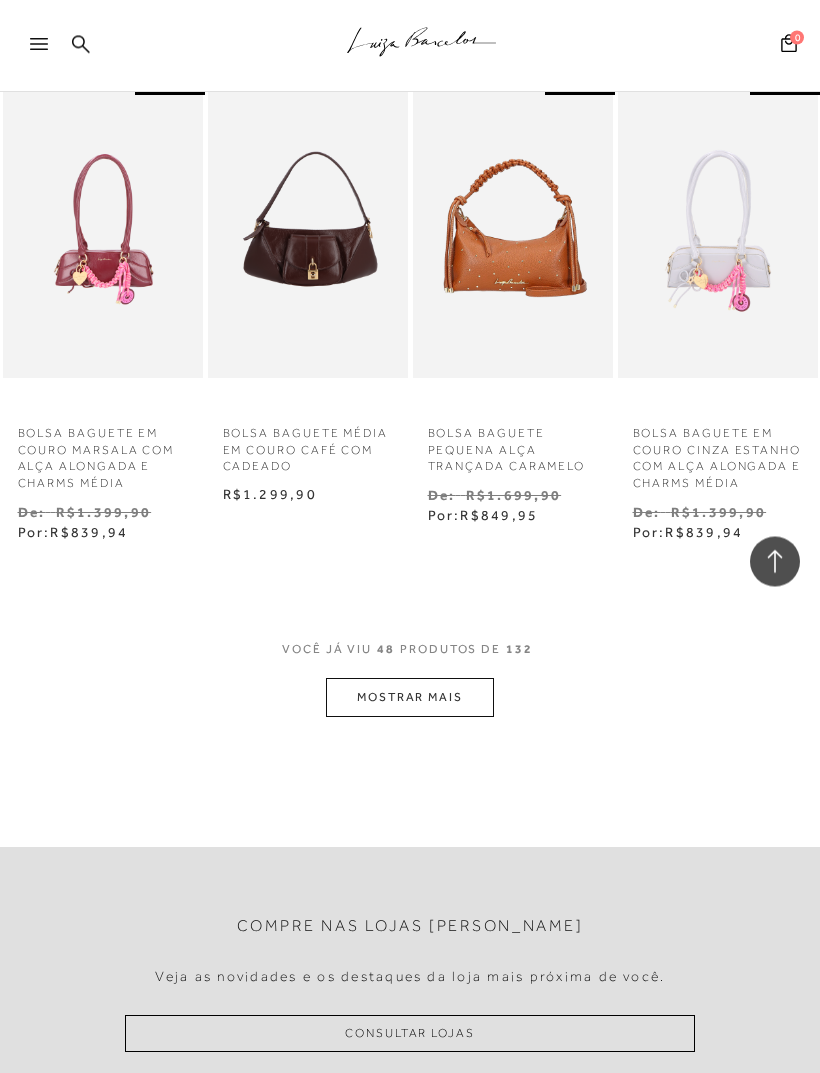click on "MOSTRAR MAIS" at bounding box center [410, 698] 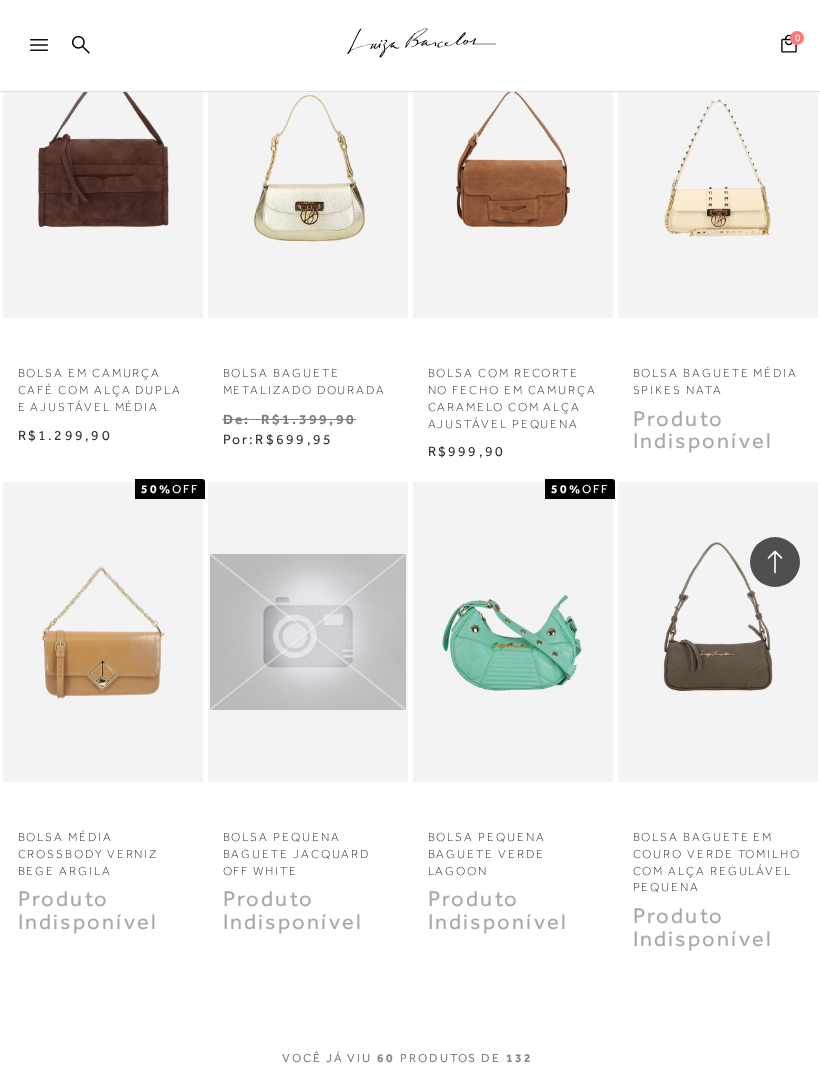scroll, scrollTop: 6435, scrollLeft: 0, axis: vertical 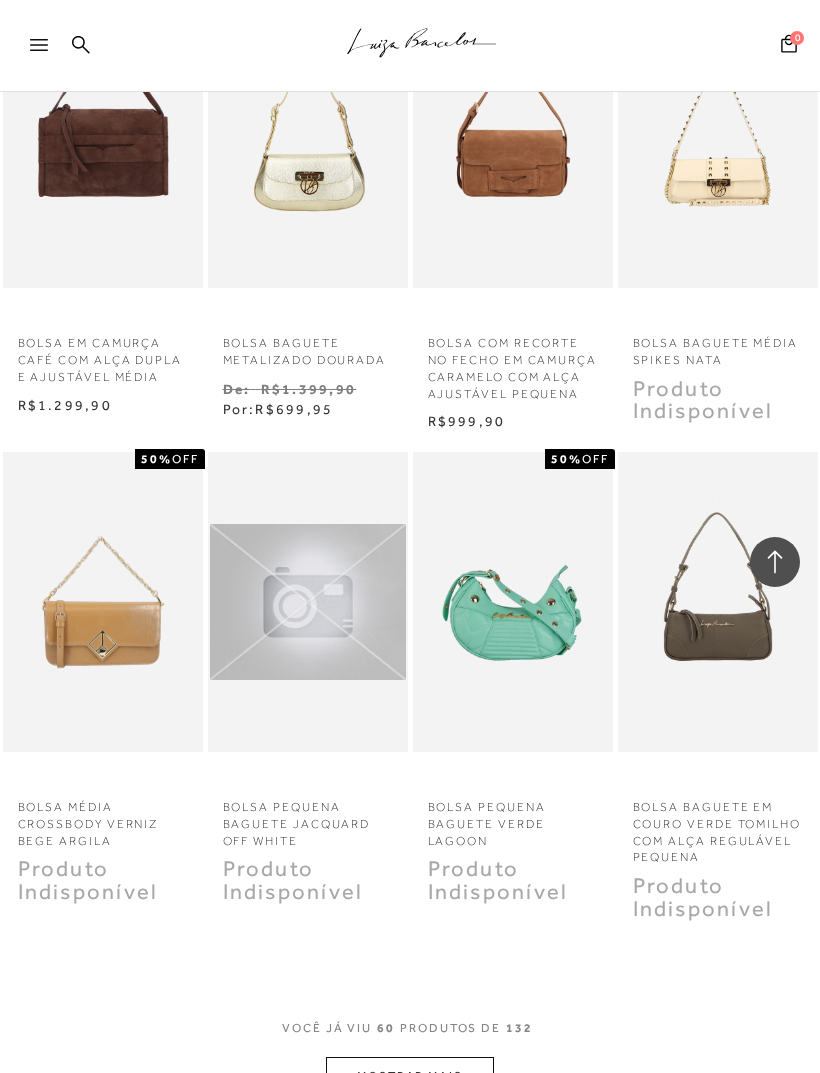 click on "MOSTRAR MAIS" at bounding box center [410, 1076] 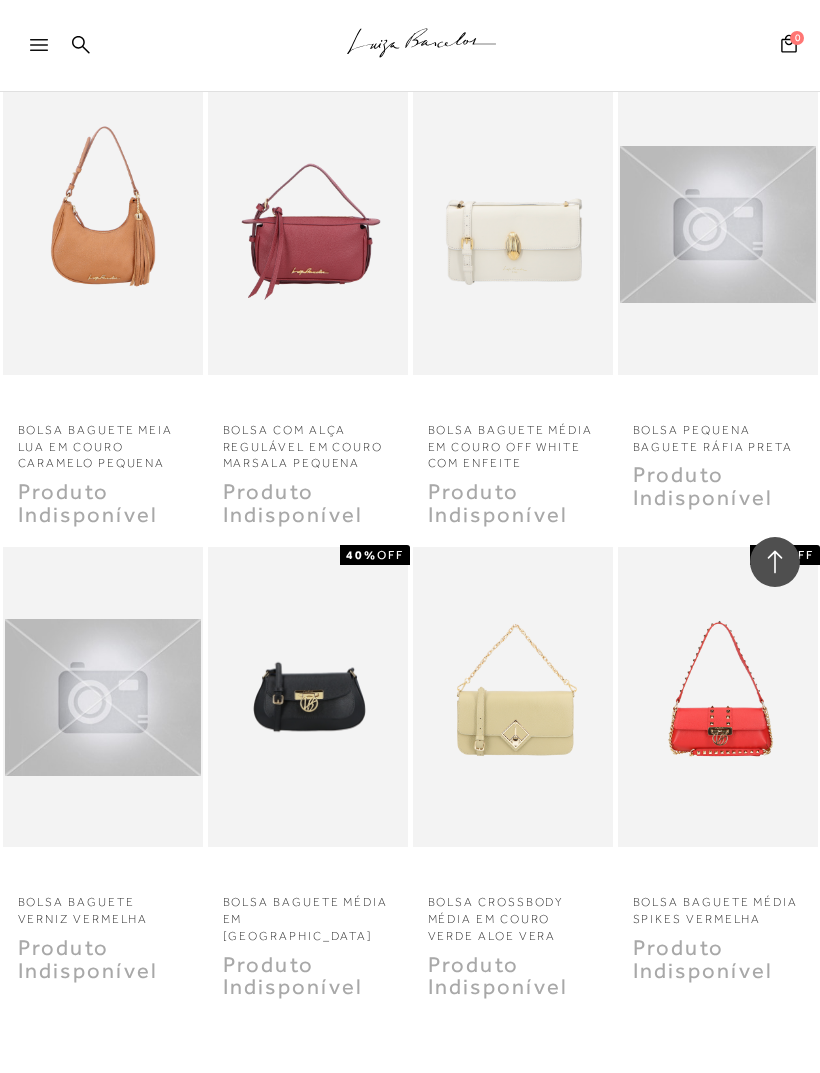 scroll, scrollTop: 8114, scrollLeft: 0, axis: vertical 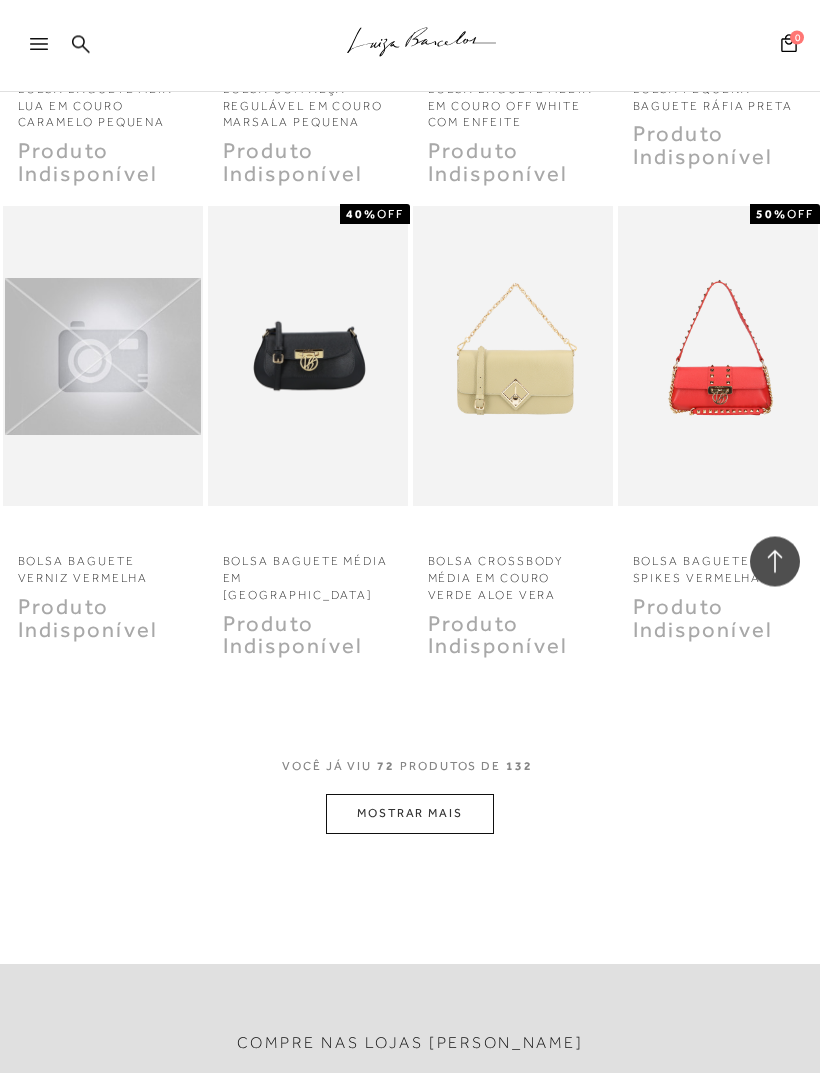 click on "MOSTRAR MAIS" at bounding box center [410, 814] 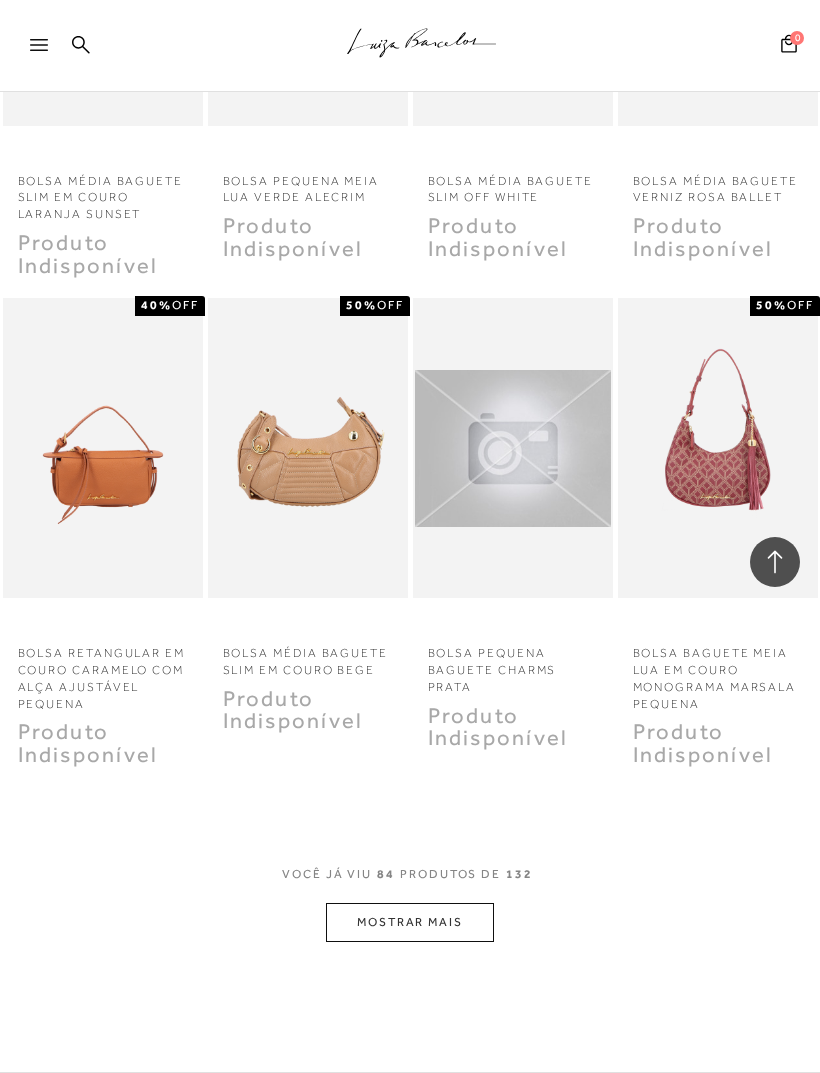 scroll, scrollTop: 9557, scrollLeft: 0, axis: vertical 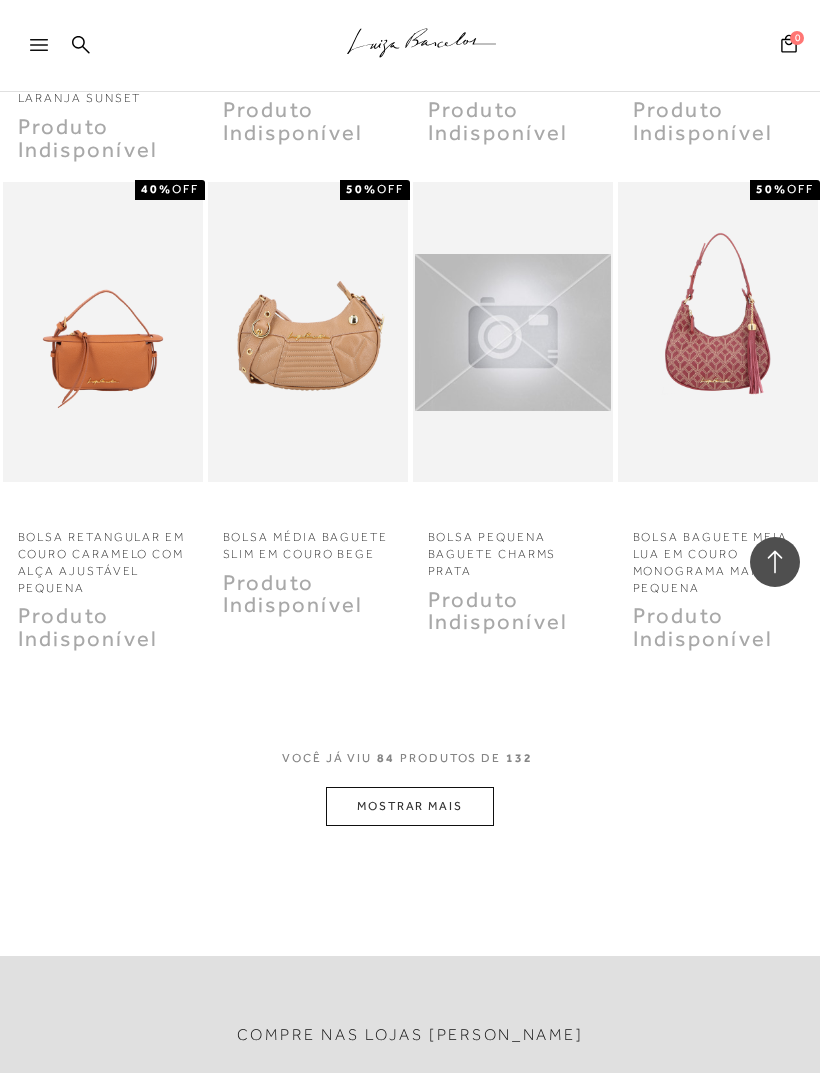 click on "MOSTRAR MAIS" at bounding box center (410, 806) 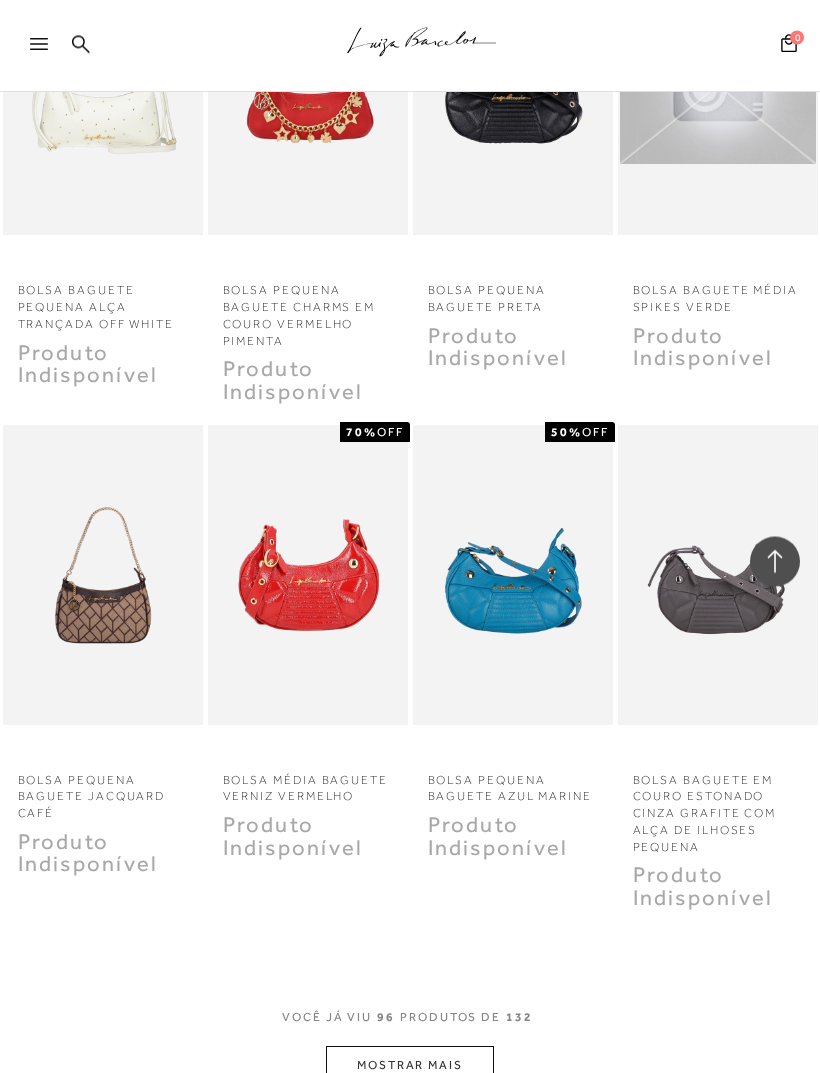 click on "MOSTRAR MAIS" at bounding box center (410, 1066) 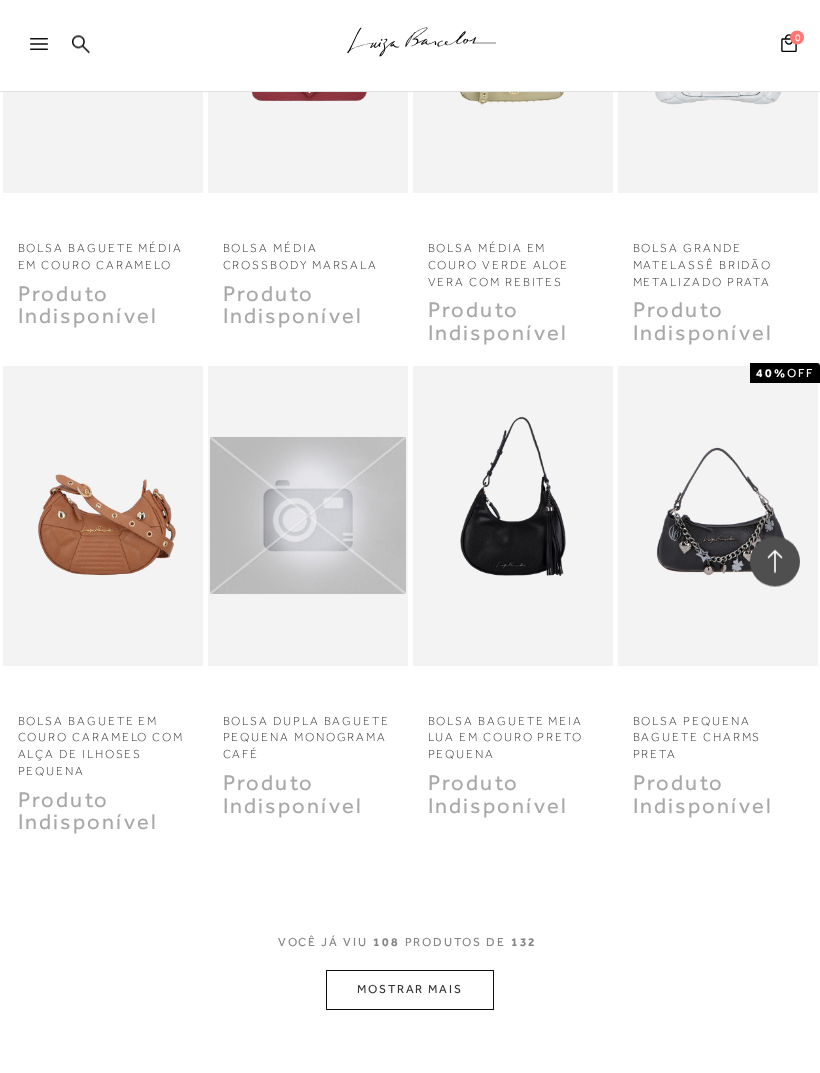 click on "MOSTRAR MAIS" at bounding box center (410, 990) 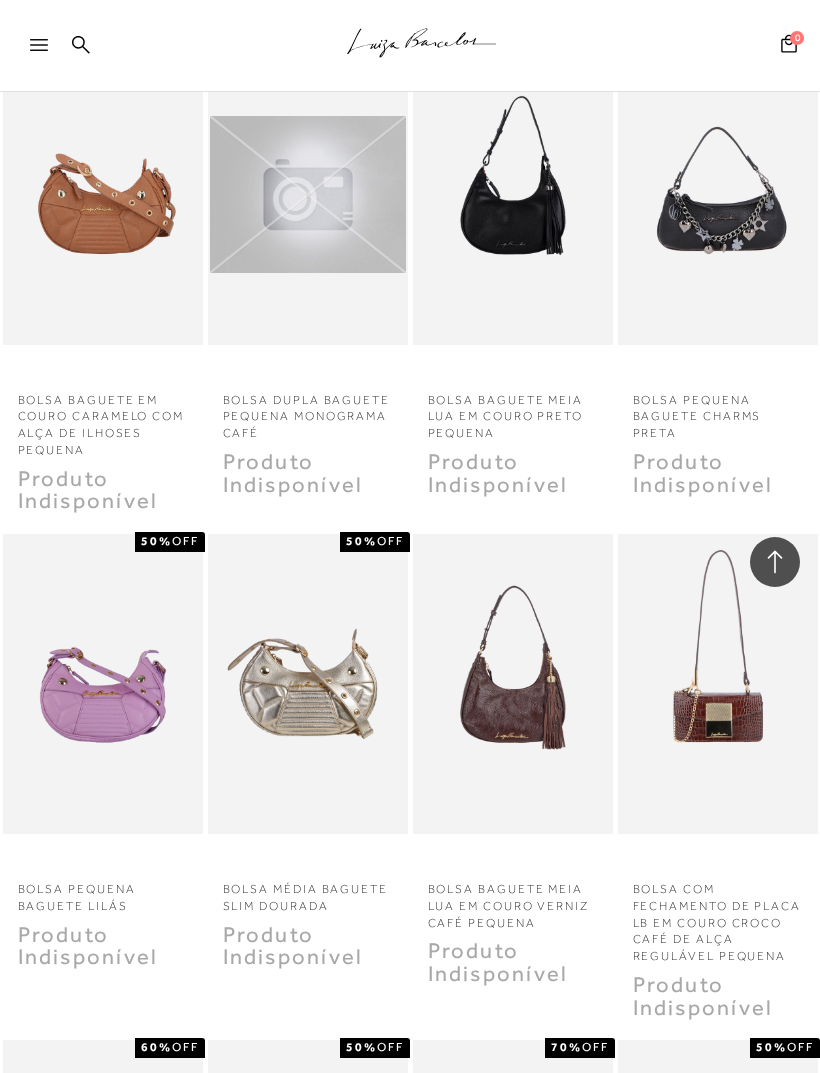 click at bounding box center [308, 684] 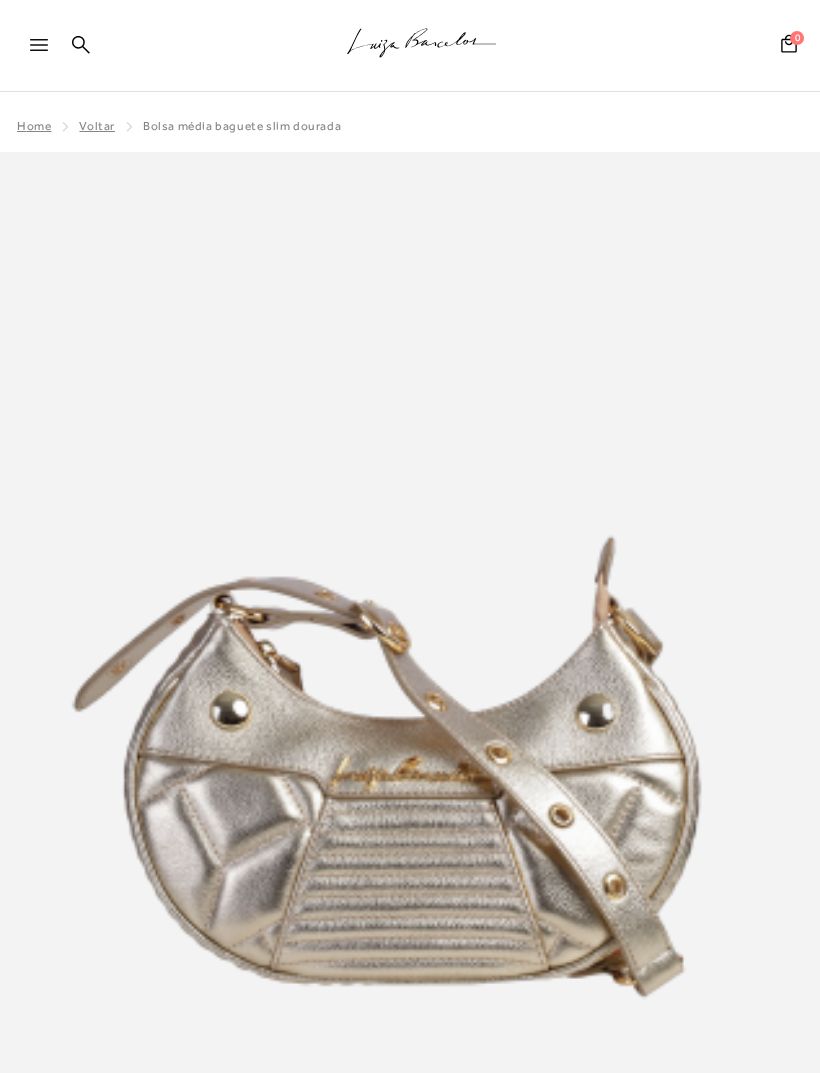 scroll, scrollTop: 211, scrollLeft: 0, axis: vertical 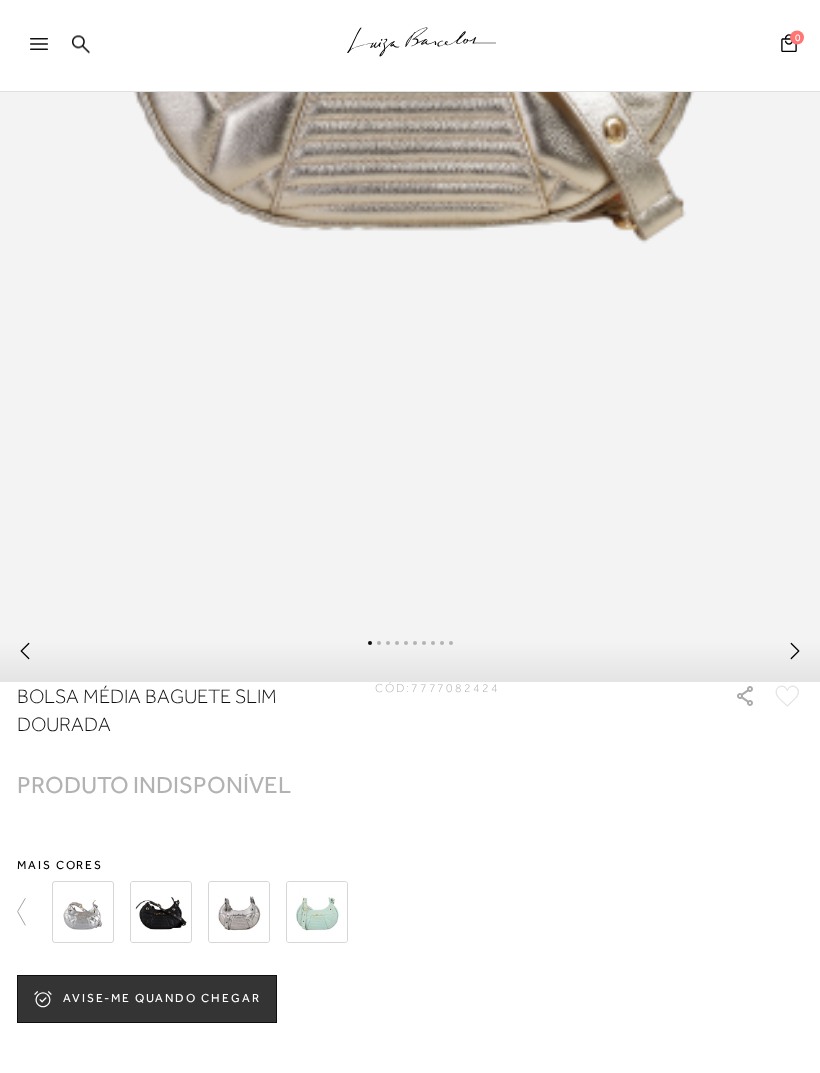 click at bounding box center (795, 657) 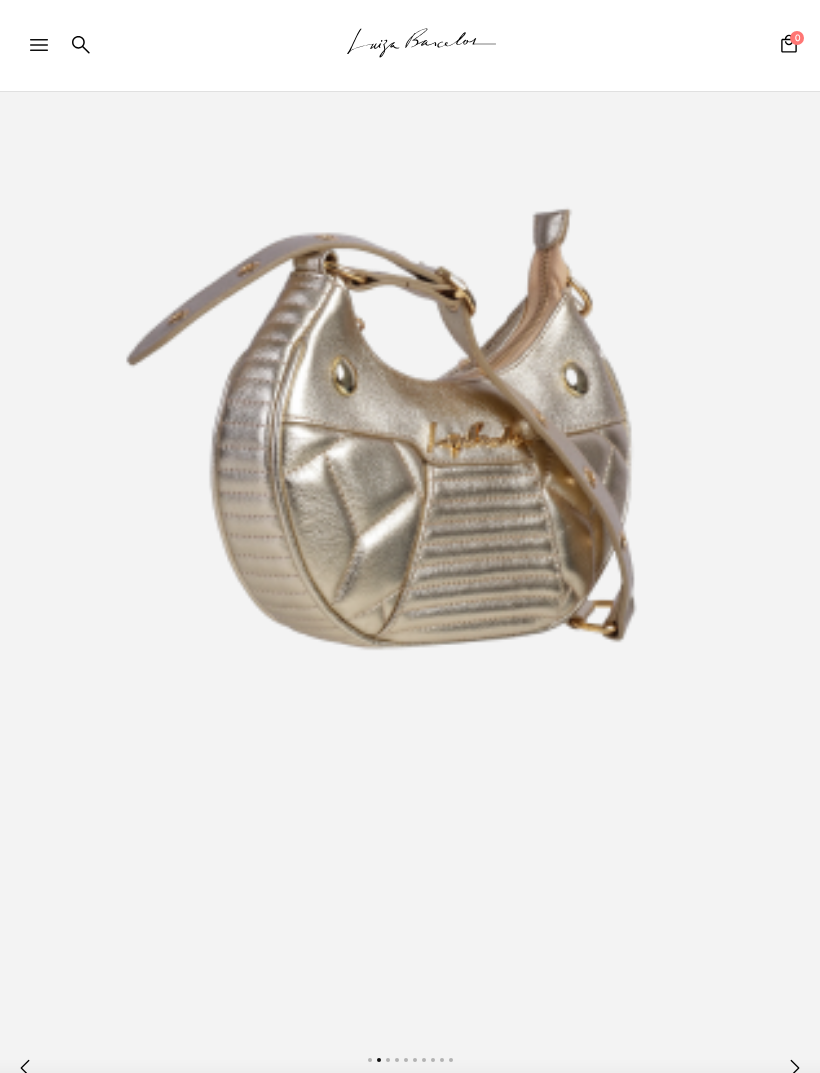 scroll, scrollTop: 354, scrollLeft: 0, axis: vertical 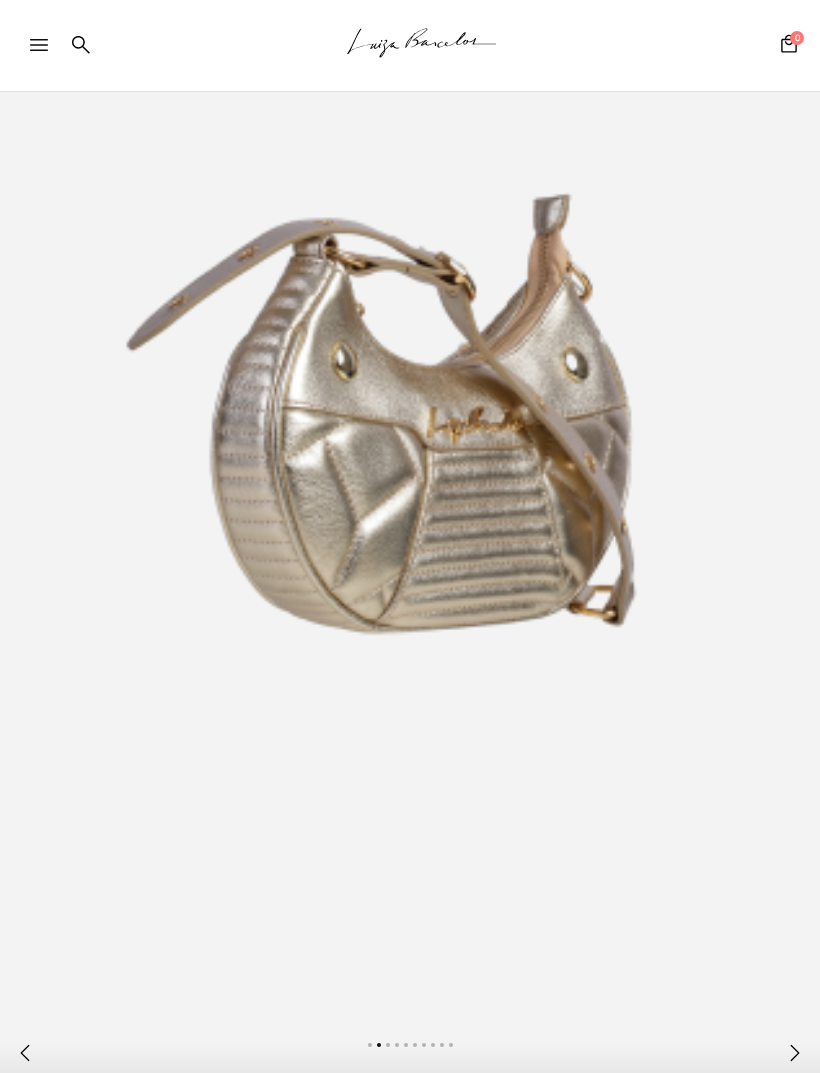 click 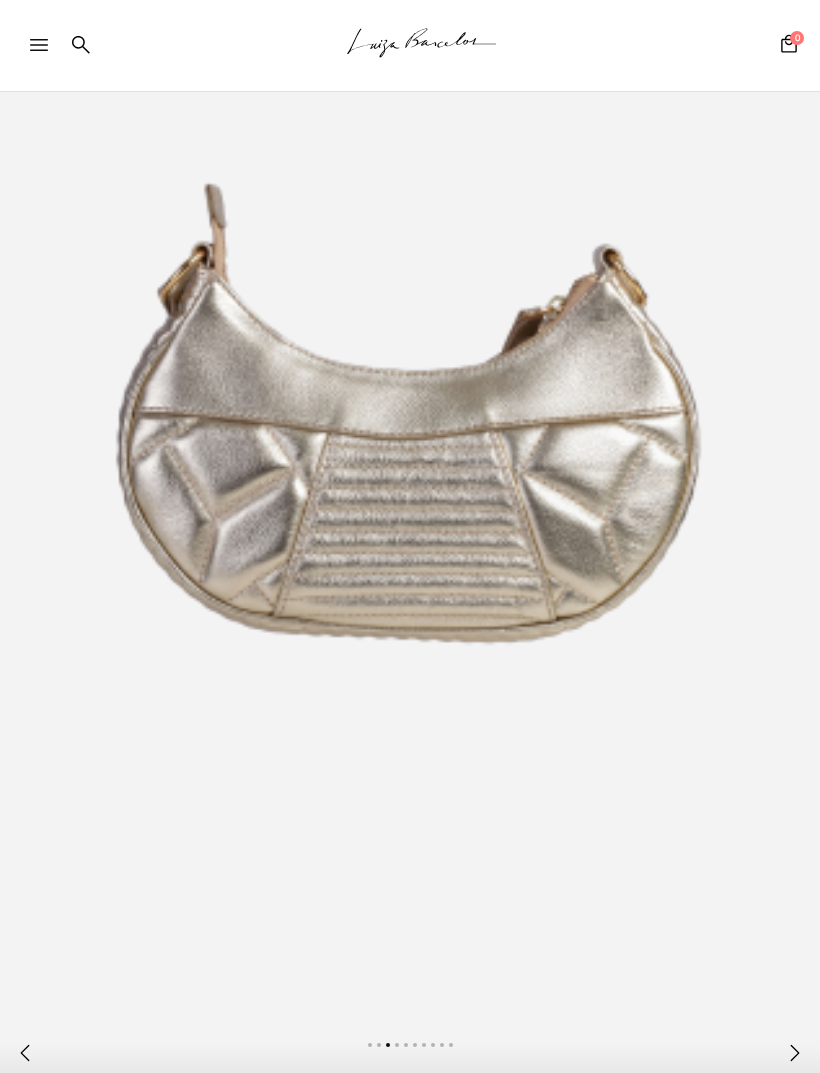 click at bounding box center [410, 1056] 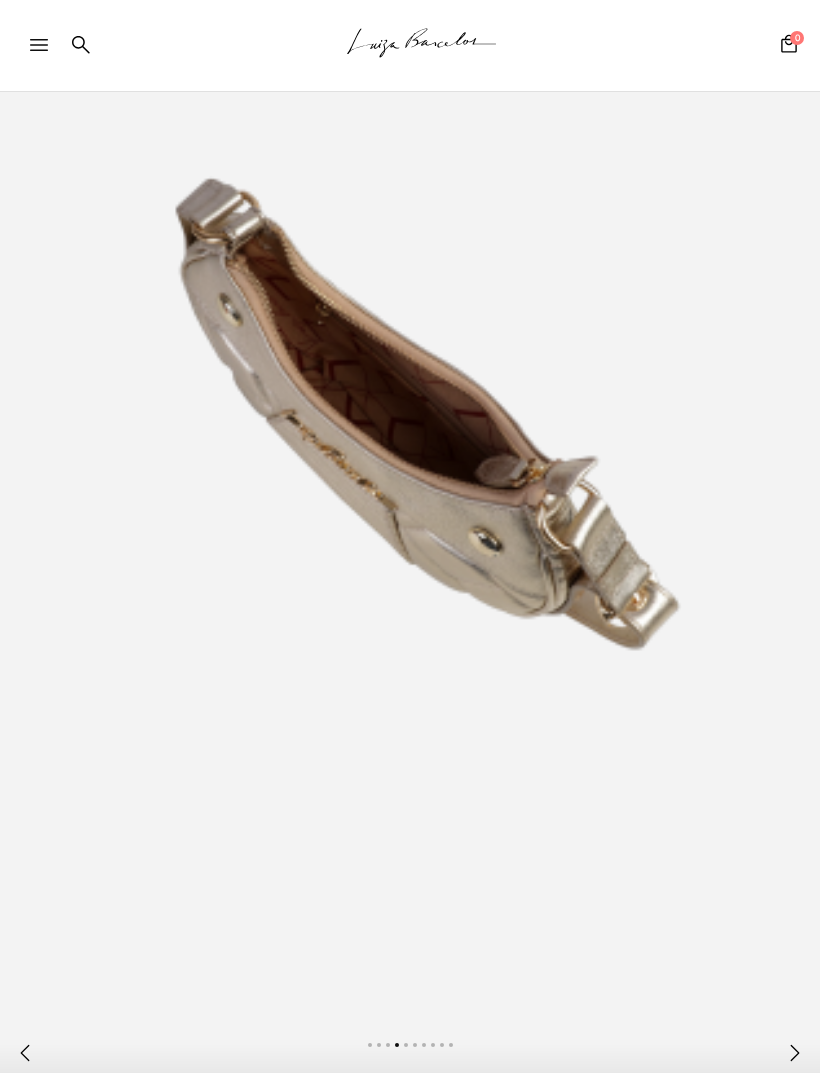 click 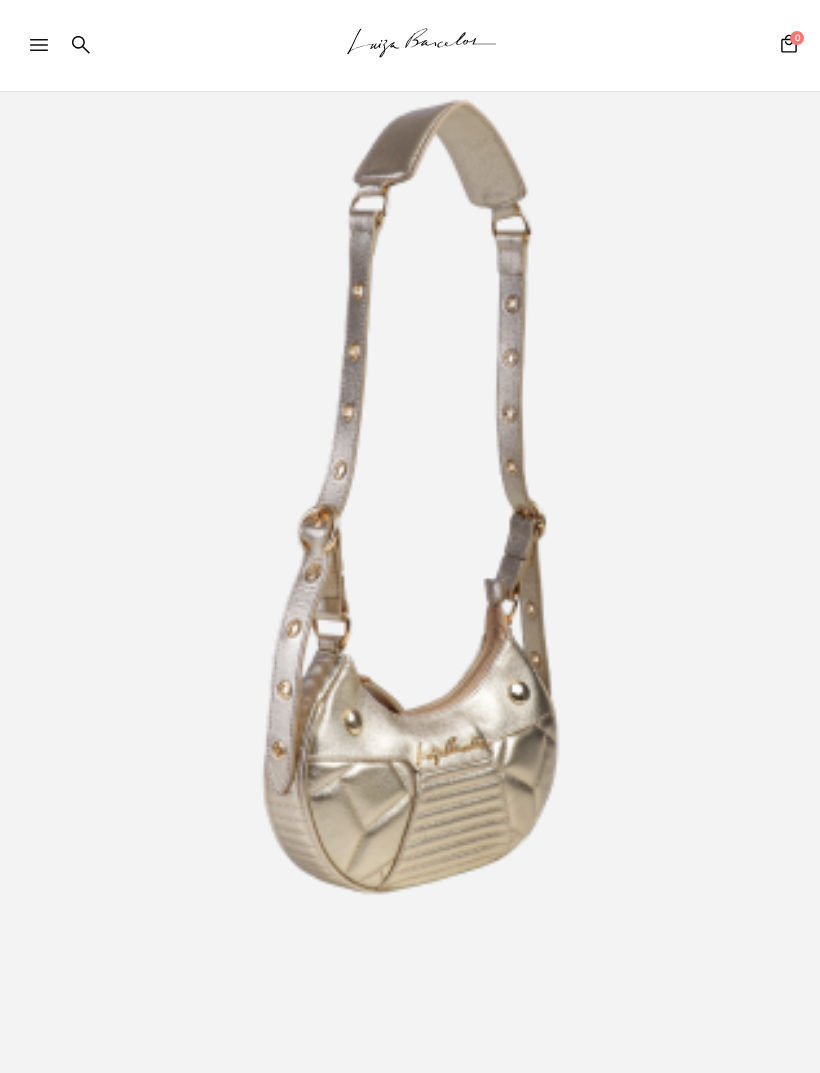 scroll, scrollTop: 0, scrollLeft: 0, axis: both 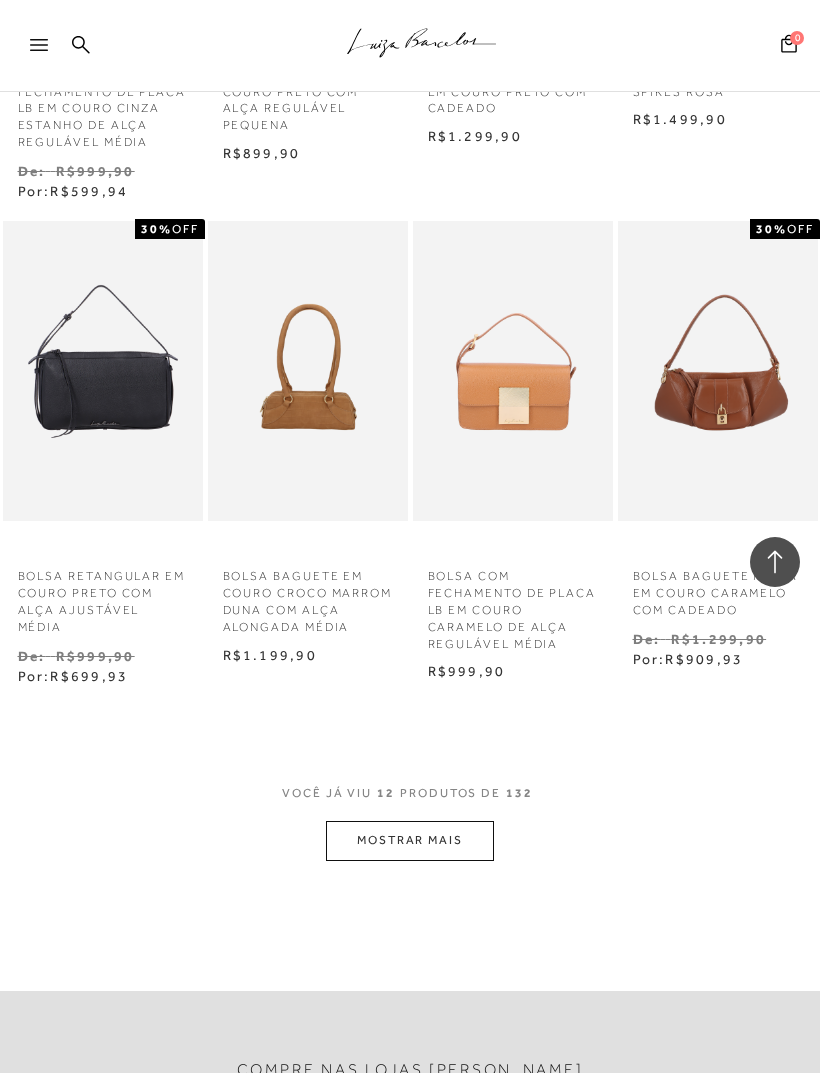 click on "MOSTRAR MAIS" at bounding box center (410, 840) 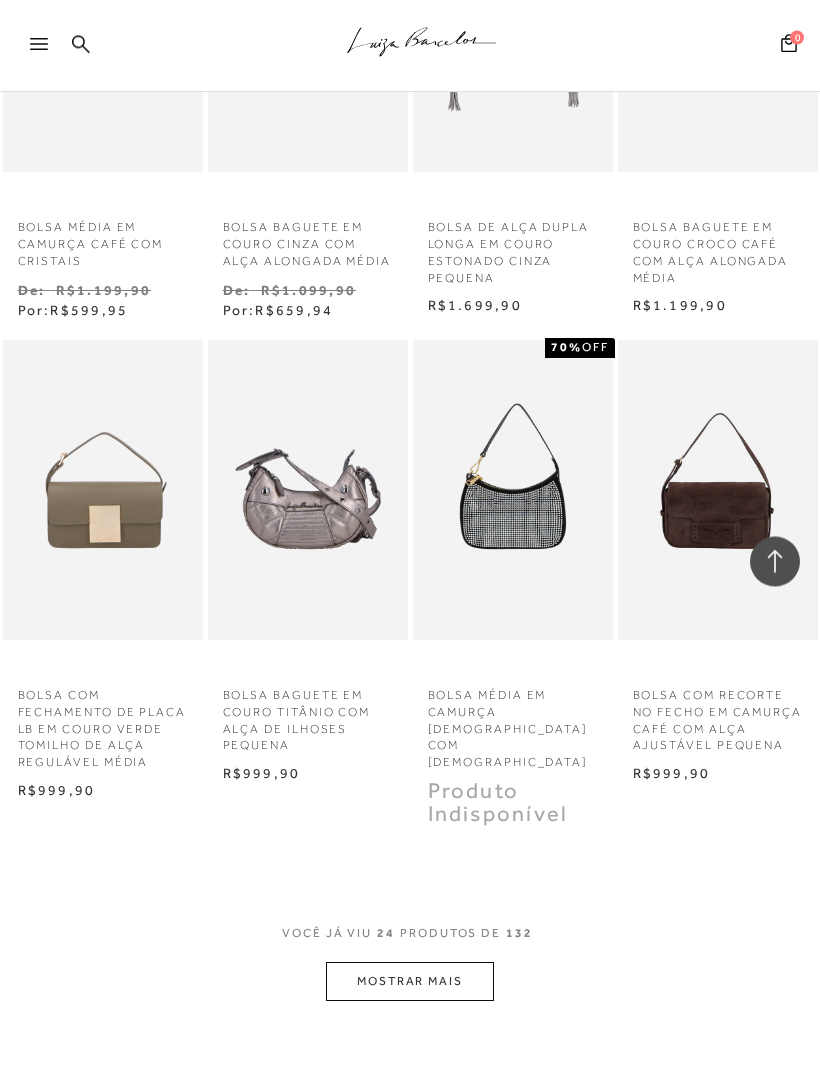 click on "MOSTRAR MAIS" at bounding box center [410, 982] 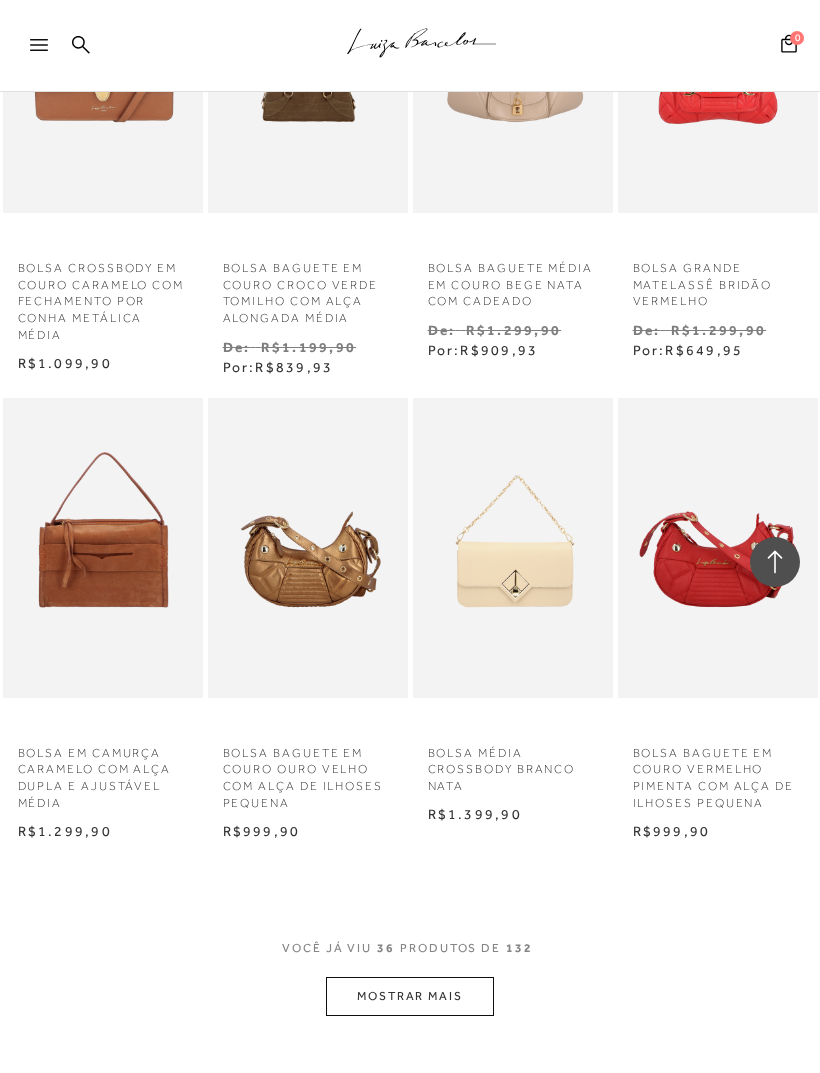 scroll, scrollTop: 3671, scrollLeft: 0, axis: vertical 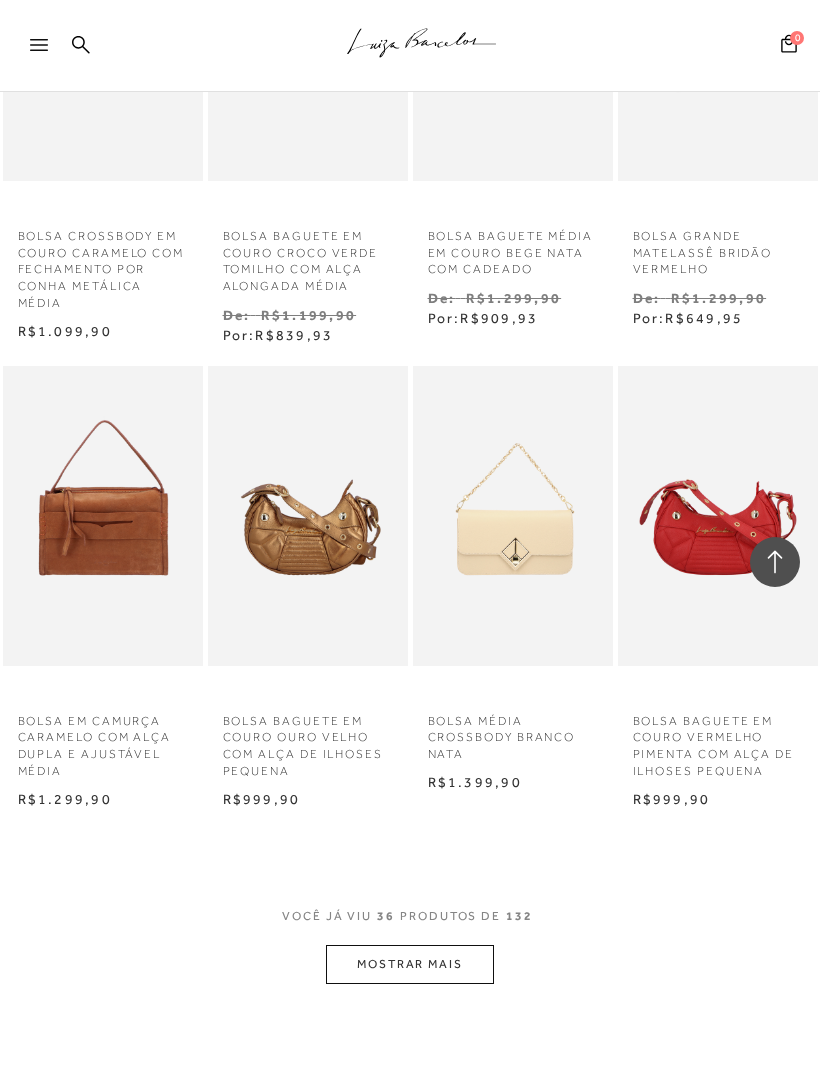 click on "MOSTRAR MAIS" at bounding box center [410, 964] 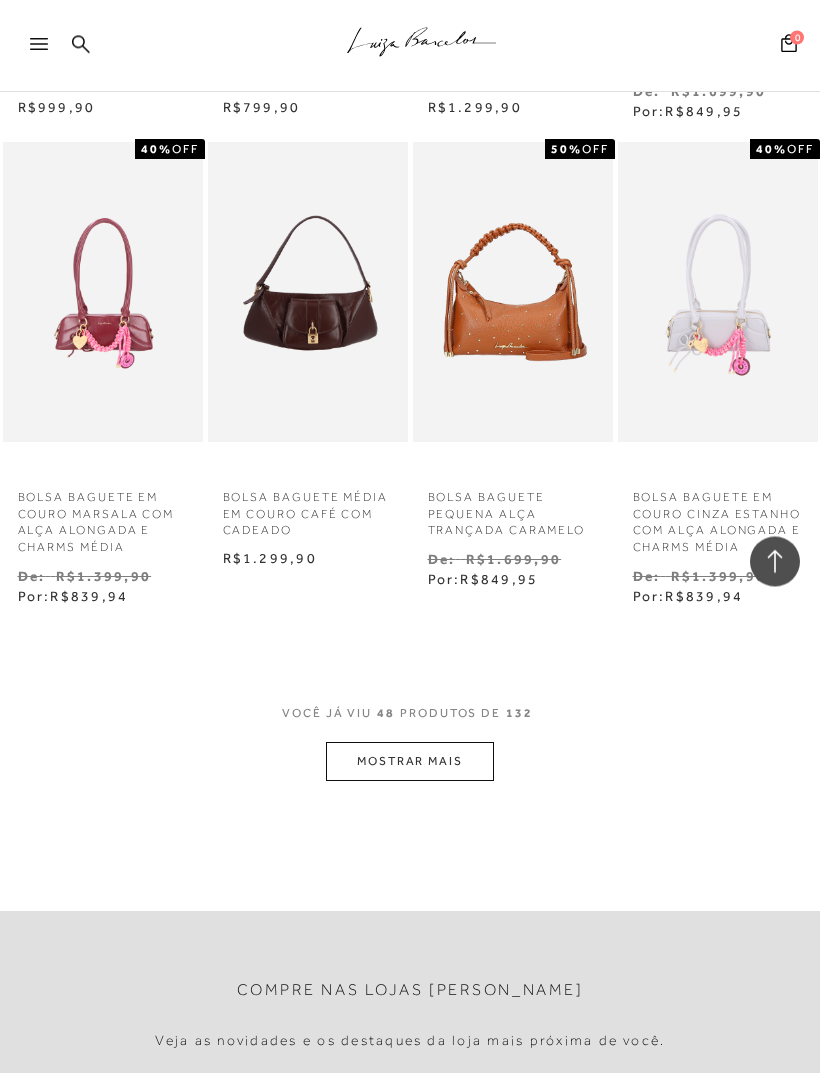 scroll, scrollTop: 5316, scrollLeft: 0, axis: vertical 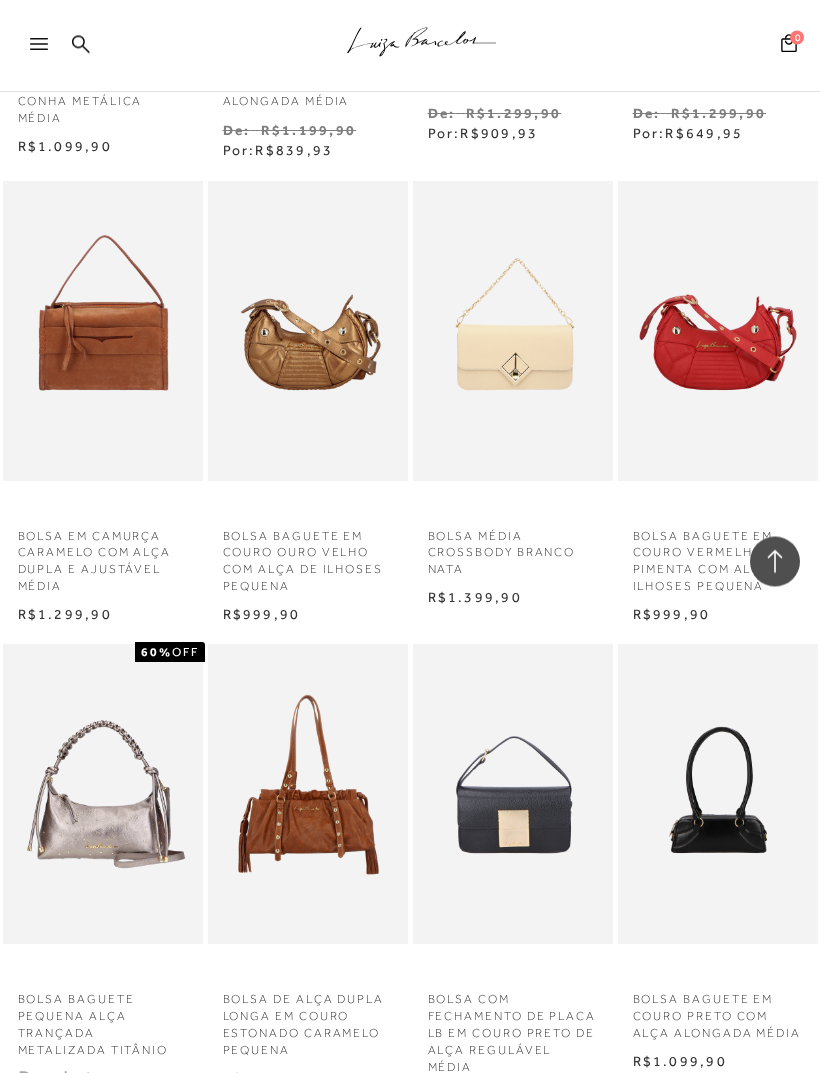 click on ".a{fill-rule:evenodd;stroke:#000!important;stroke-width:0!important;}" at bounding box center (443, 46) 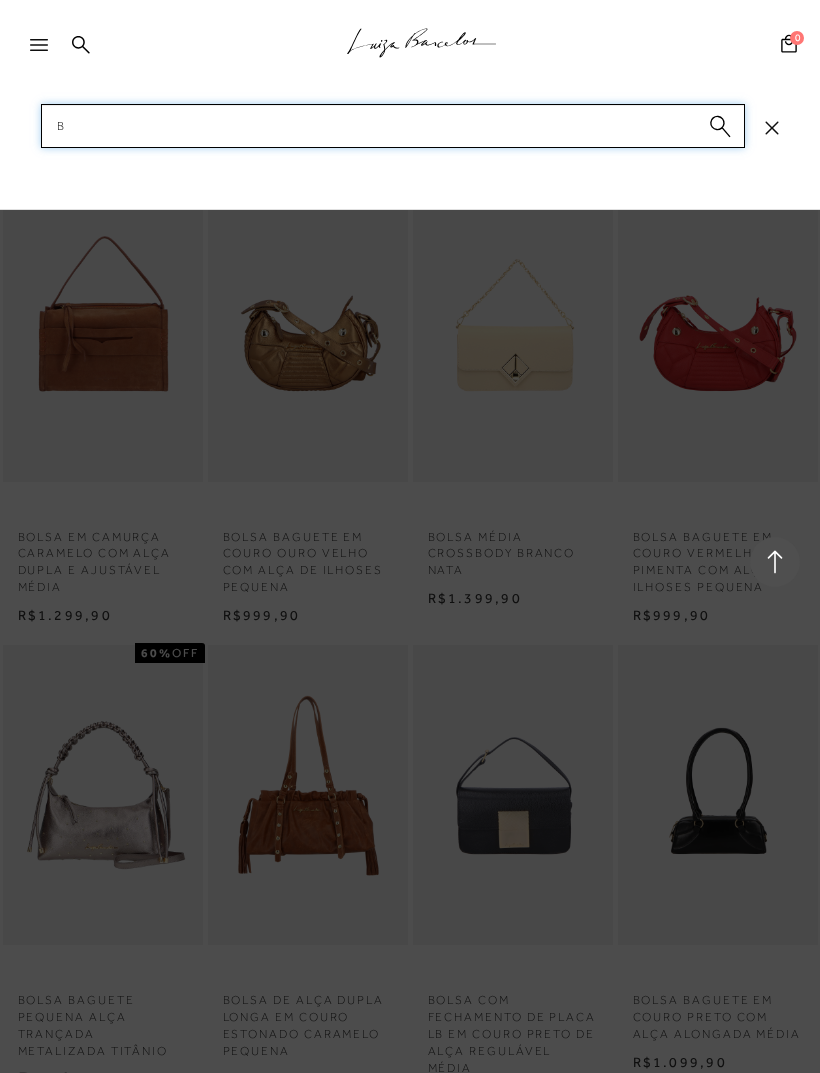 scroll, scrollTop: 0, scrollLeft: 0, axis: both 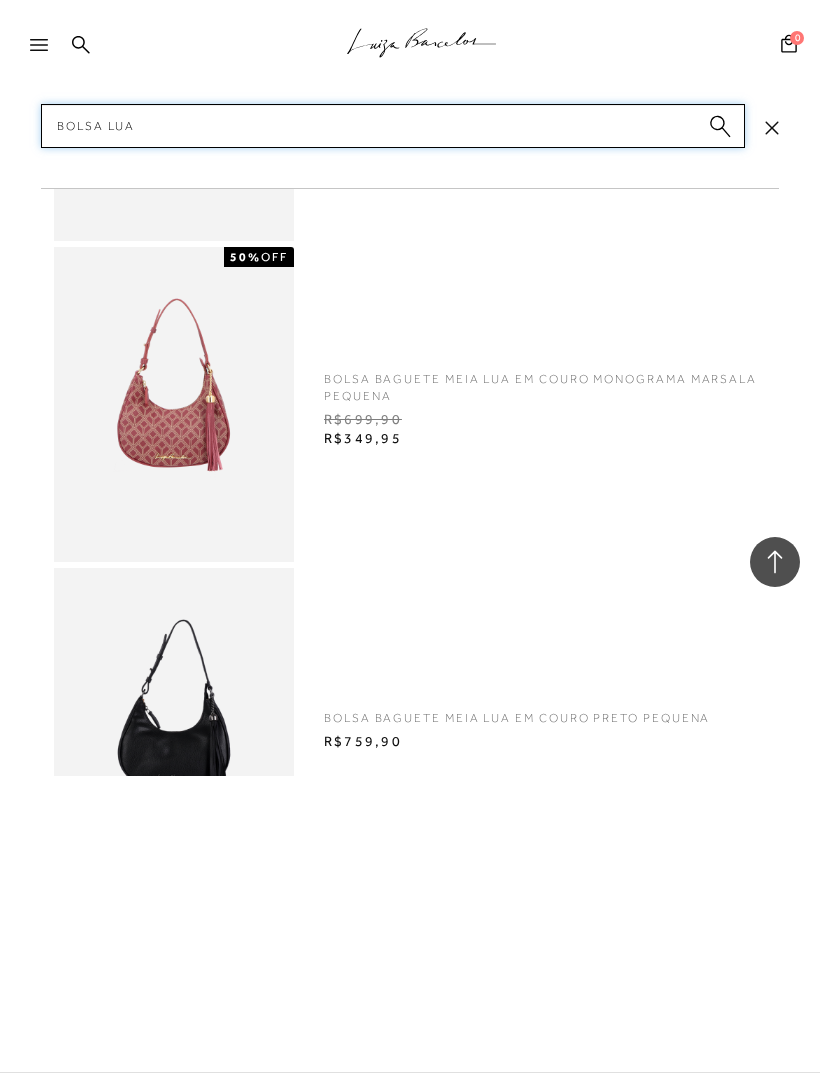 click on "Bolsa lua" at bounding box center [393, 126] 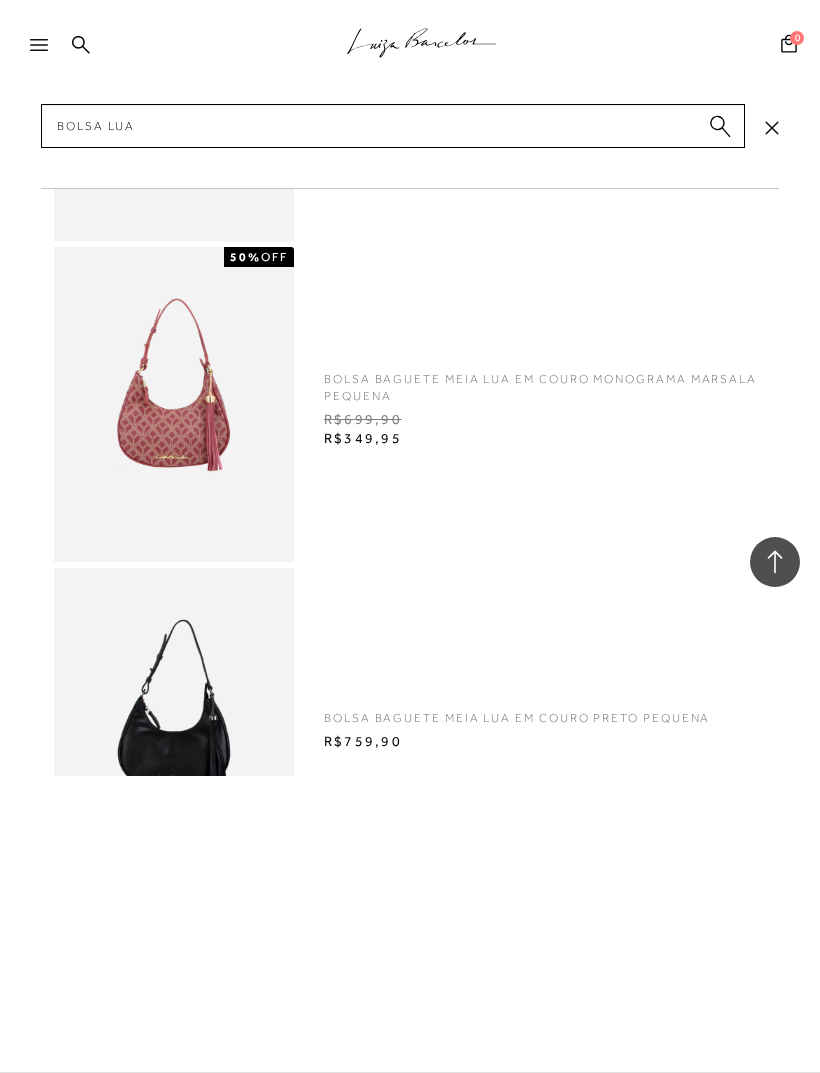 click 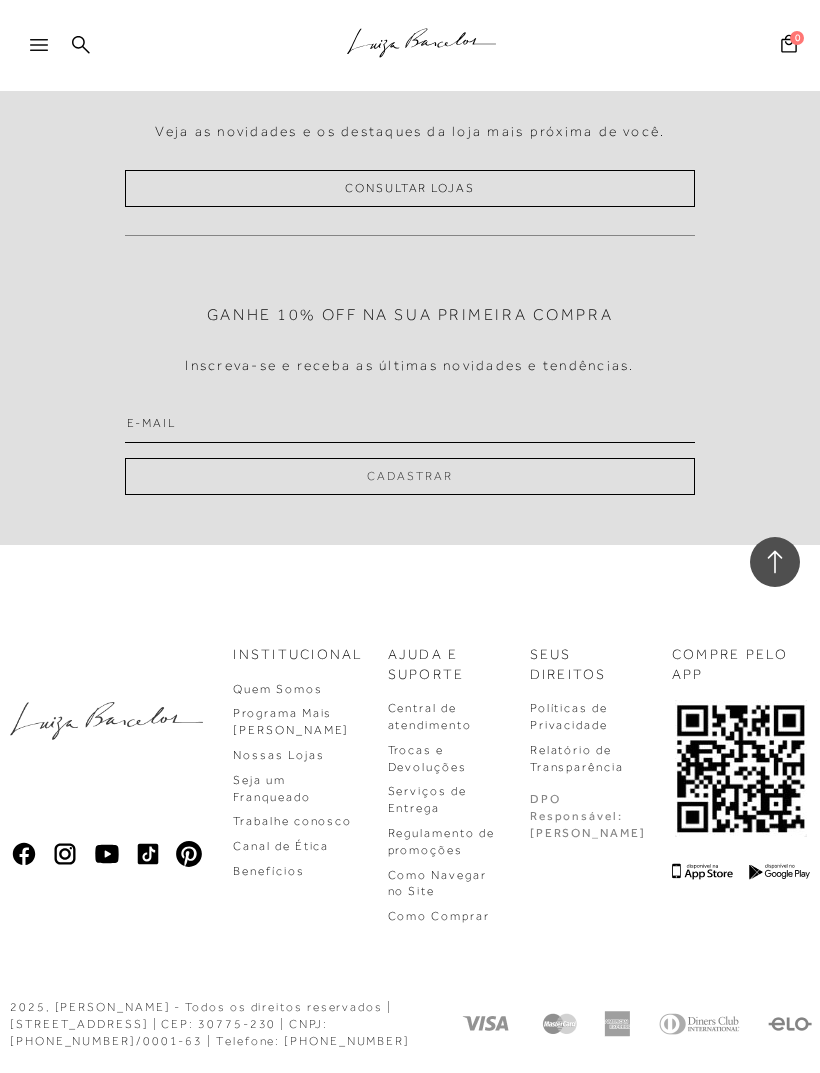 type 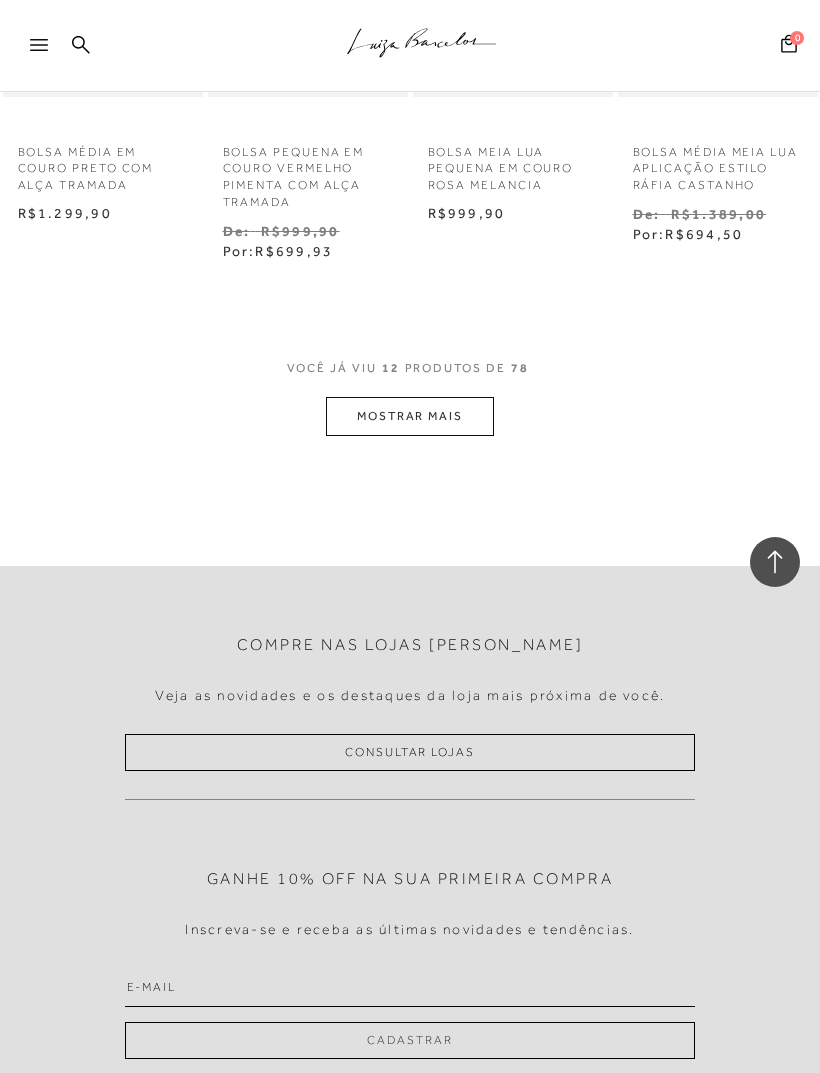 scroll, scrollTop: 1324, scrollLeft: 0, axis: vertical 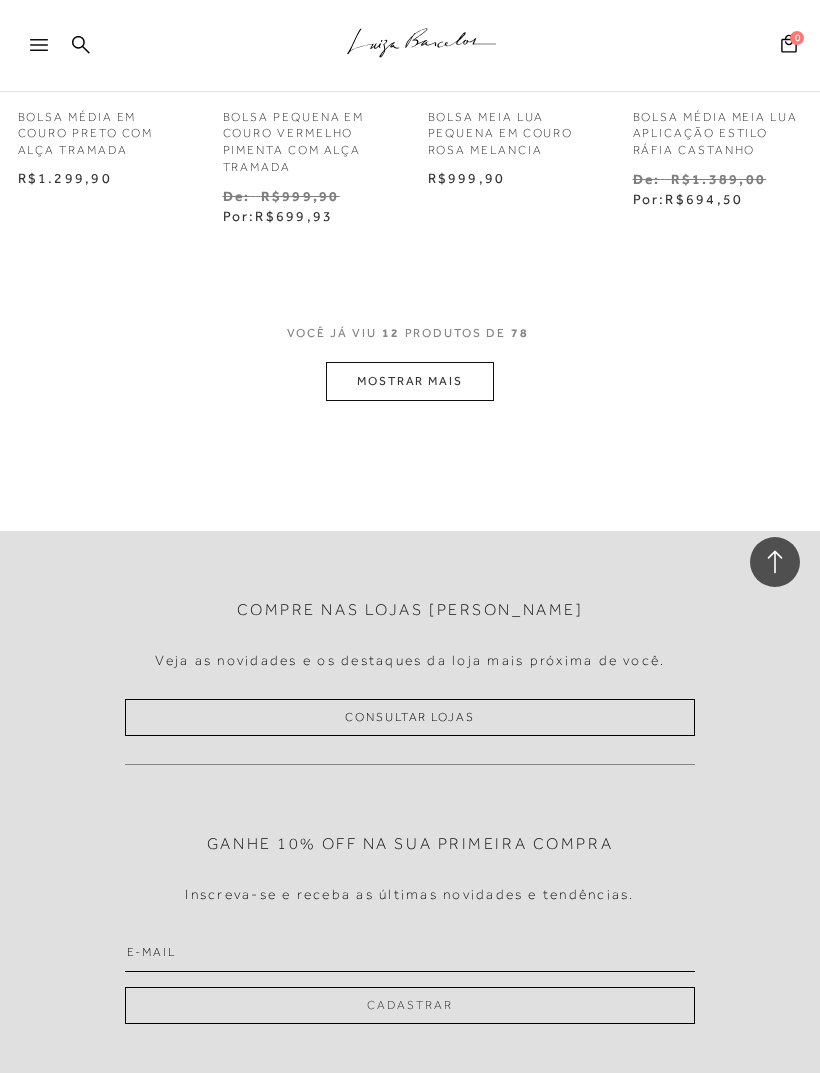 click on "MOSTRAR MAIS" at bounding box center [410, 381] 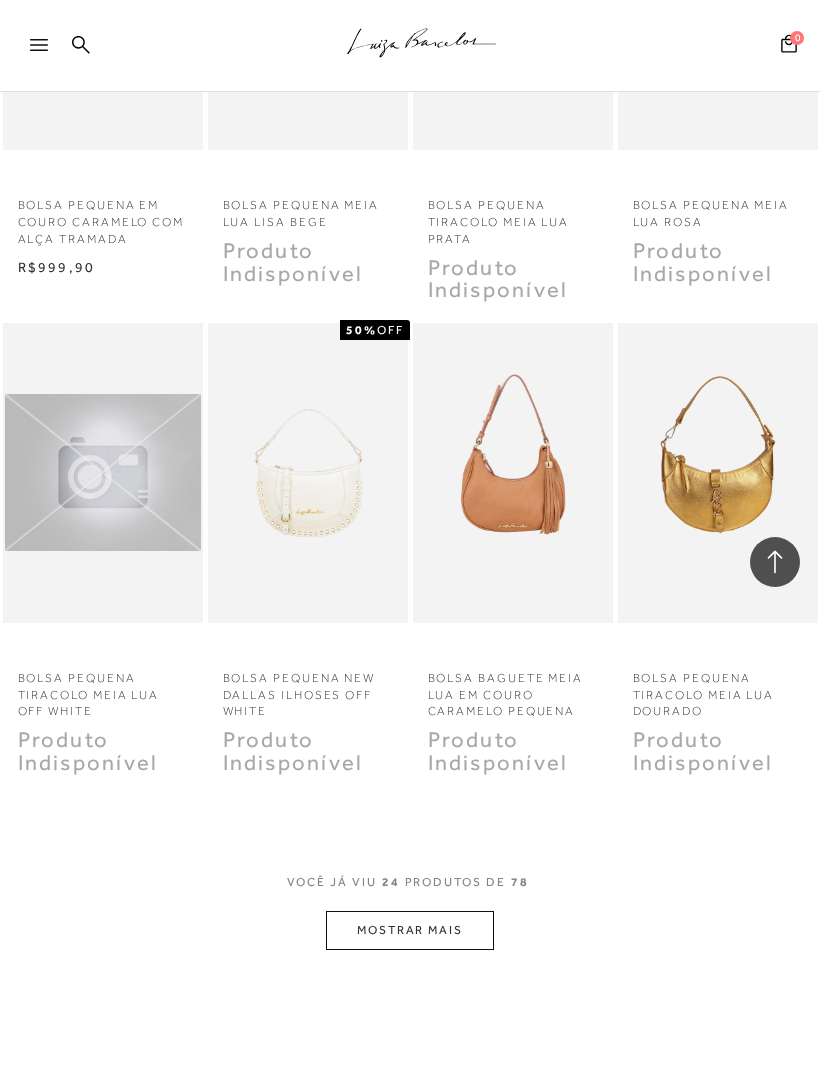scroll, scrollTop: 2296, scrollLeft: 0, axis: vertical 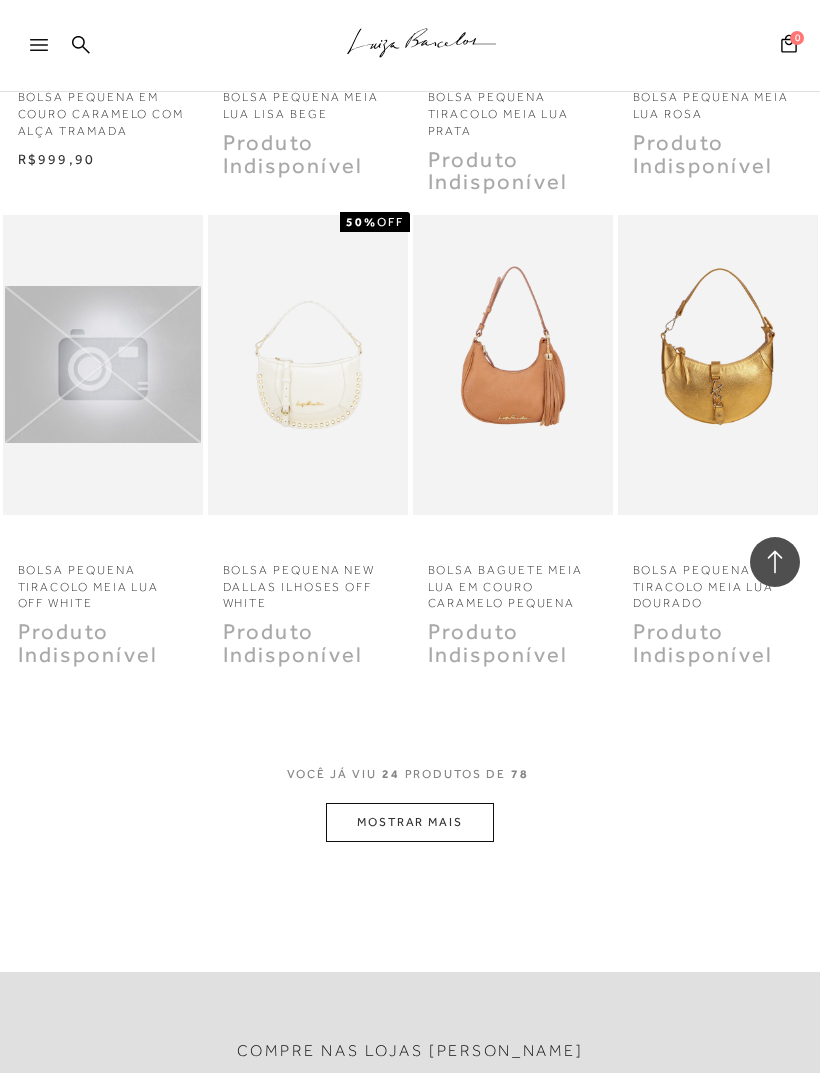 click on "MOSTRAR MAIS" at bounding box center [410, 822] 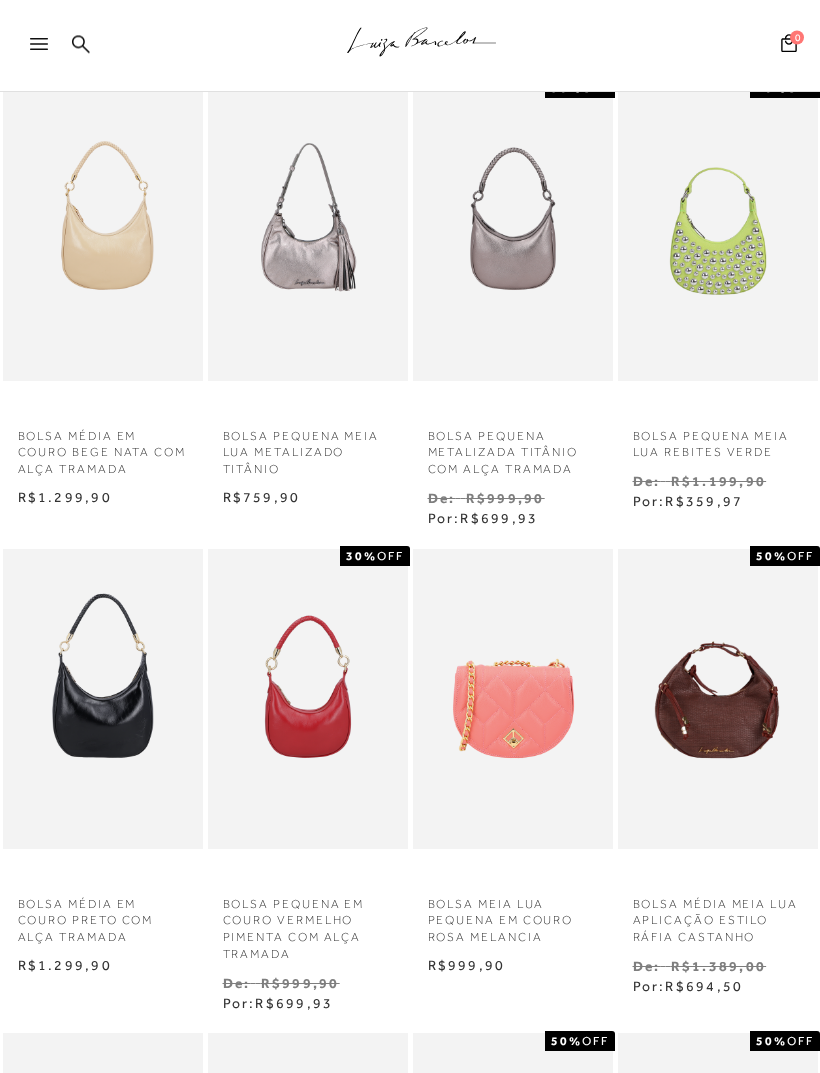 scroll, scrollTop: 0, scrollLeft: 0, axis: both 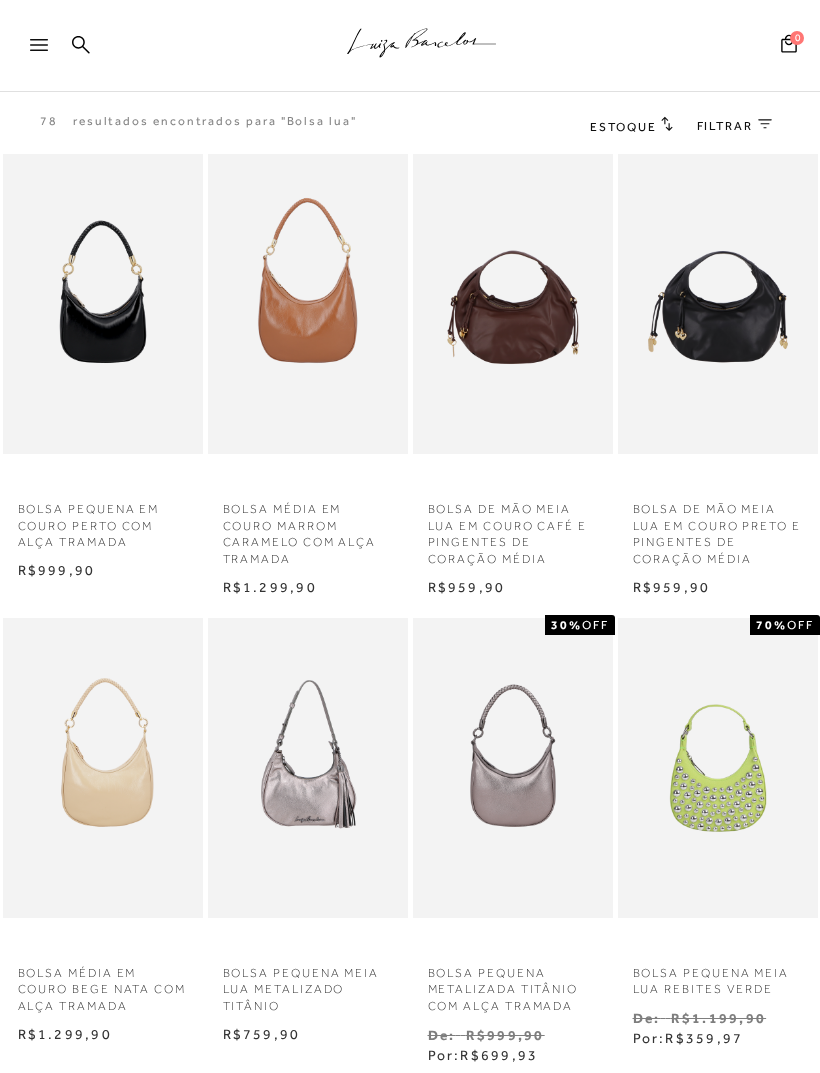 click on ".a{fill-rule:evenodd;stroke:#000!important;stroke-width:0!important;}" at bounding box center (443, 46) 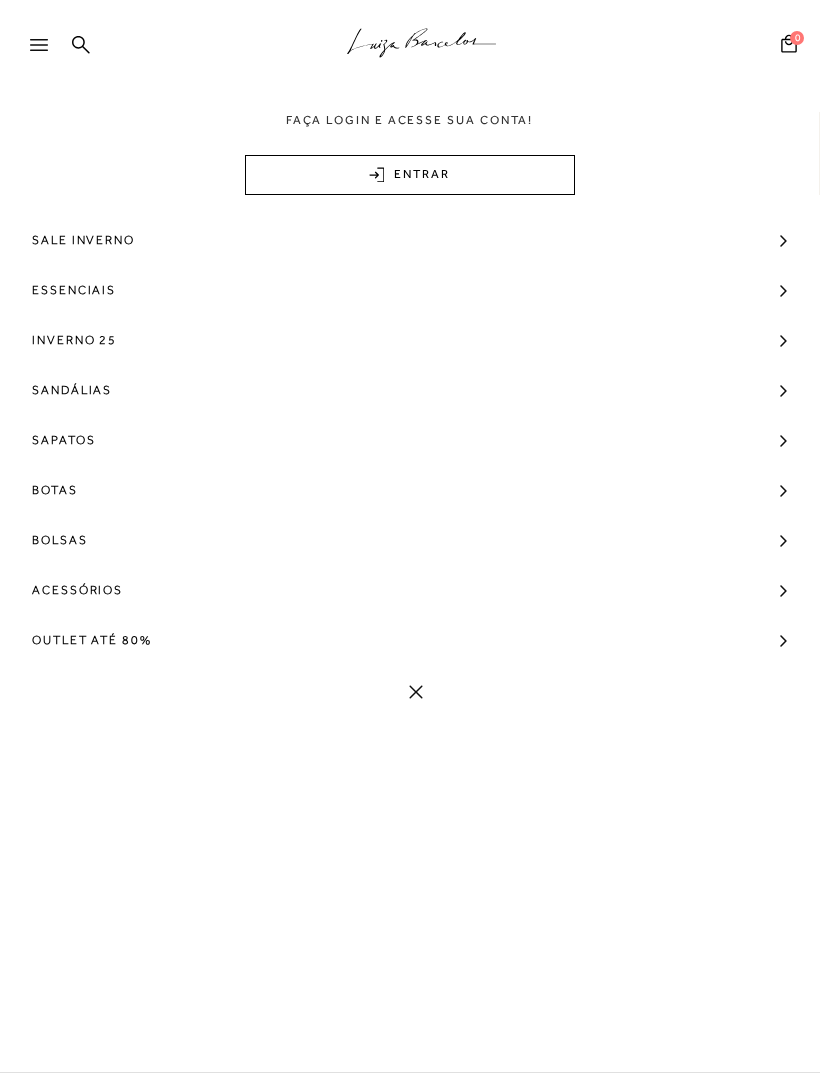 click on "Bolsas" at bounding box center (410, 540) 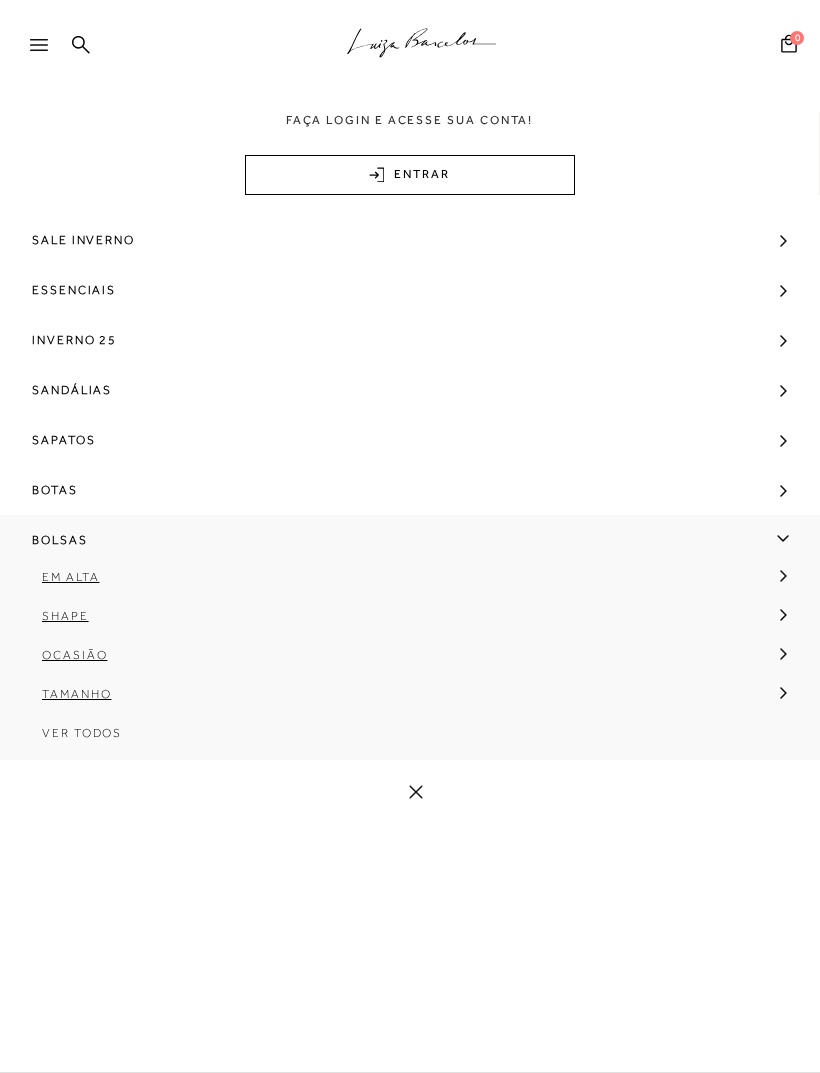click on "Em Alta" at bounding box center [403, 584] 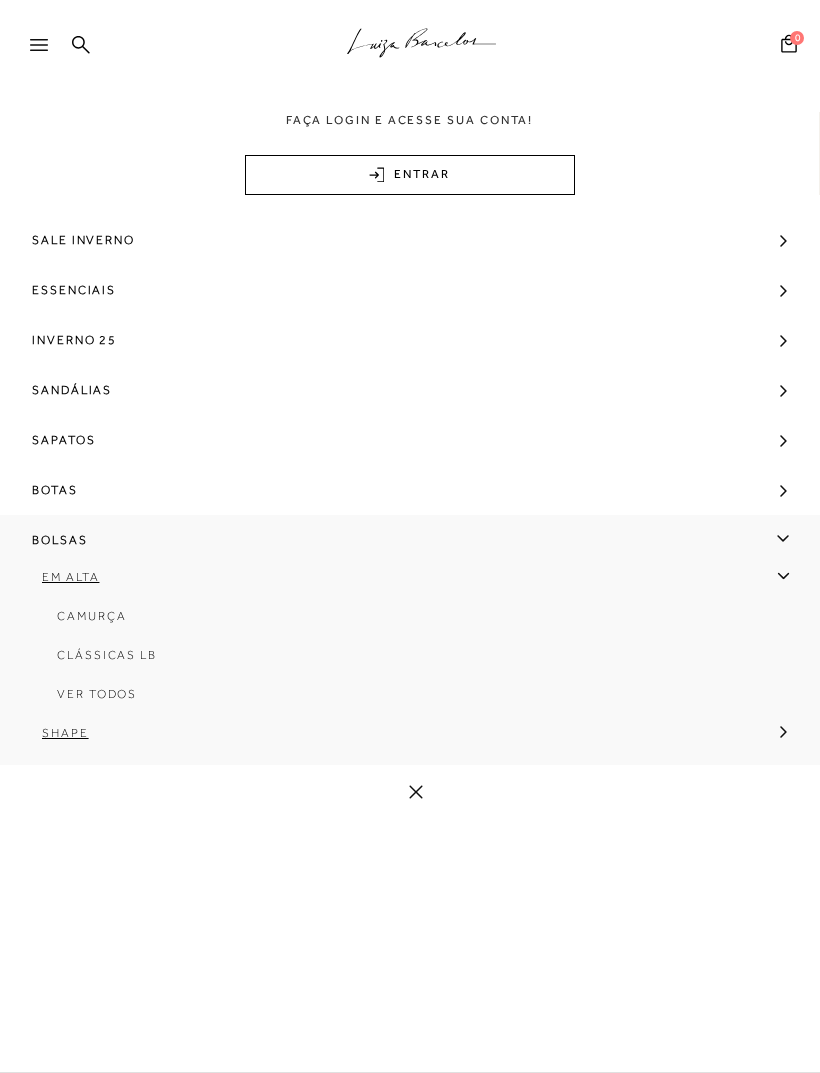 click on "Bolsas" at bounding box center (60, 540) 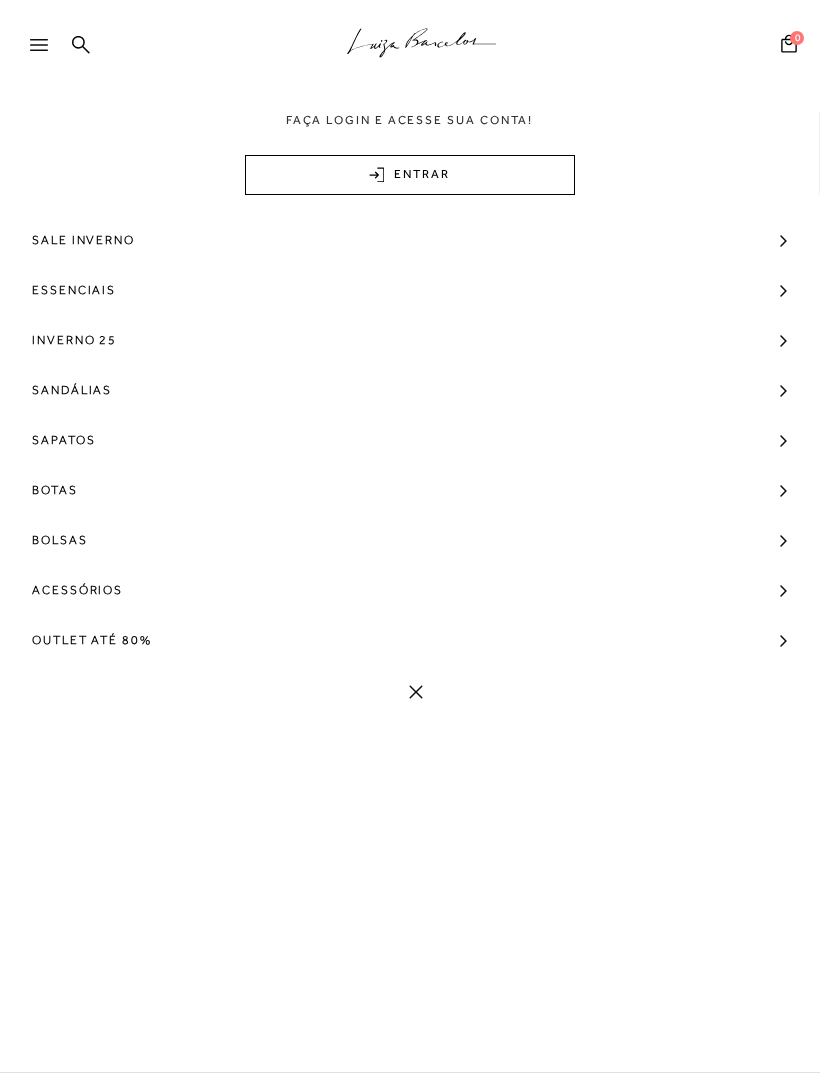 click on "Bolsas" at bounding box center [60, 540] 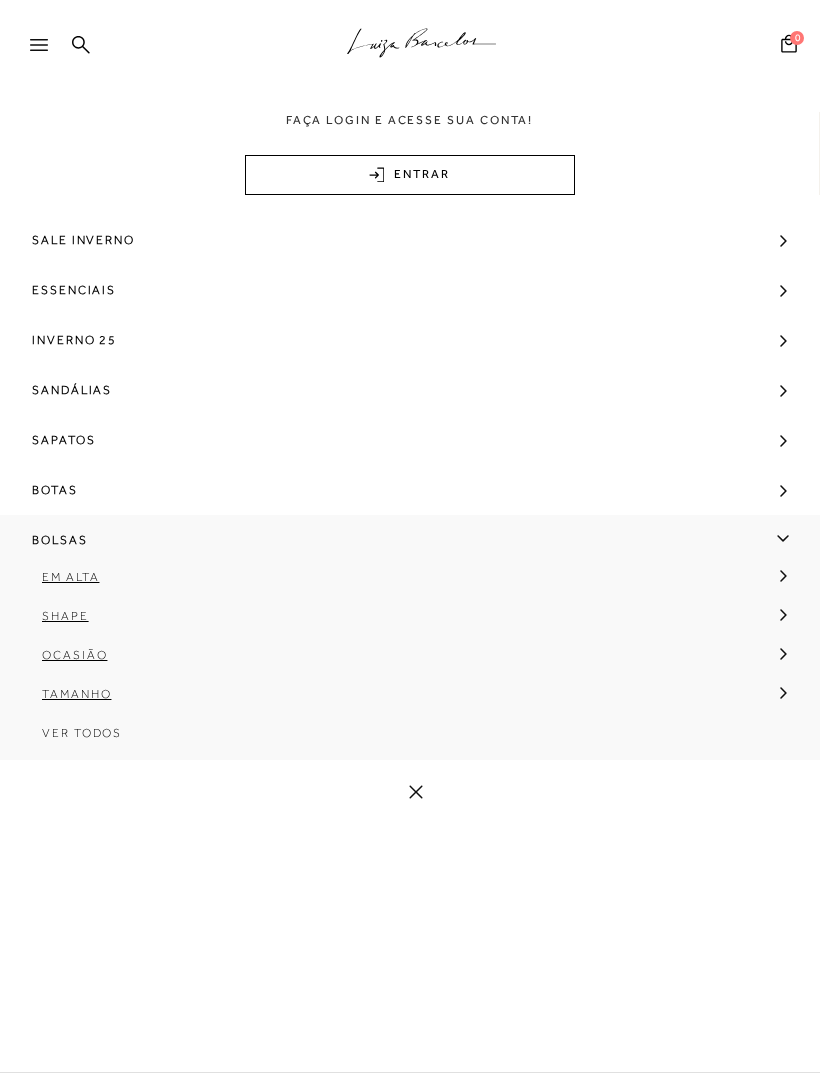 click on "MAIS LUIZA
Sale Inverno
Essenciais
Inverno 25
Sandálias
Sapatos
Botas
Bolsas
Em Alta
Camurça" at bounding box center (410, 517) 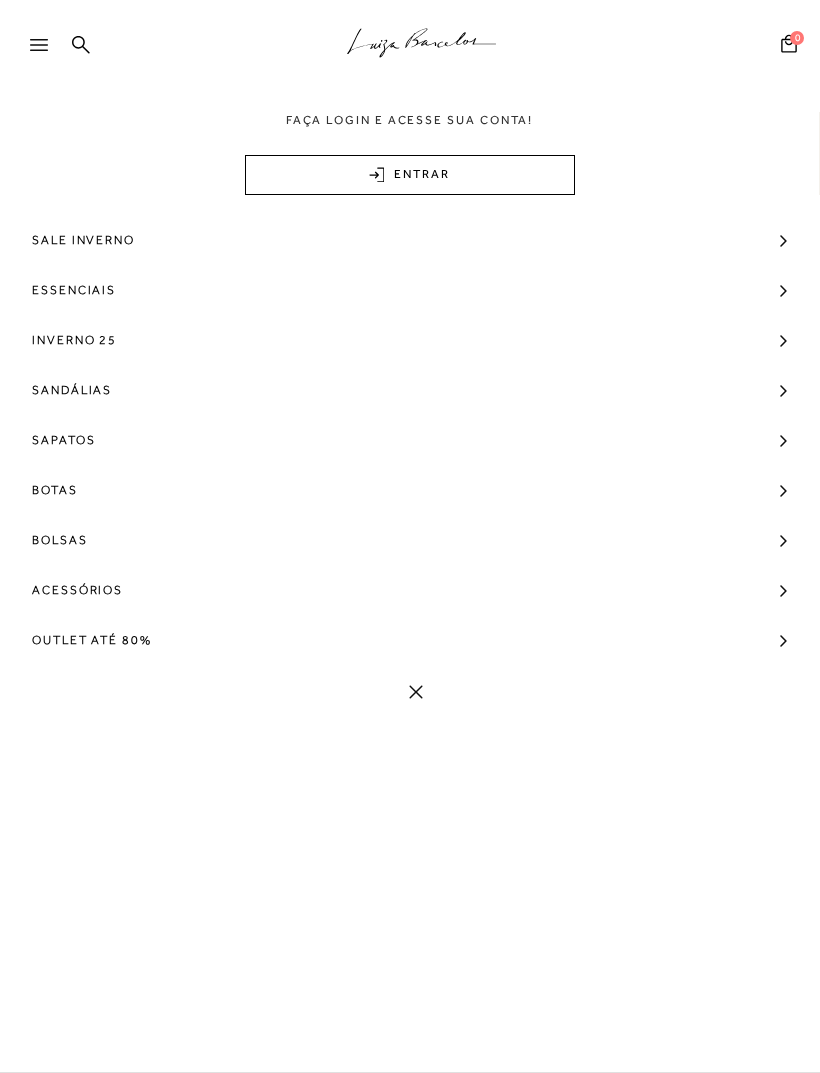 click at bounding box center [48, 51] 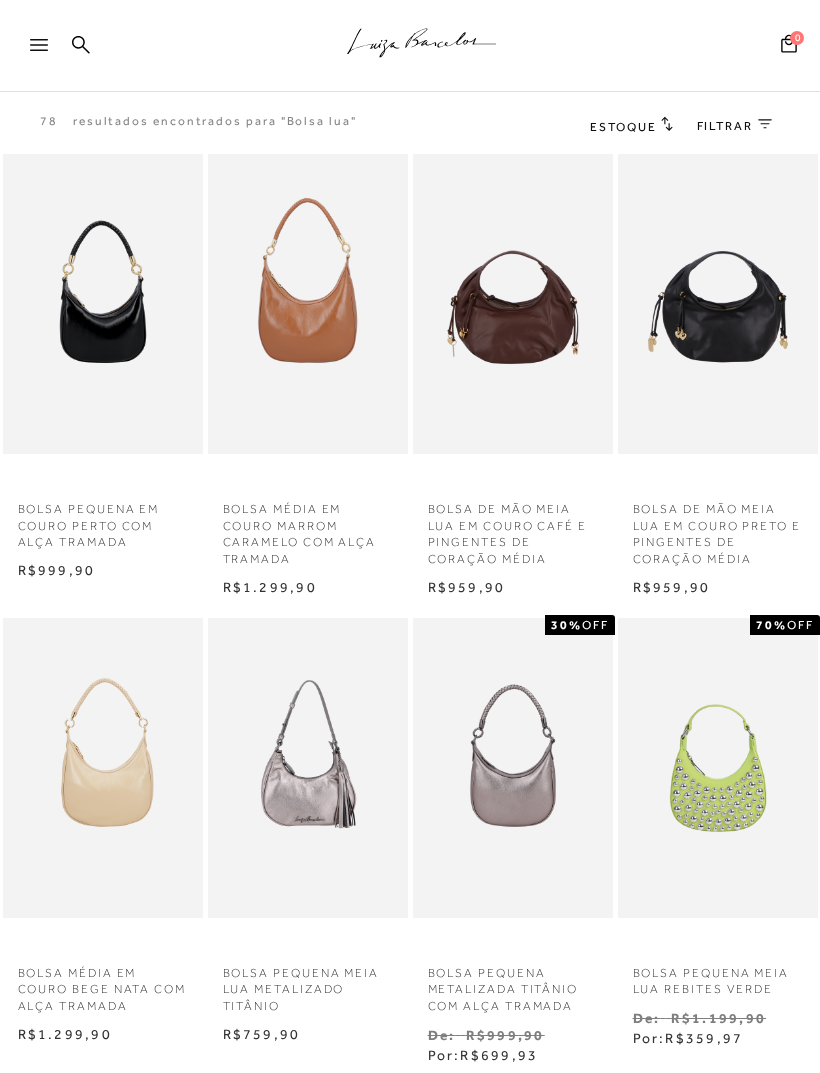 click 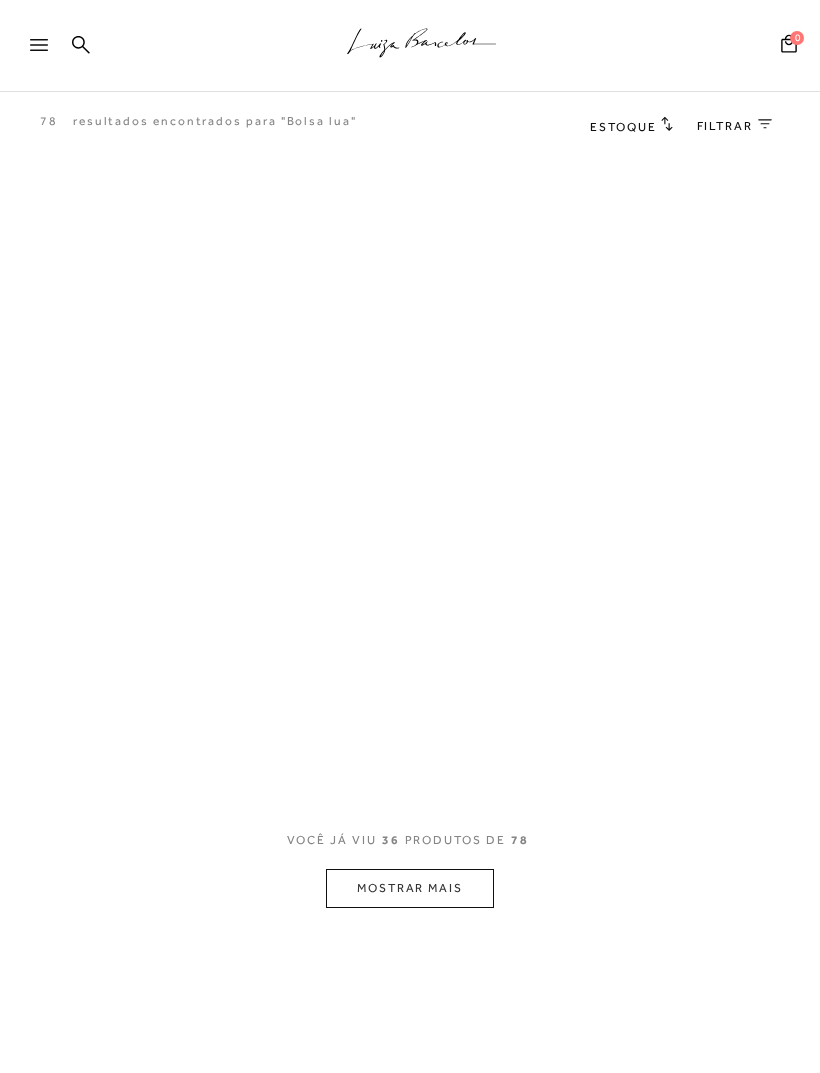click on ".a{fill-rule:evenodd;stroke:#000!important;stroke-width:0!important;}" 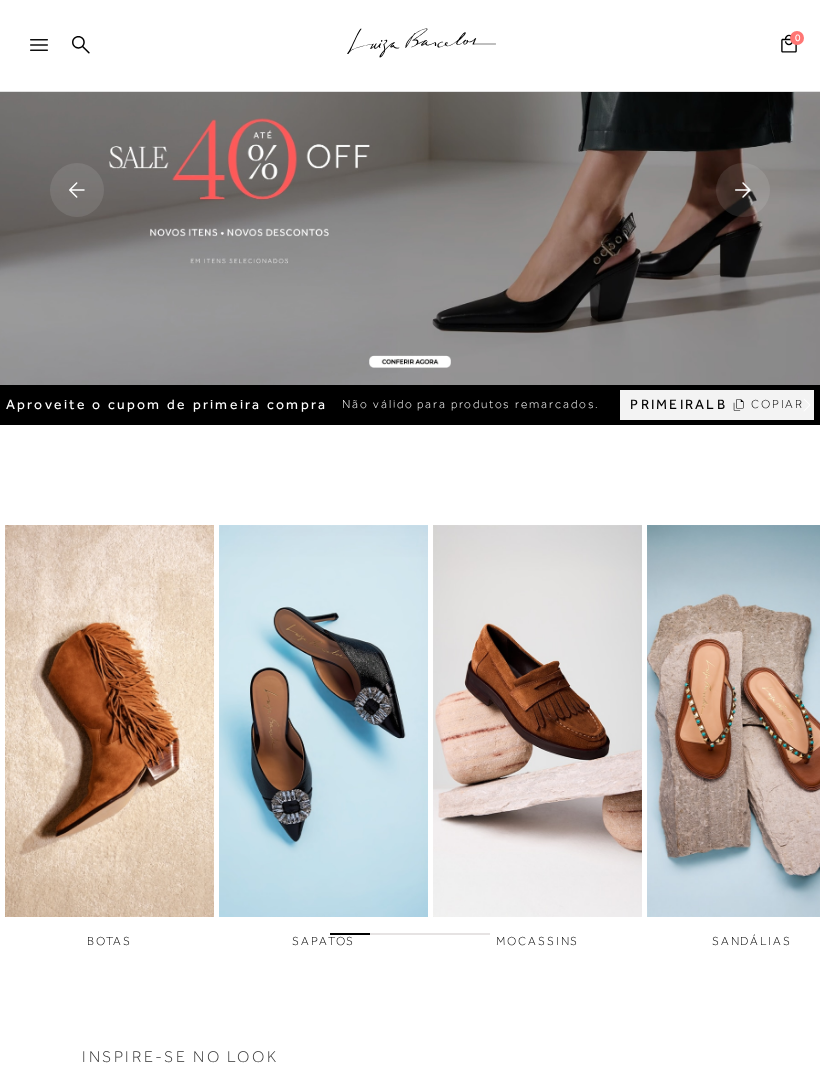 click 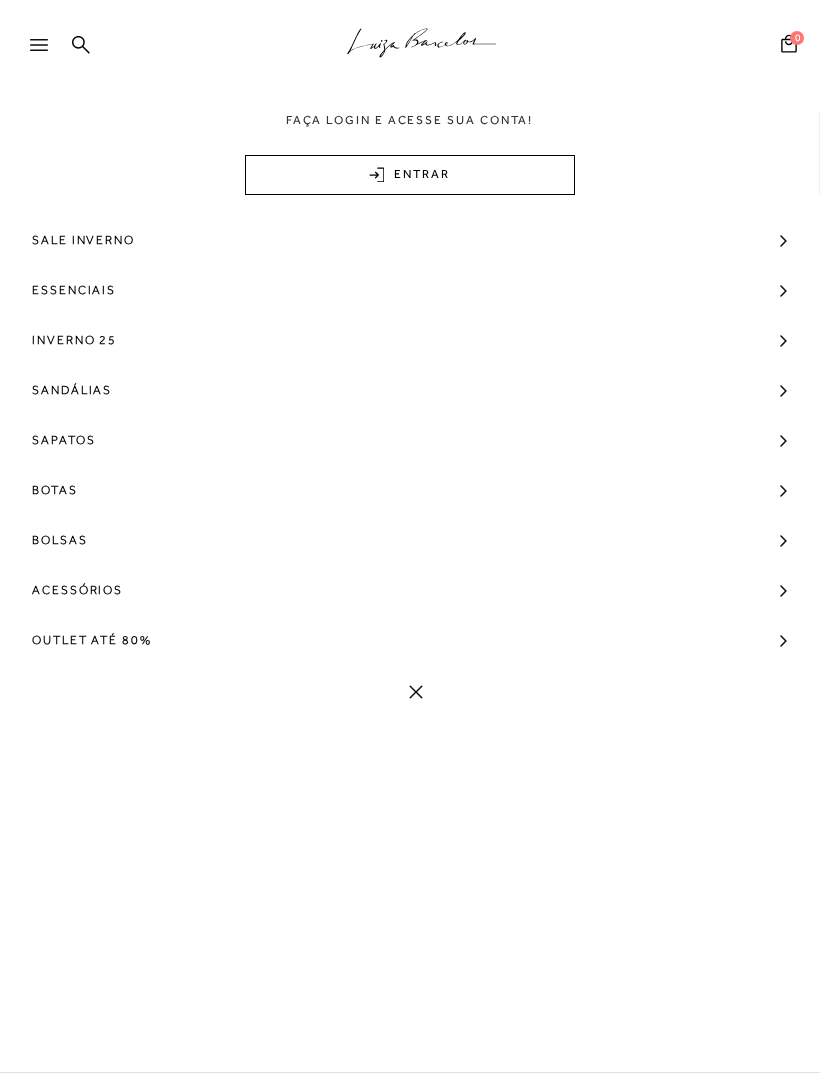 scroll, scrollTop: 0, scrollLeft: 0, axis: both 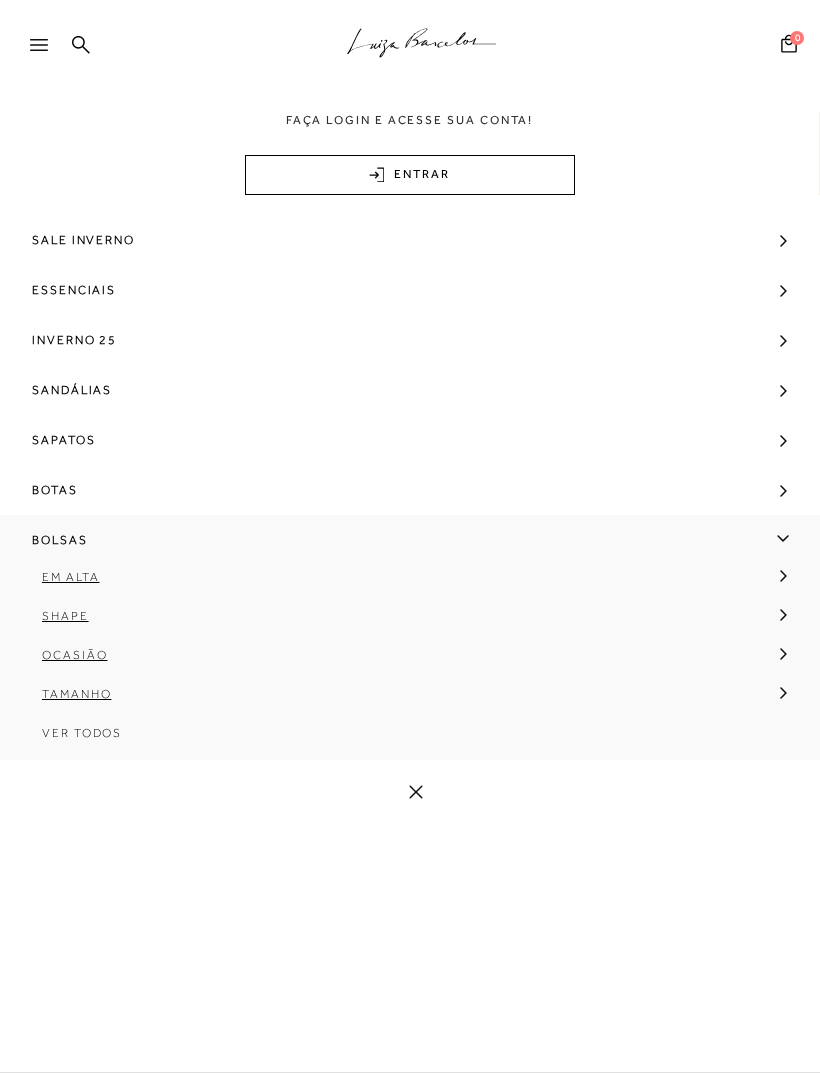 click on "Em Alta" at bounding box center [403, 584] 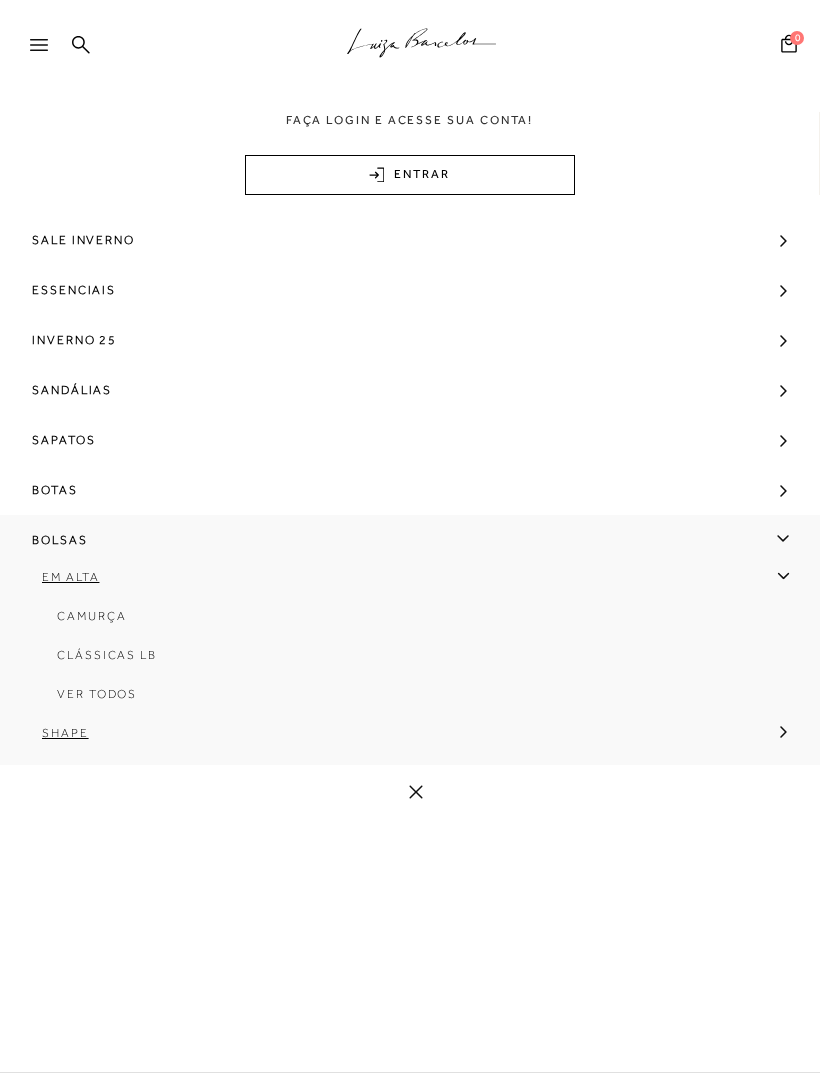 click on "Em Alta" at bounding box center (70, 577) 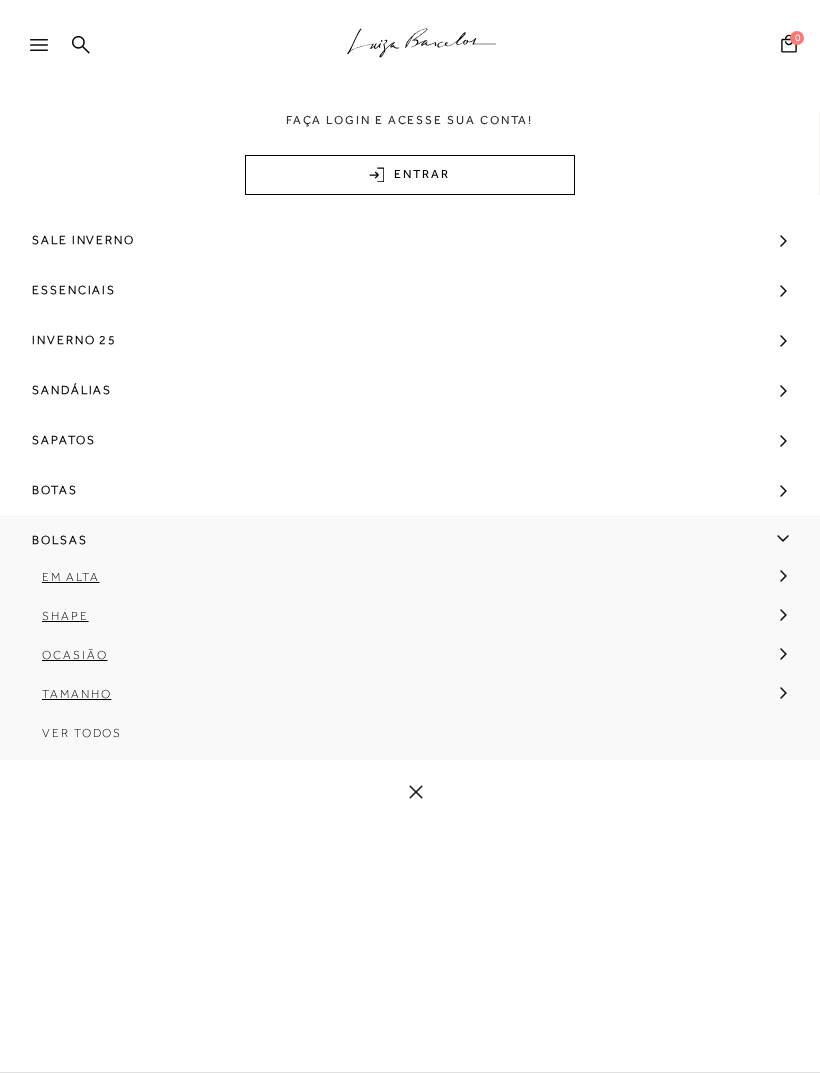 click on "Em Alta" at bounding box center [403, 584] 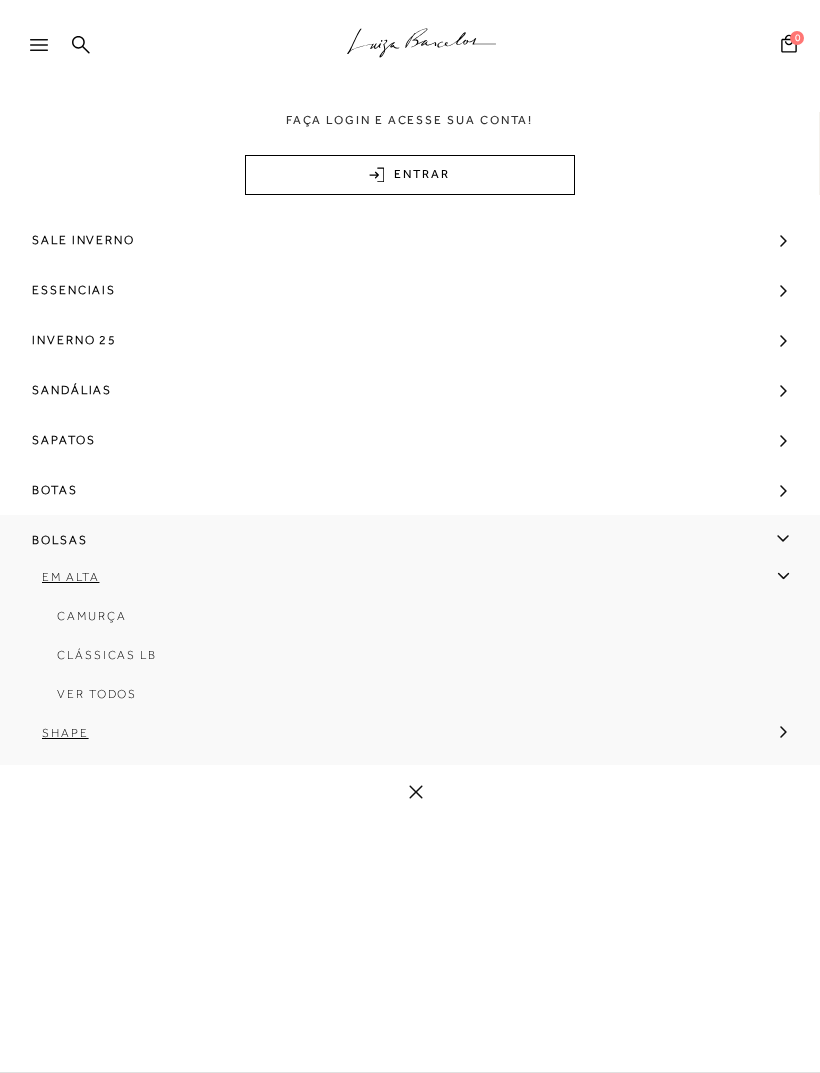 click on "MAIS LUIZA
Sale Inverno
Essenciais
Inverno 25
Sandálias
Sapatos
Botas
Bolsas
Em Alta
Camurça" at bounding box center (410, 517) 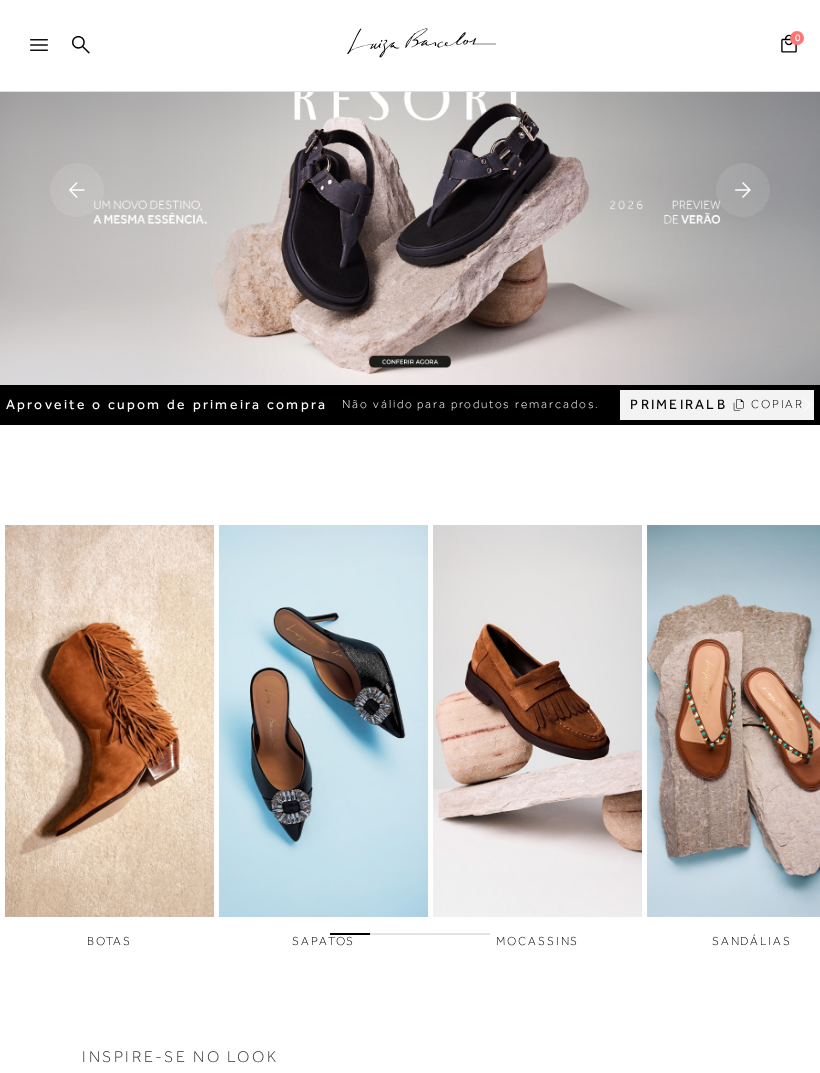 click at bounding box center (81, 46) 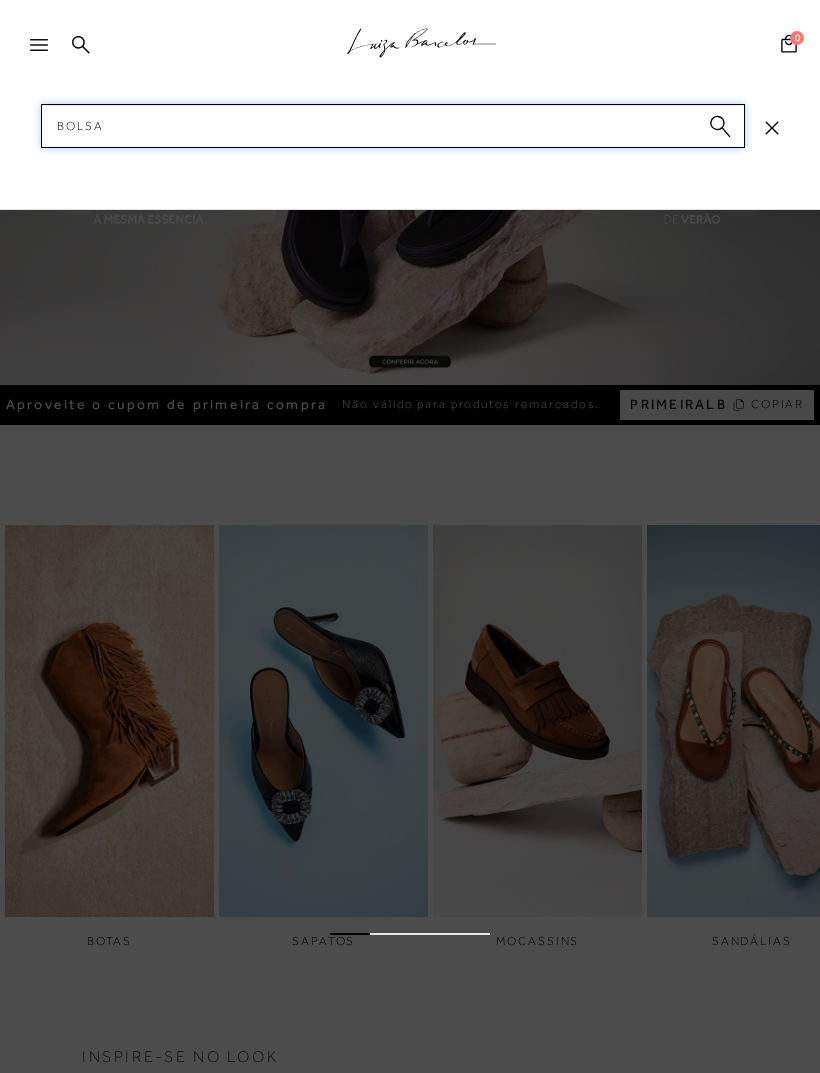 type on "Bolsas" 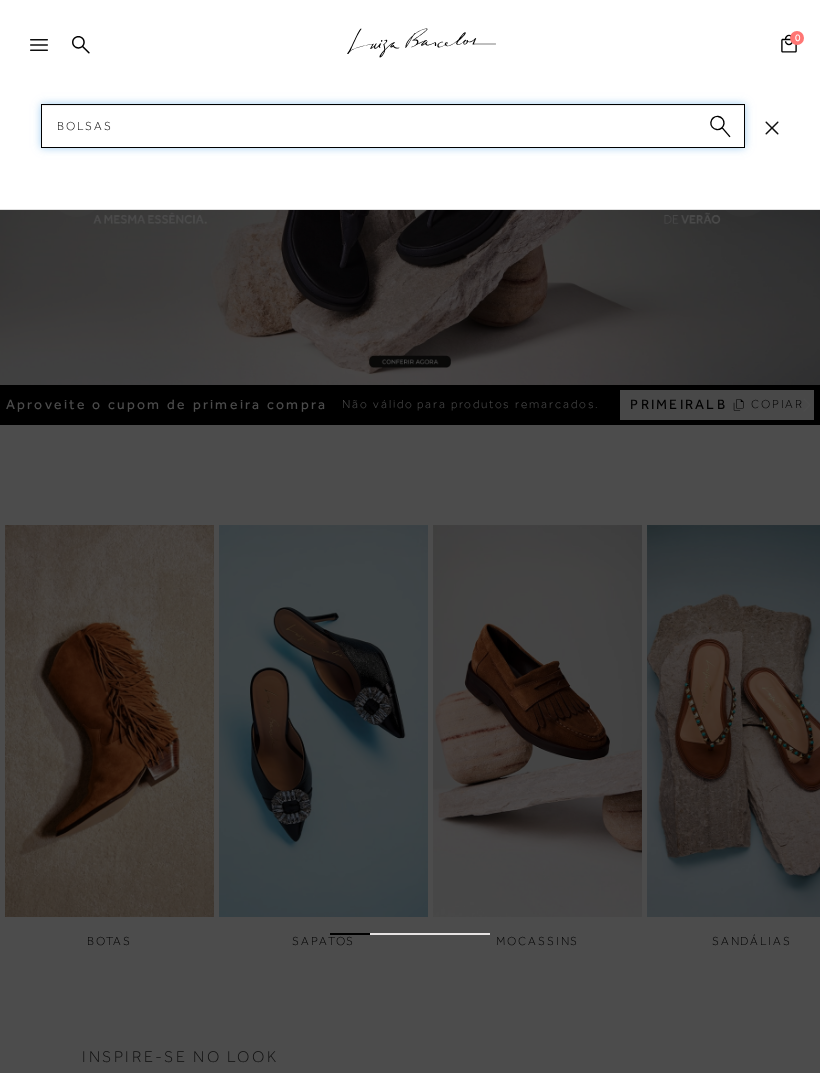 type 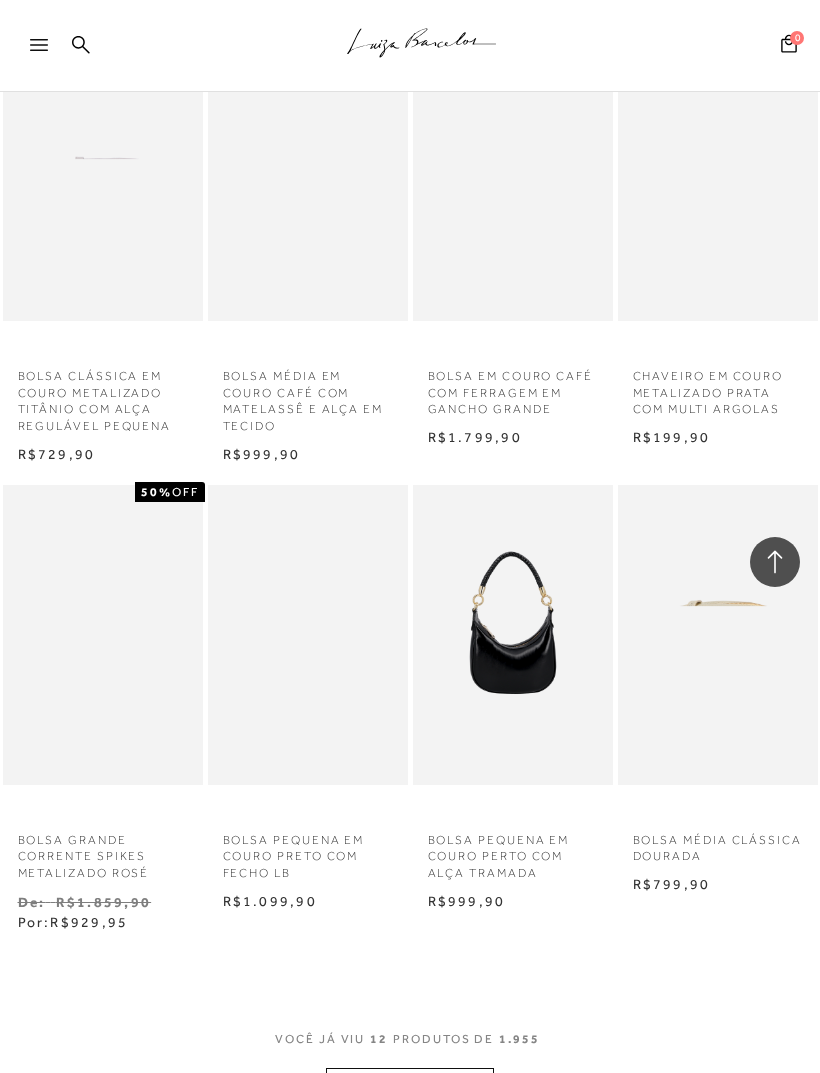 scroll, scrollTop: 937, scrollLeft: 0, axis: vertical 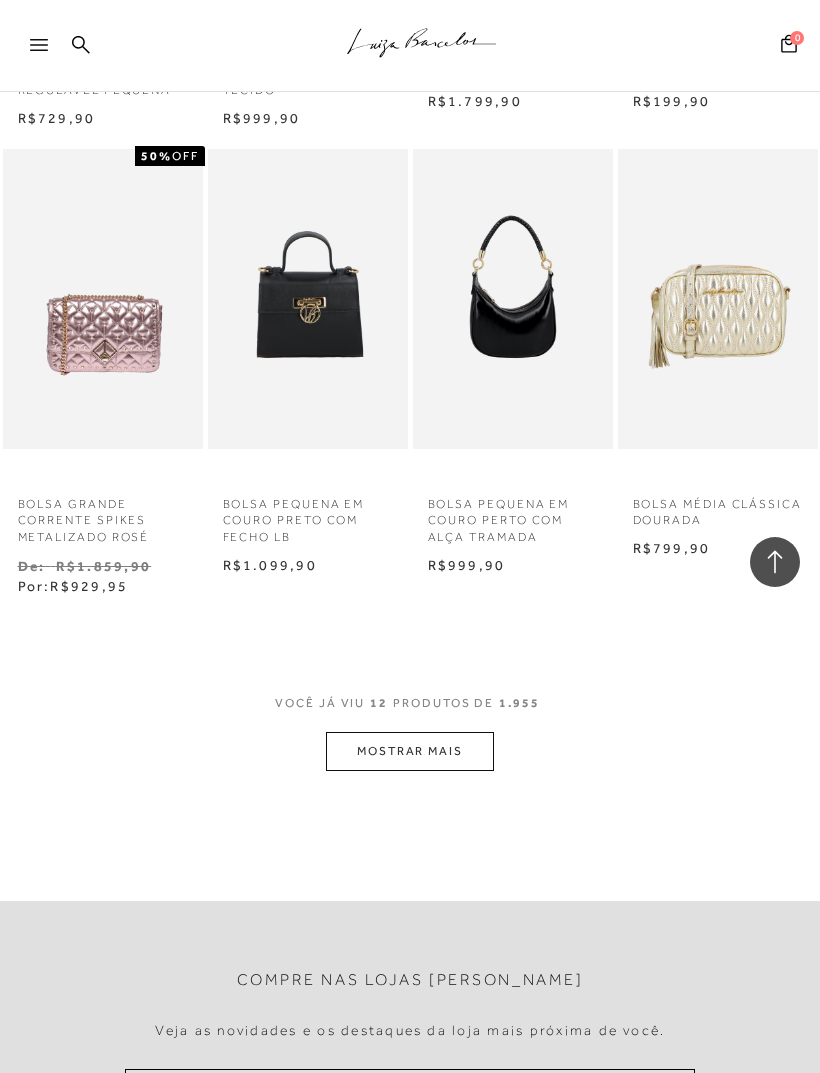 click on "MOSTRAR MAIS" at bounding box center (410, 751) 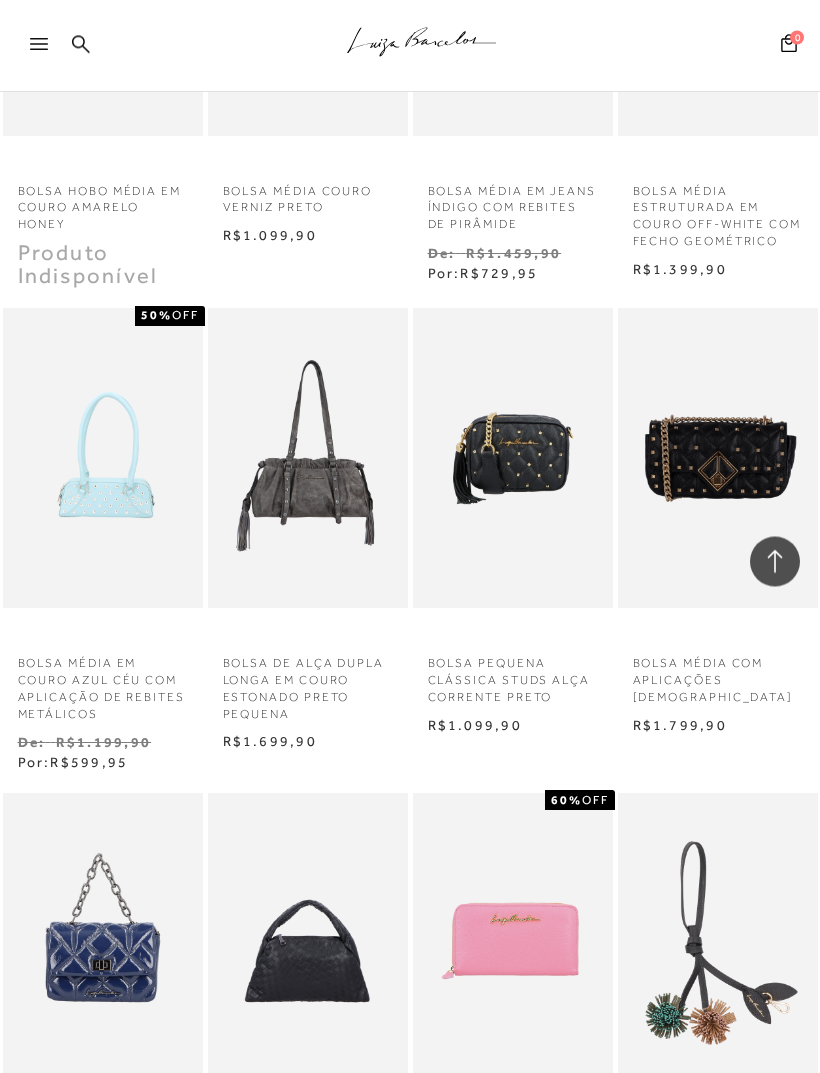 scroll, scrollTop: 2282, scrollLeft: 0, axis: vertical 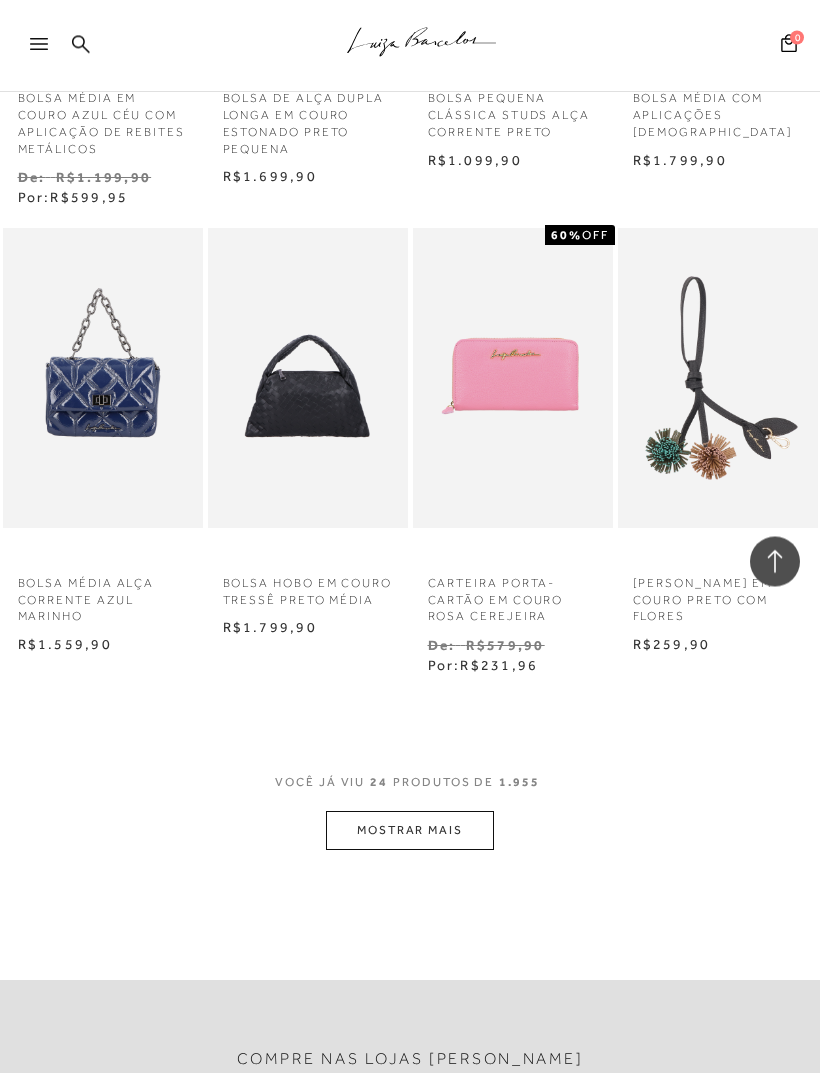click on "MOSTRAR MAIS" at bounding box center (410, 831) 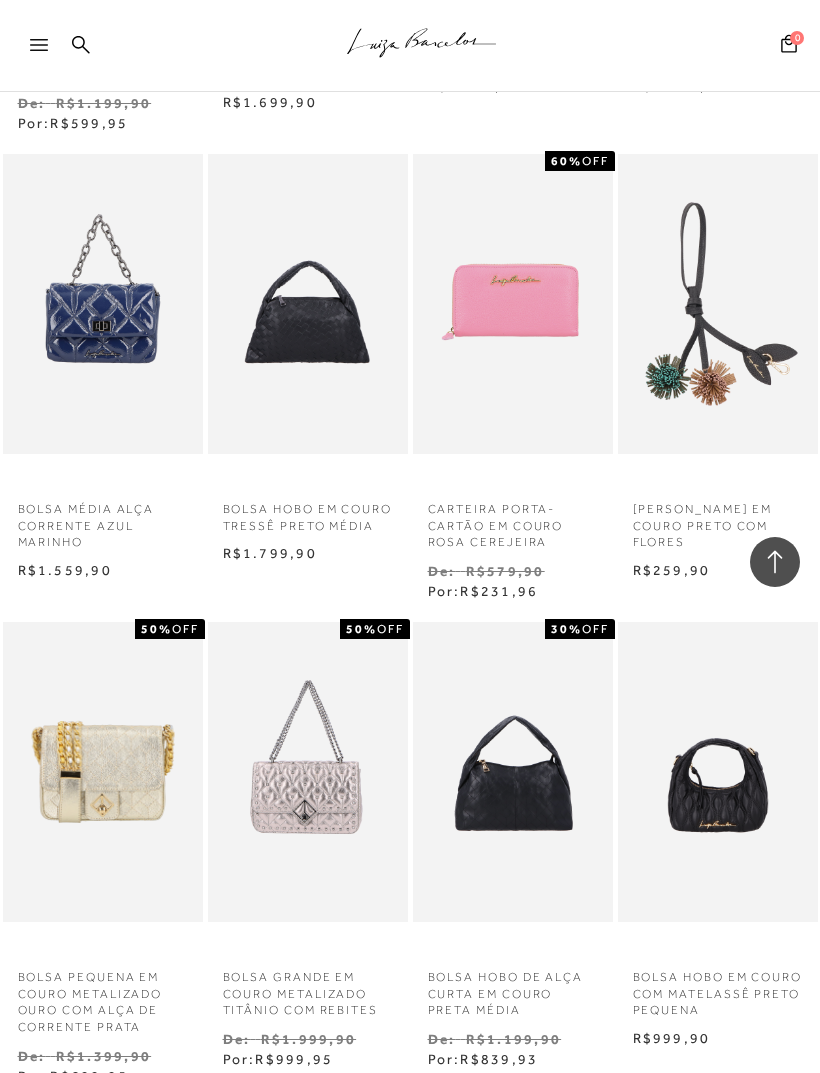 scroll, scrollTop: 3281, scrollLeft: 0, axis: vertical 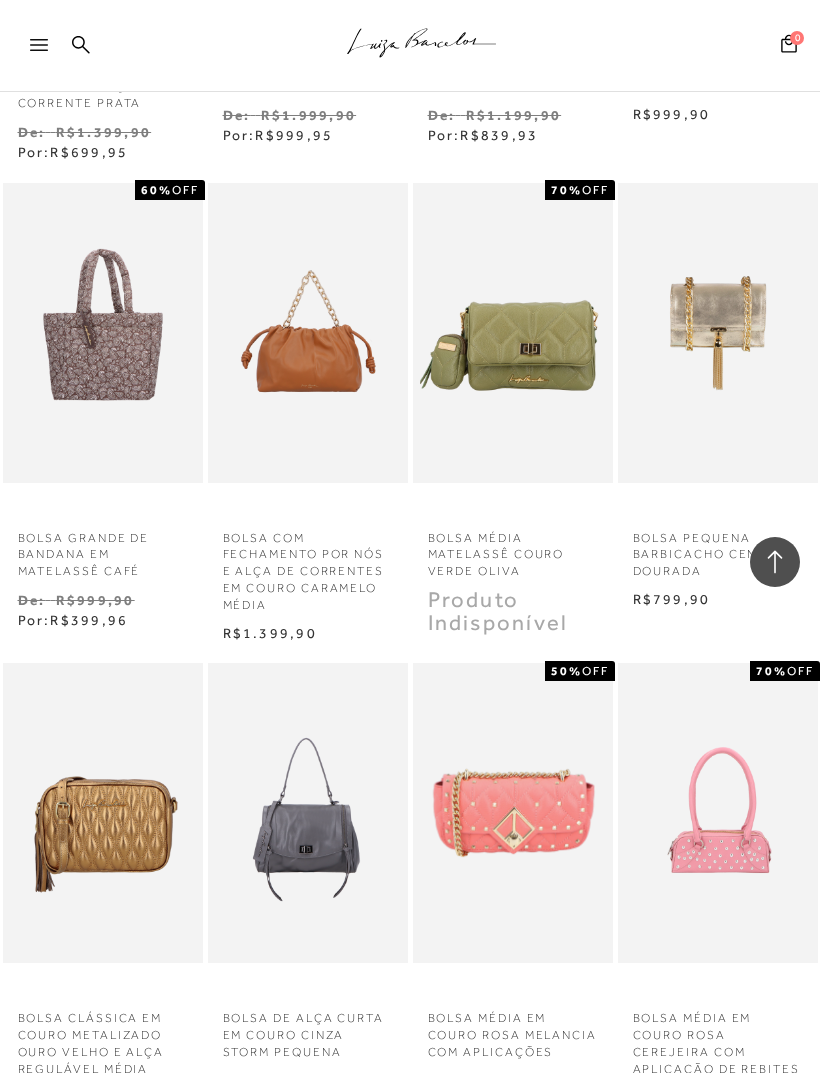 click on "MOSTRAR MAIS" at bounding box center [410, 1299] 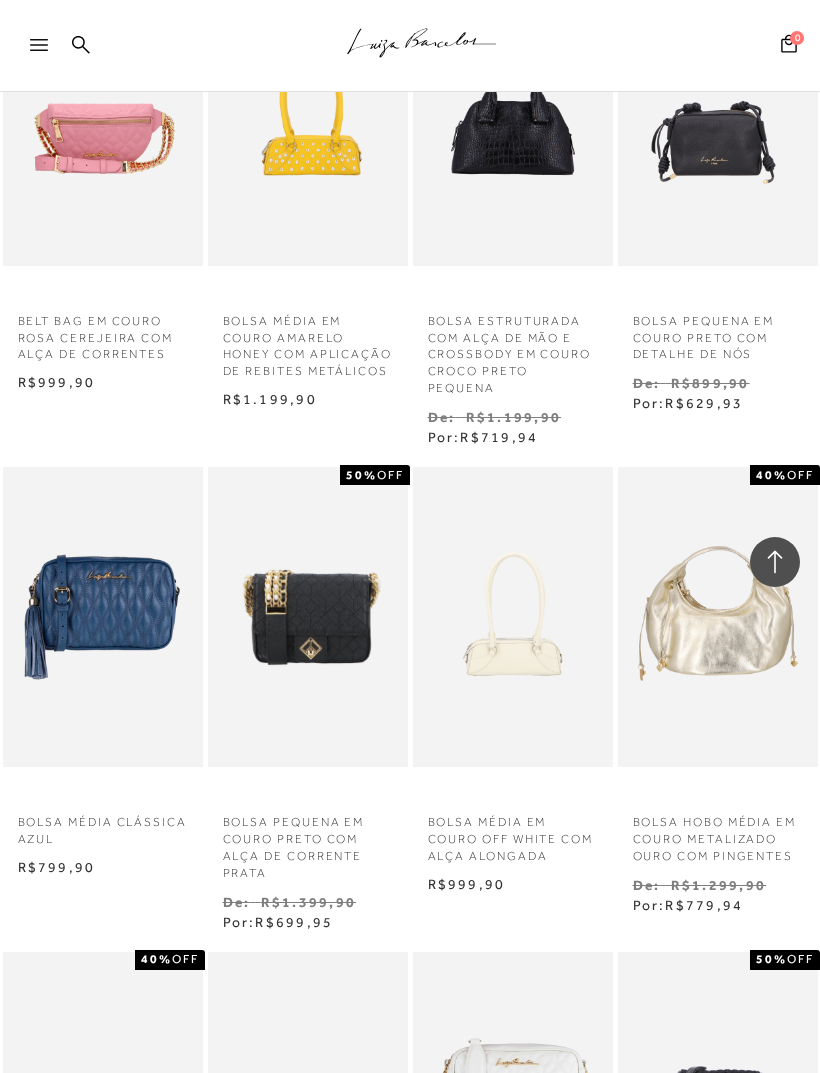 scroll, scrollTop: 5067, scrollLeft: 0, axis: vertical 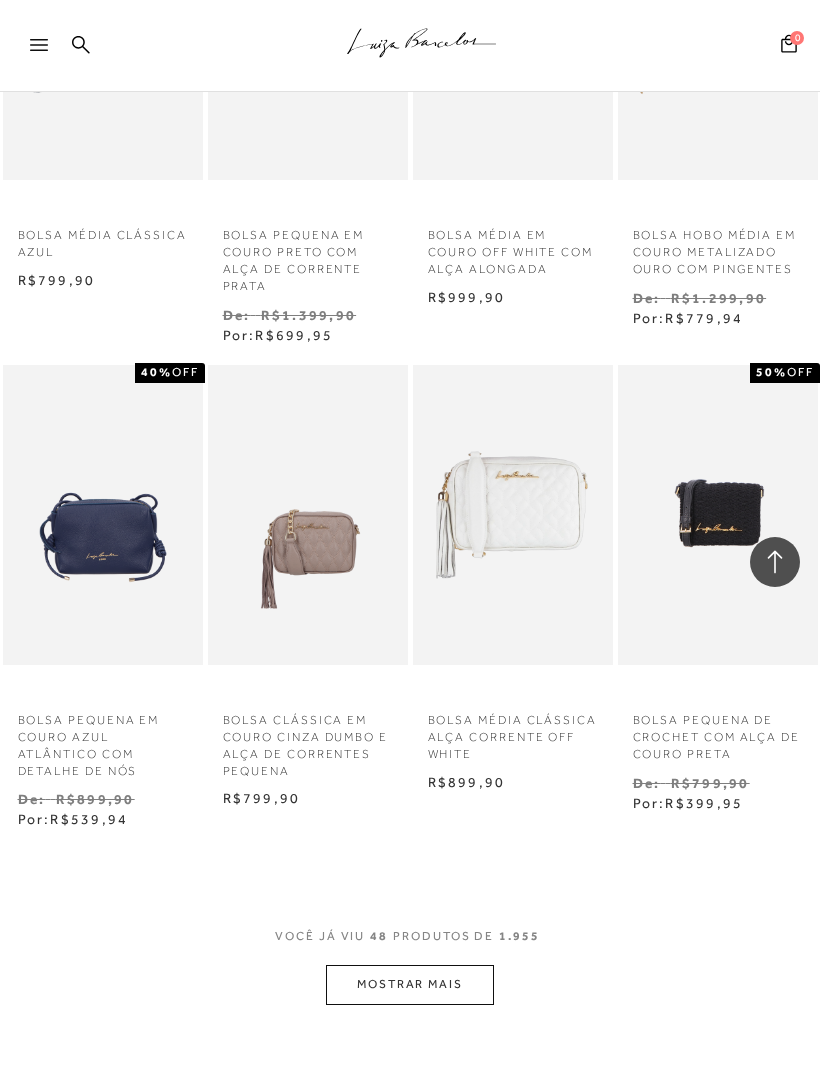 click on "MOSTRAR MAIS" at bounding box center [410, 984] 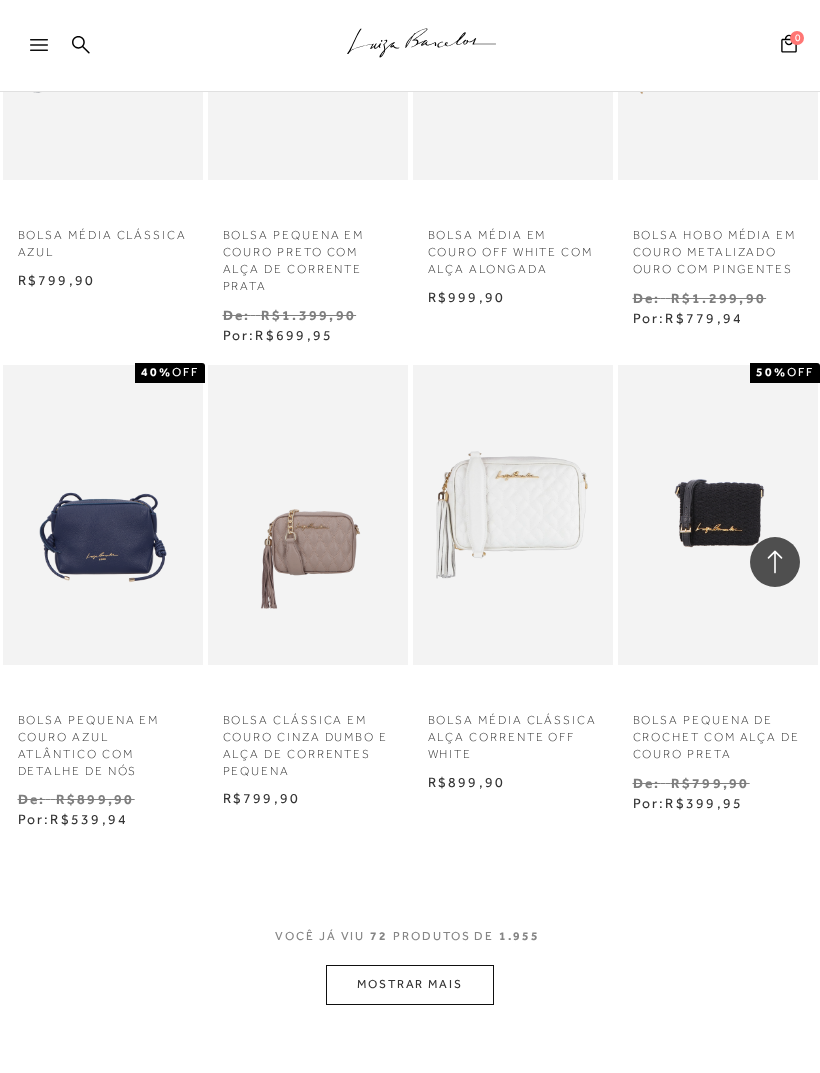 click on "MOSTRAR MAIS" at bounding box center [410, 984] 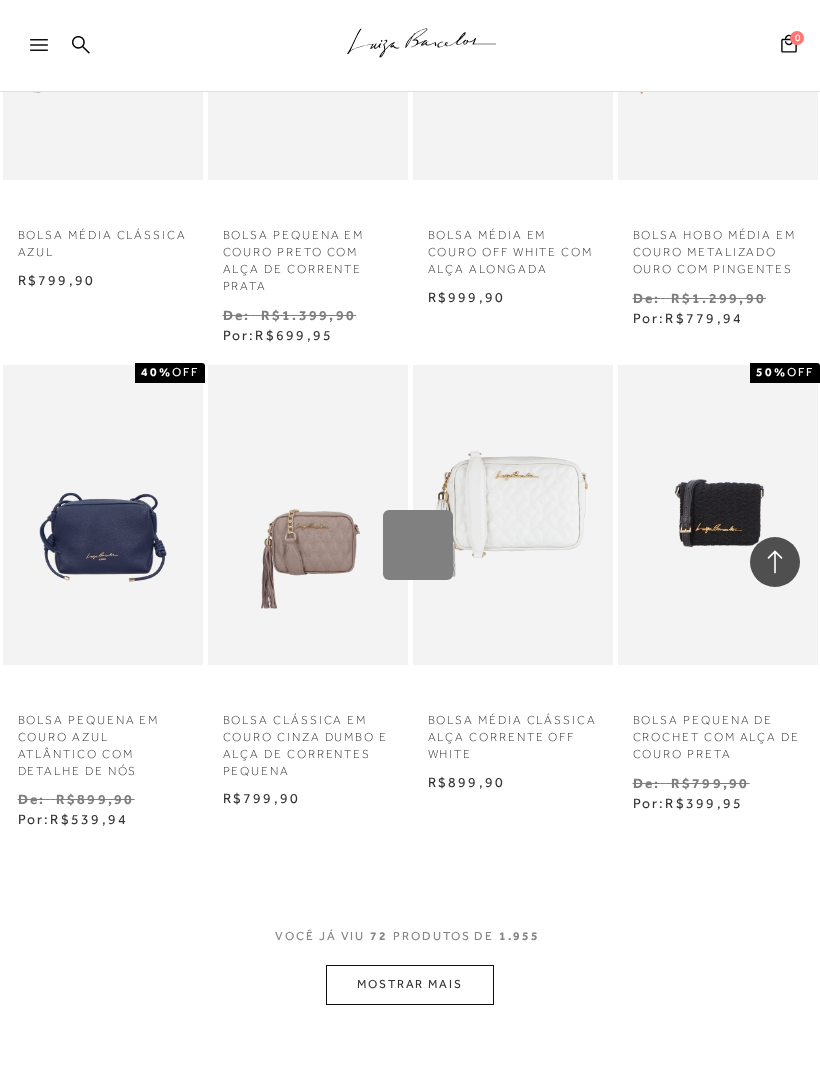 scroll, scrollTop: 5326, scrollLeft: 0, axis: vertical 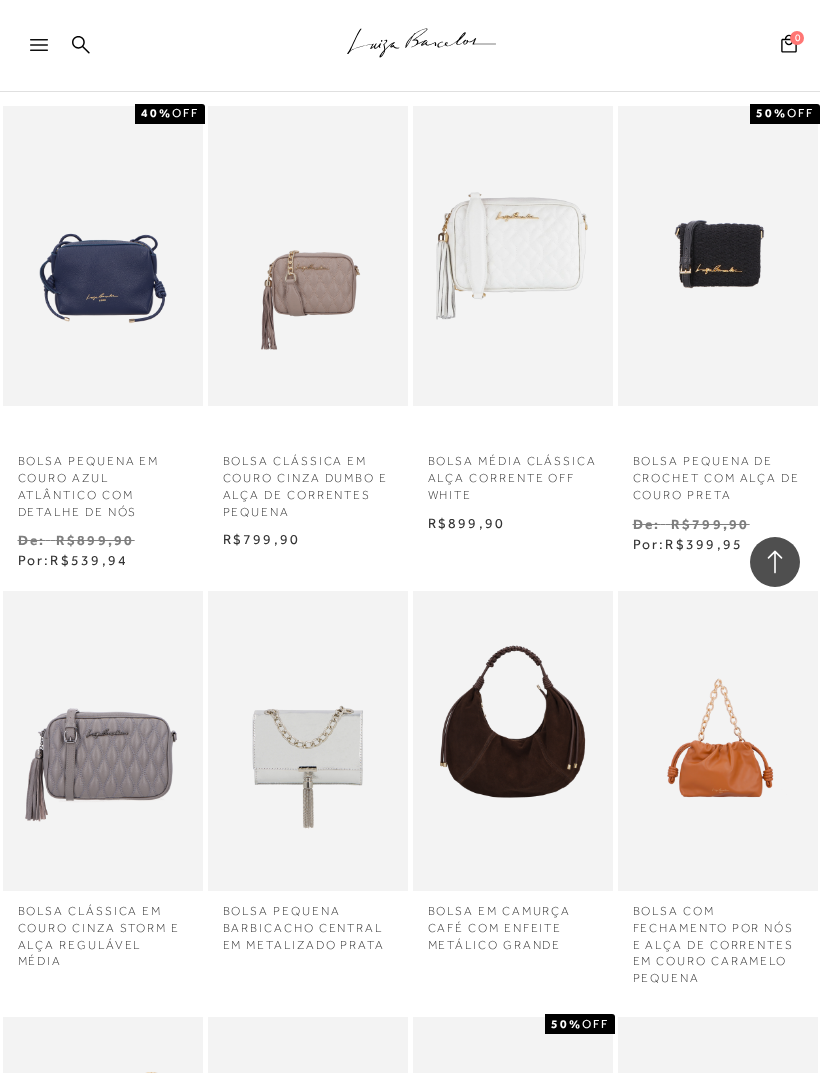 click on "BOLSA EM CAMURÇA CAFÉ COM ENFEITE METÁLICO GRANDE" at bounding box center [513, 741] 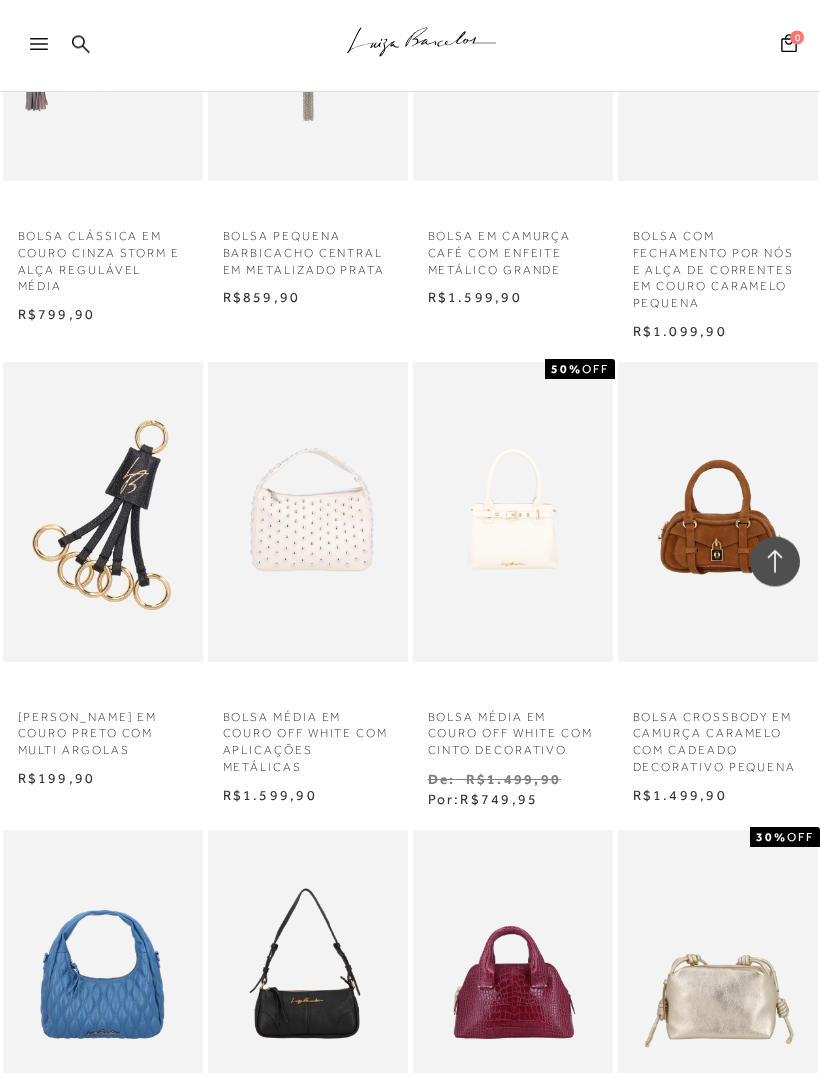 scroll, scrollTop: 6532, scrollLeft: 0, axis: vertical 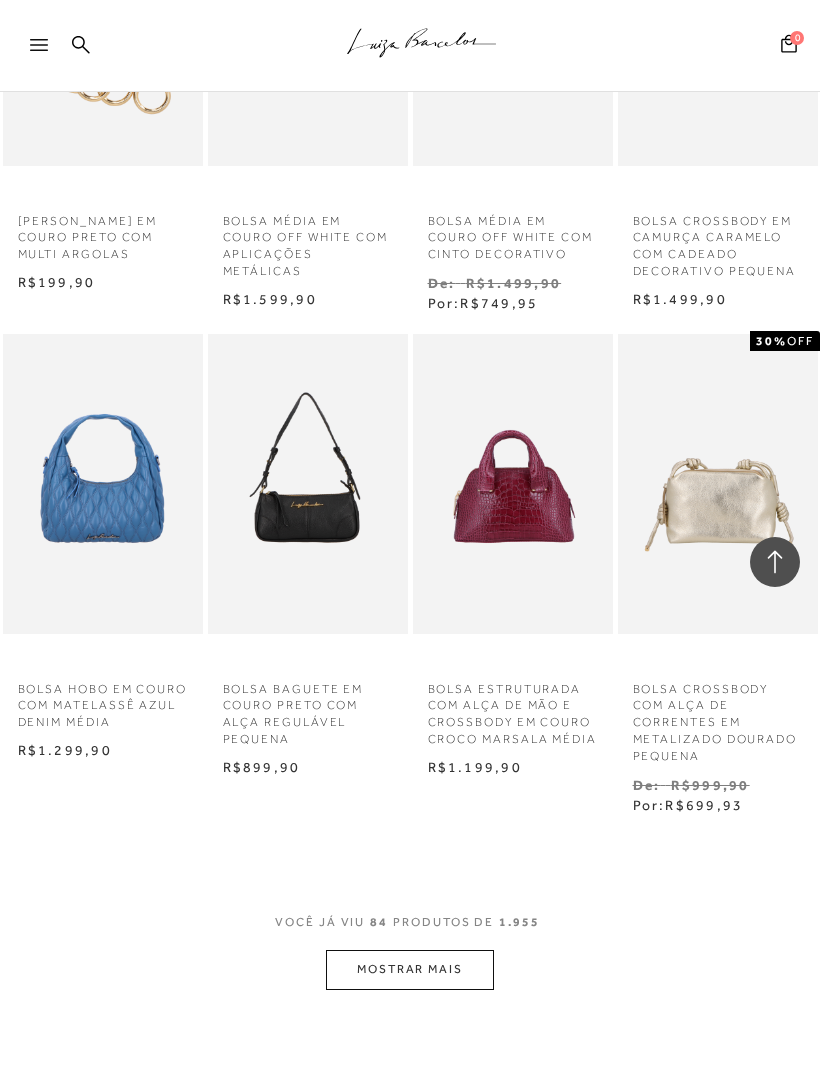 click on "MOSTRAR MAIS" at bounding box center (410, 969) 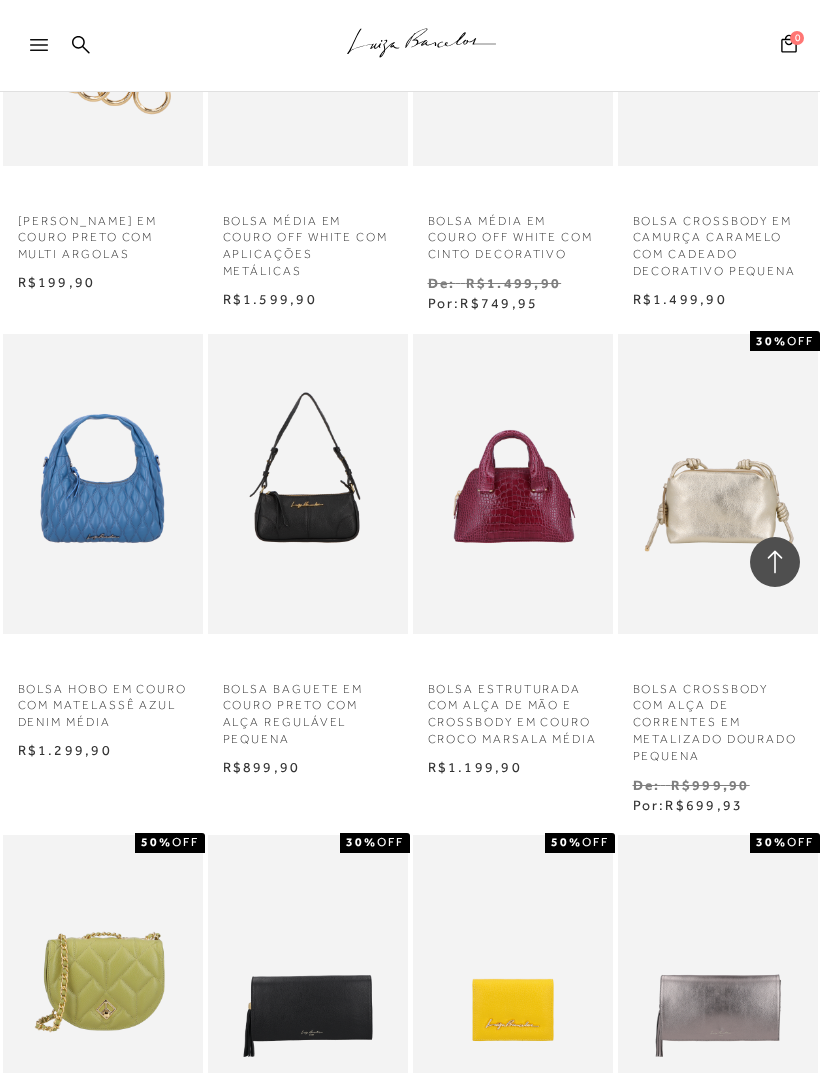 click on "CARTEIRA ENVELOPE PEQUENA EM COURO AMARELO HONEY" at bounding box center (513, 985) 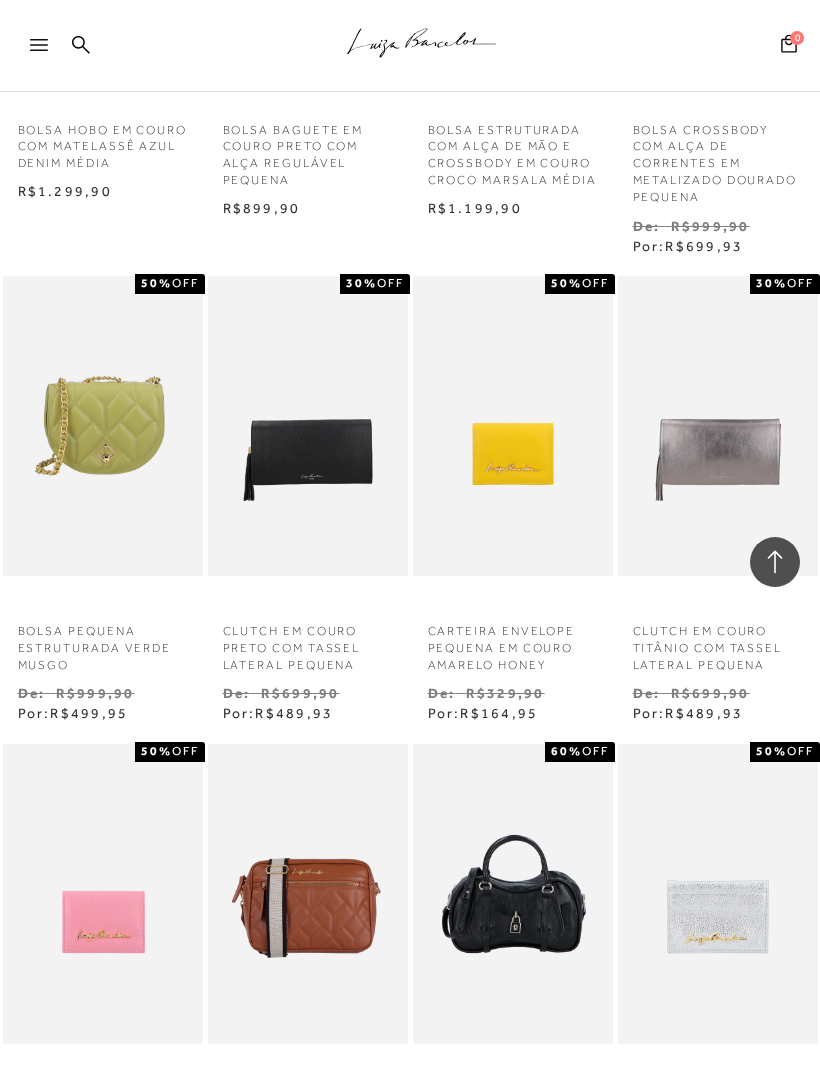 scroll, scrollTop: 7483, scrollLeft: 0, axis: vertical 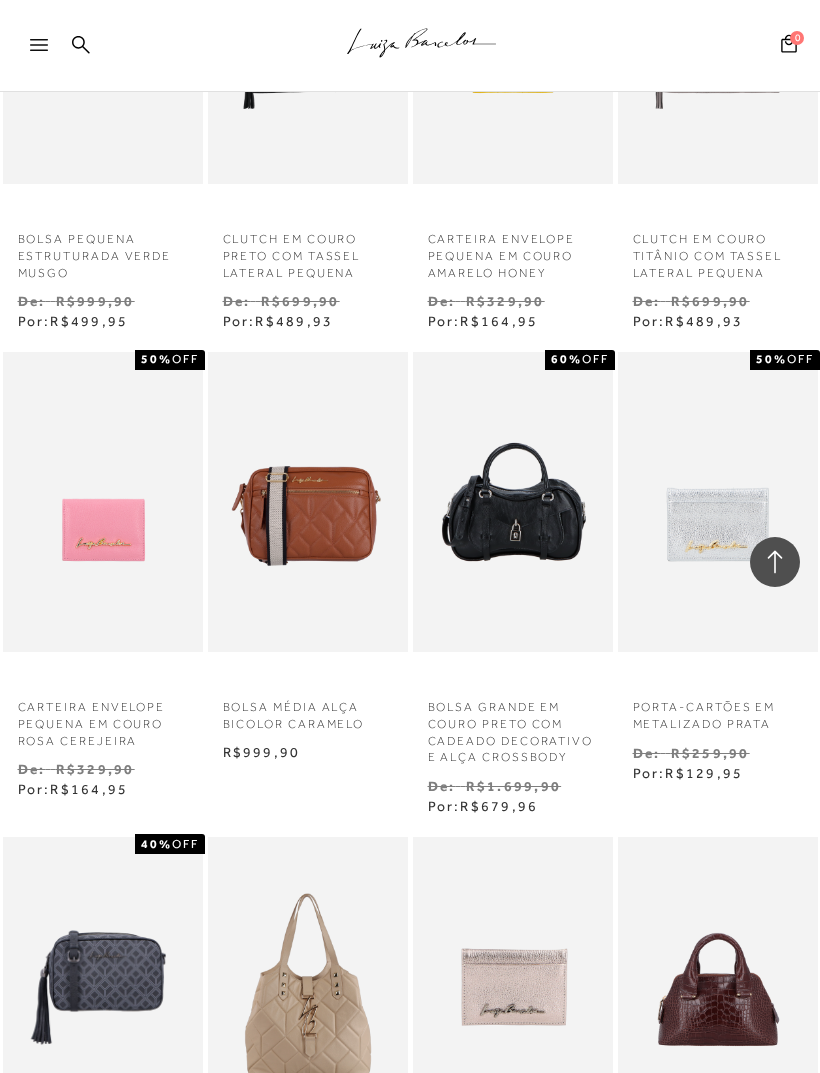click on "MOSTRAR MAIS" at bounding box center [410, 1435] 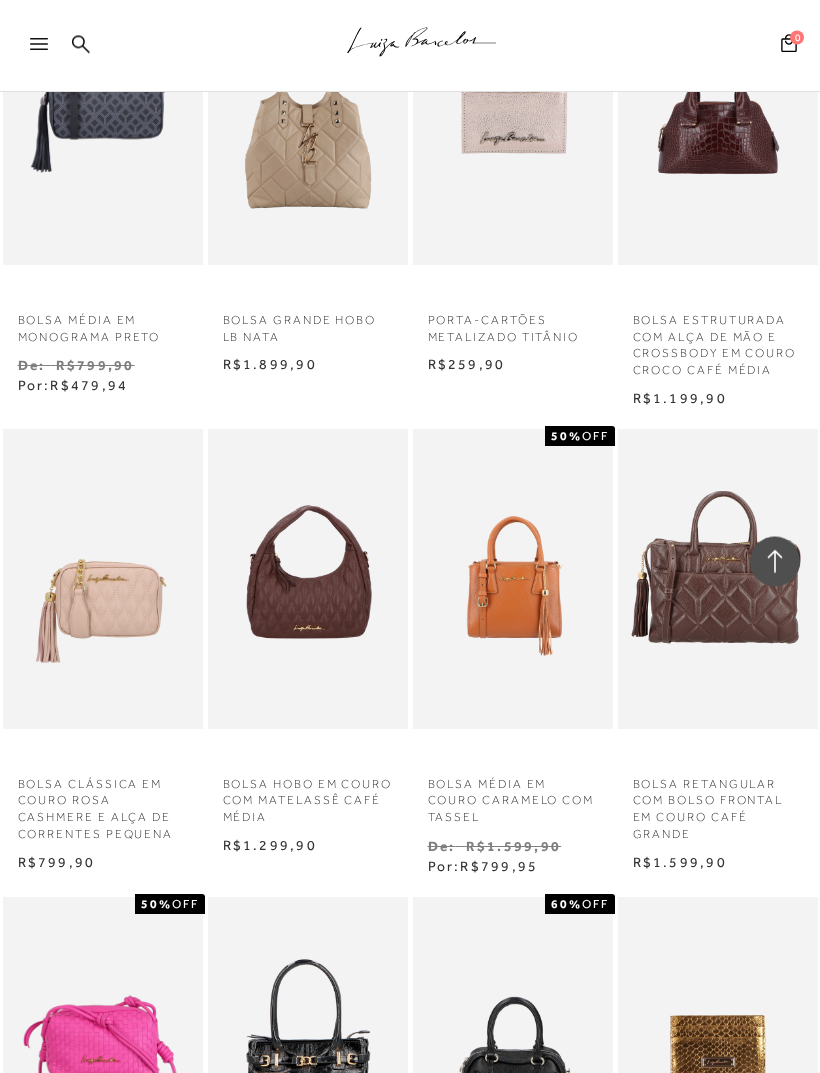 scroll, scrollTop: 8355, scrollLeft: 0, axis: vertical 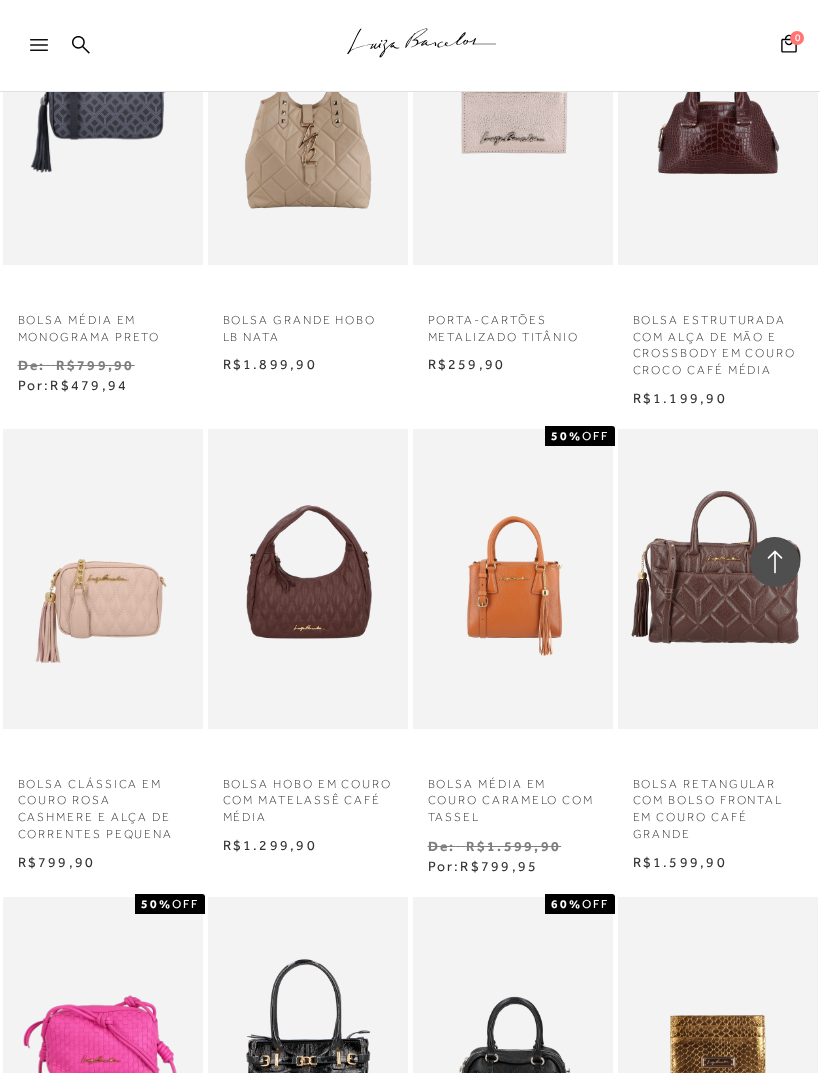 click on "MOSTRAR MAIS" at bounding box center [410, 1984] 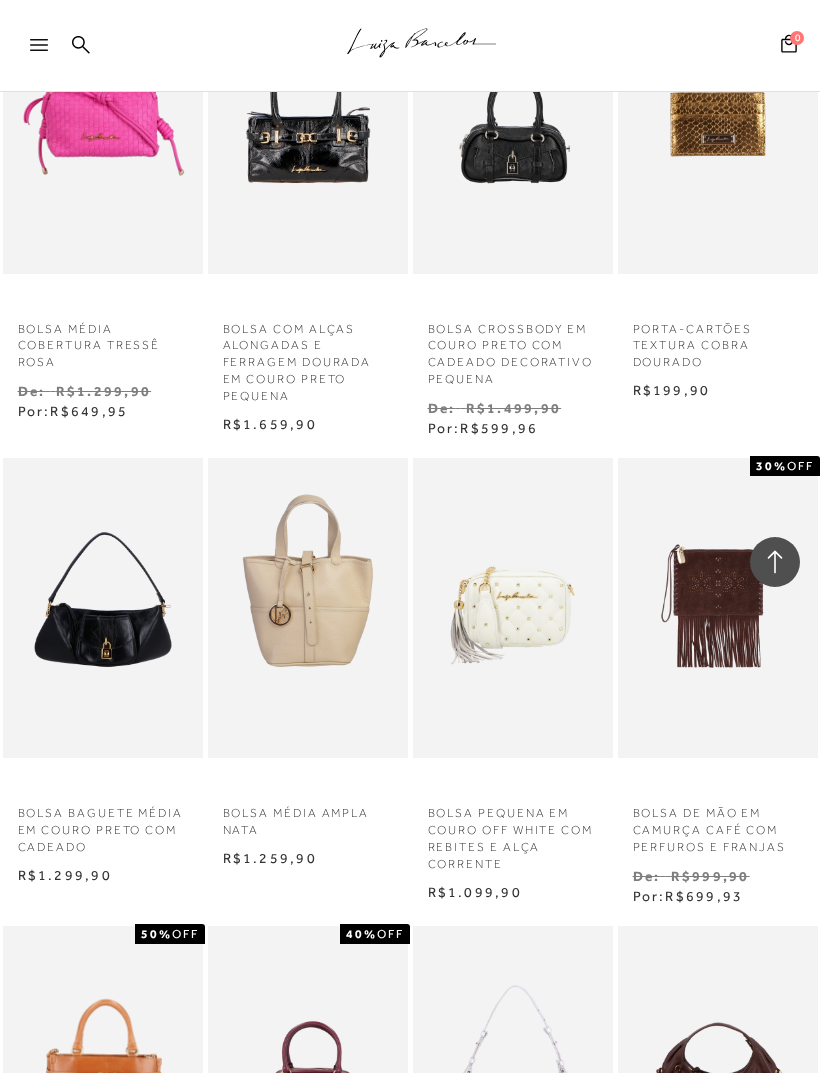 scroll, scrollTop: 9974, scrollLeft: 0, axis: vertical 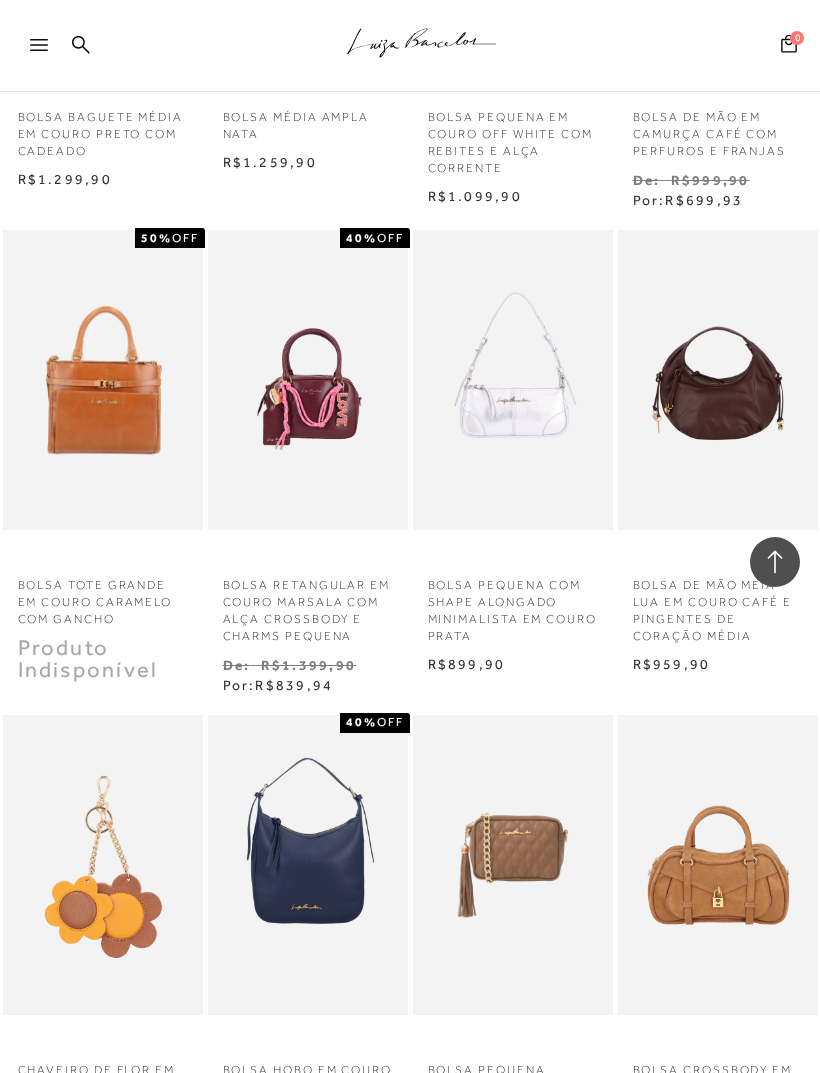 click on "MOSTRAR MAIS" at bounding box center (410, 1785) 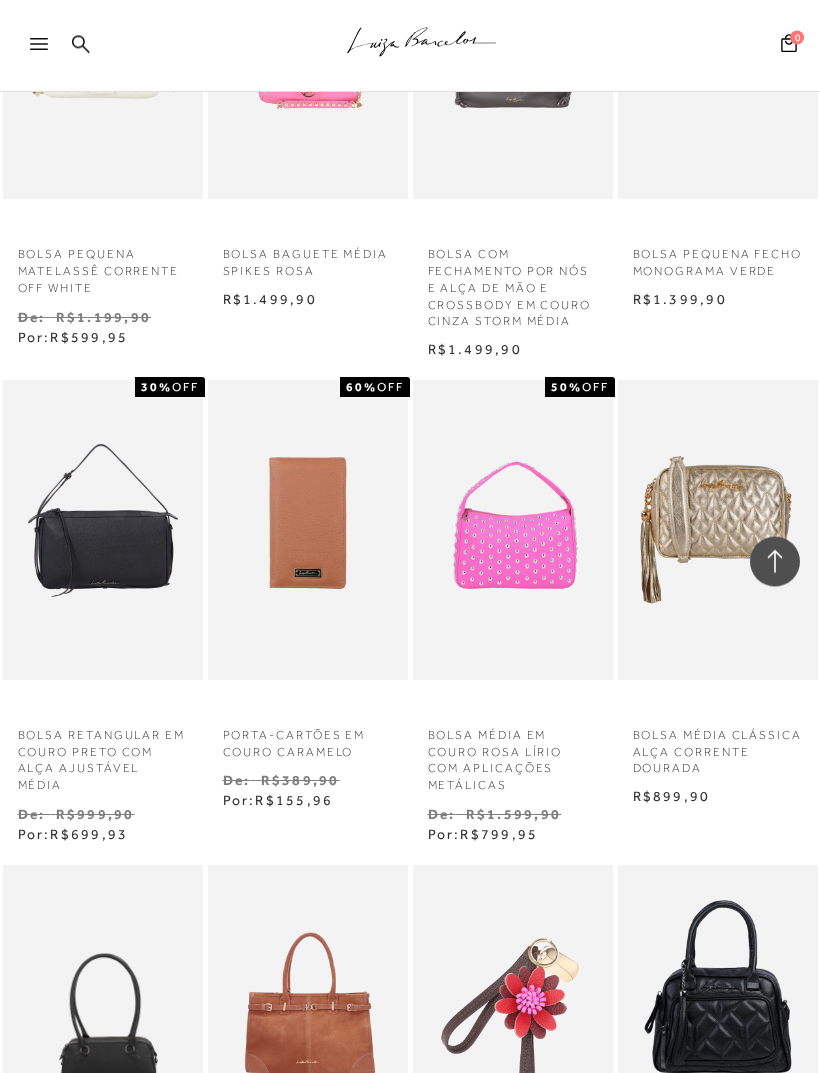 scroll, scrollTop: 12562, scrollLeft: 0, axis: vertical 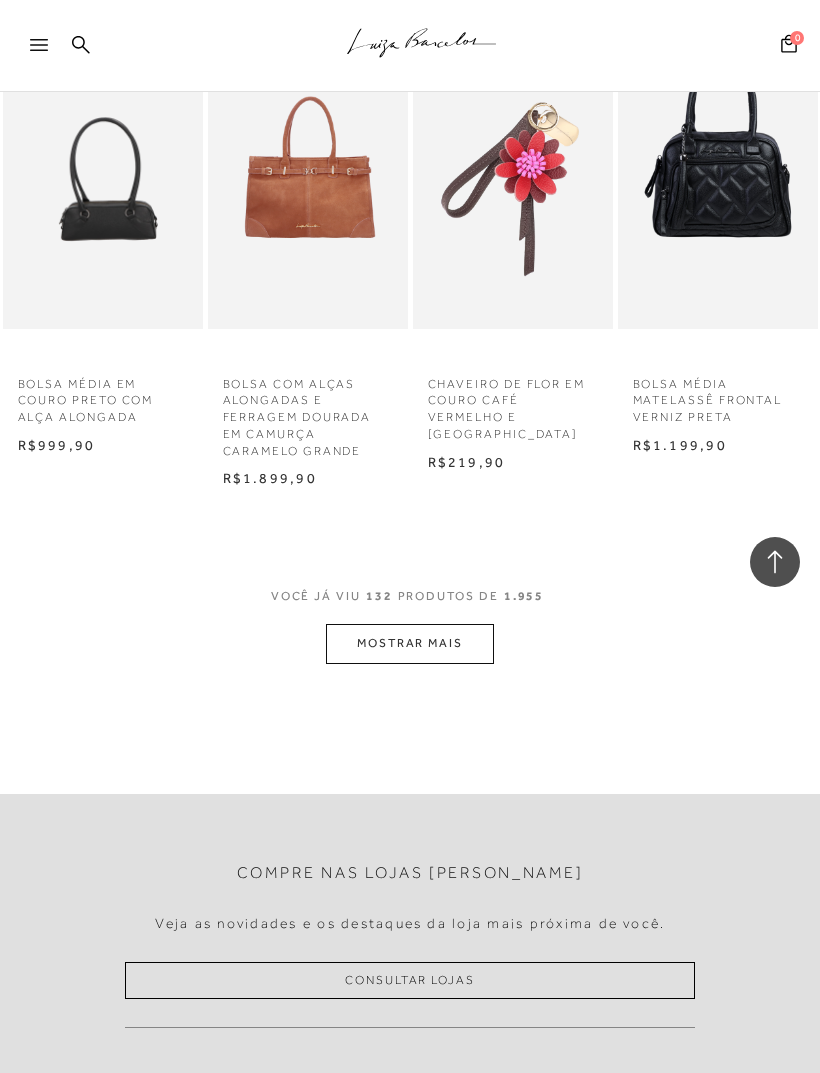 click on "MOSTRAR MAIS" at bounding box center (410, 643) 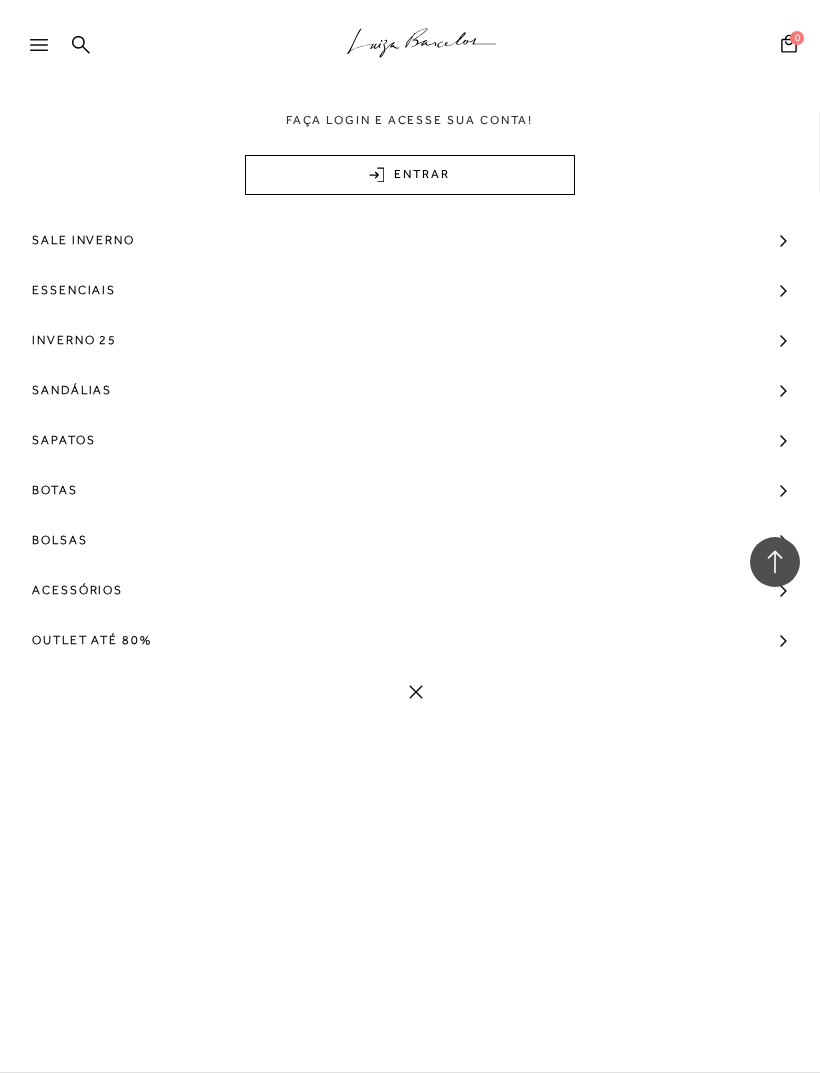 click at bounding box center (48, 51) 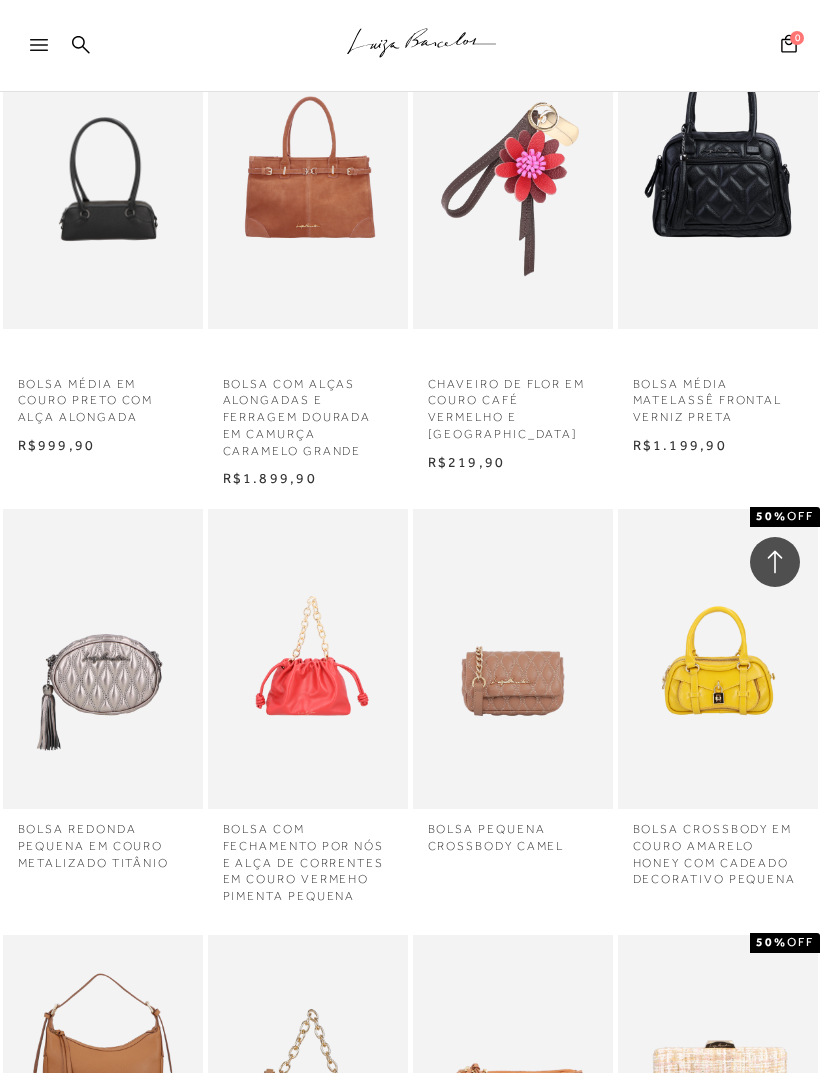 click 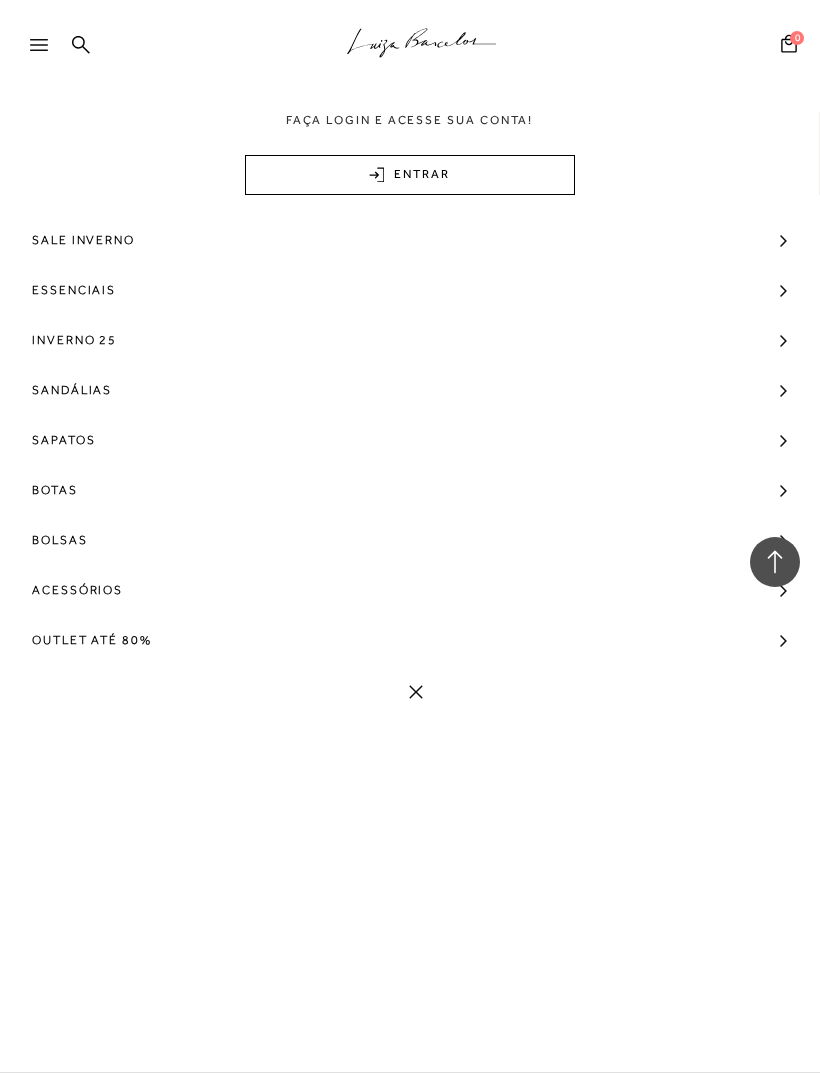 click on "Sale Inverno" at bounding box center [83, 240] 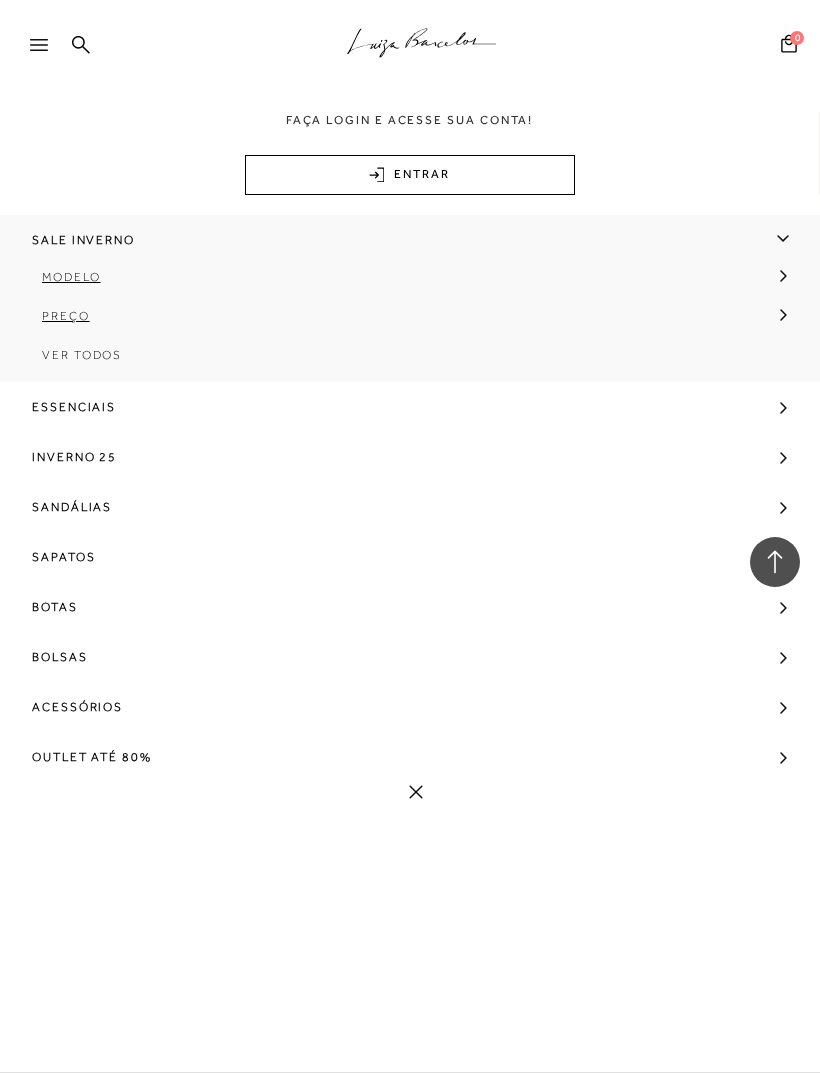 click on "Sale Inverno" at bounding box center (83, 240) 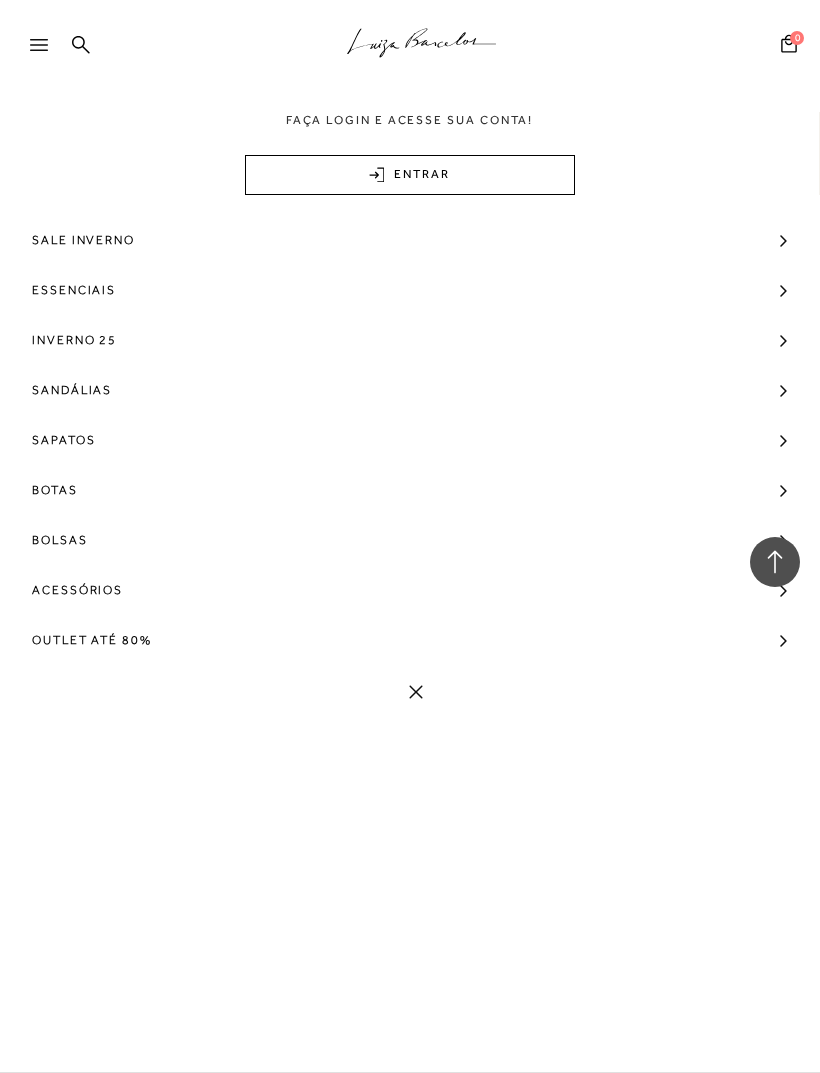 click on "Outlet até 80%" at bounding box center (92, 640) 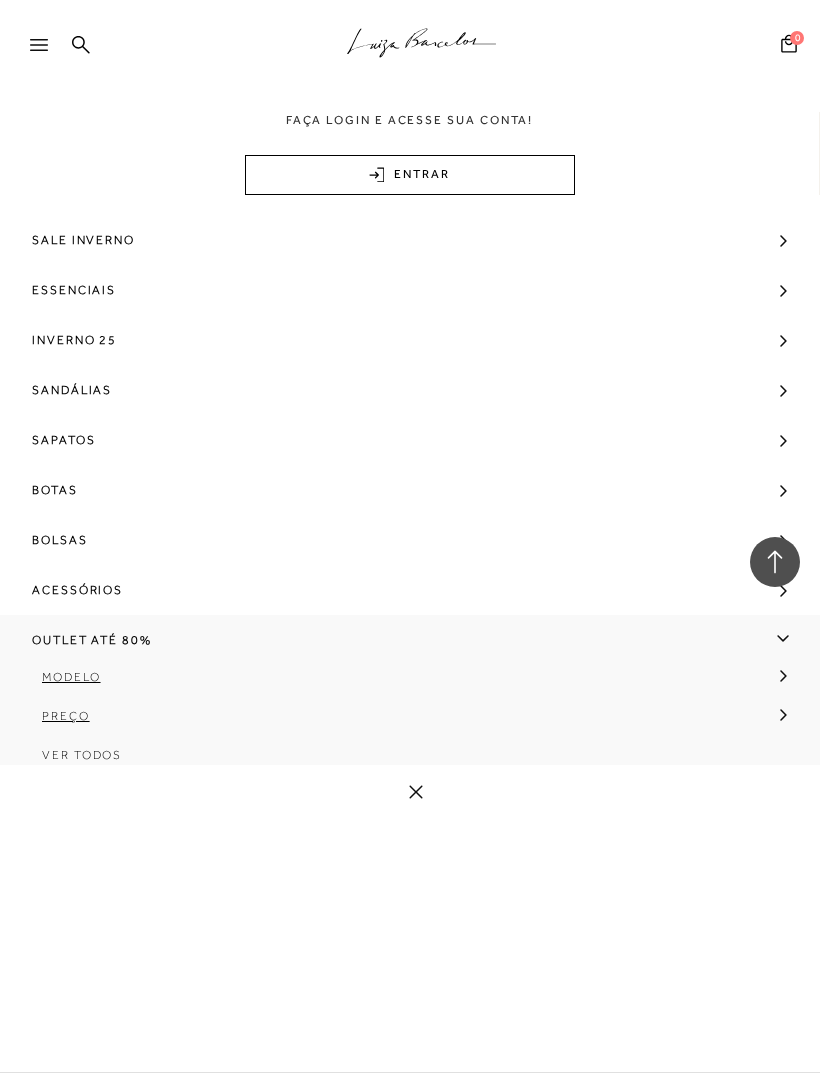 click on "Outlet até 80%" at bounding box center [92, 640] 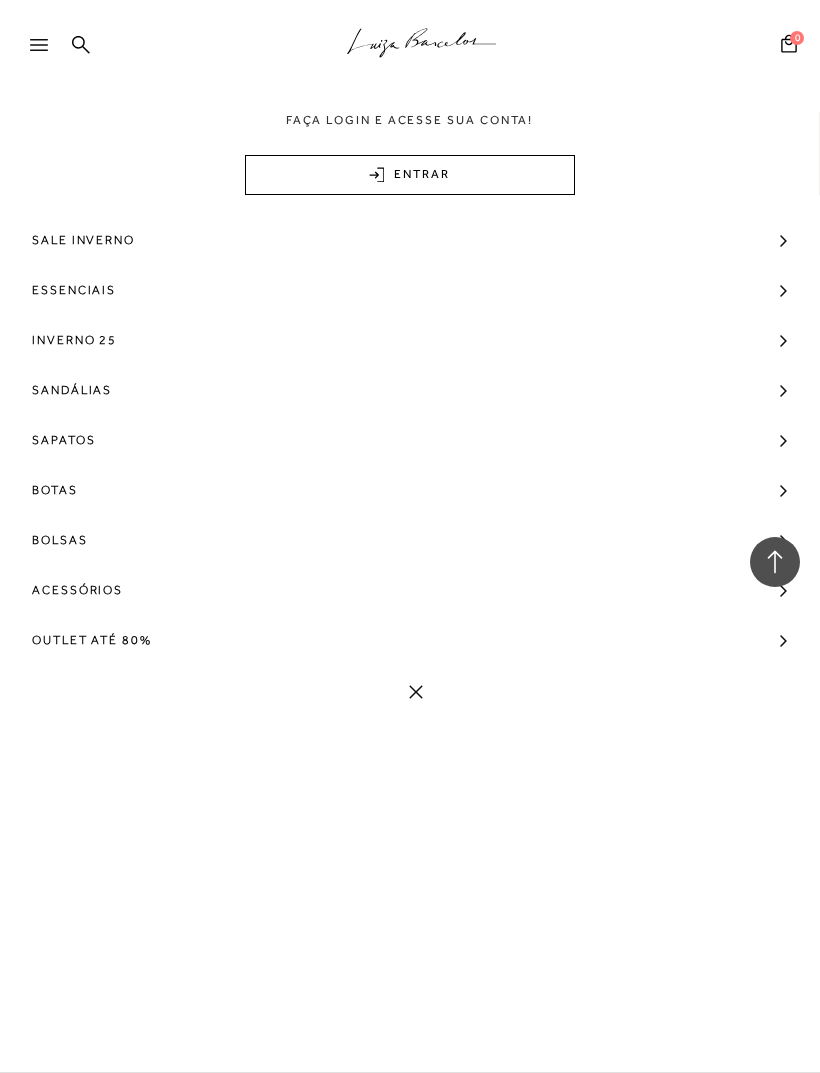 click on "Outlet até 80%" at bounding box center (92, 640) 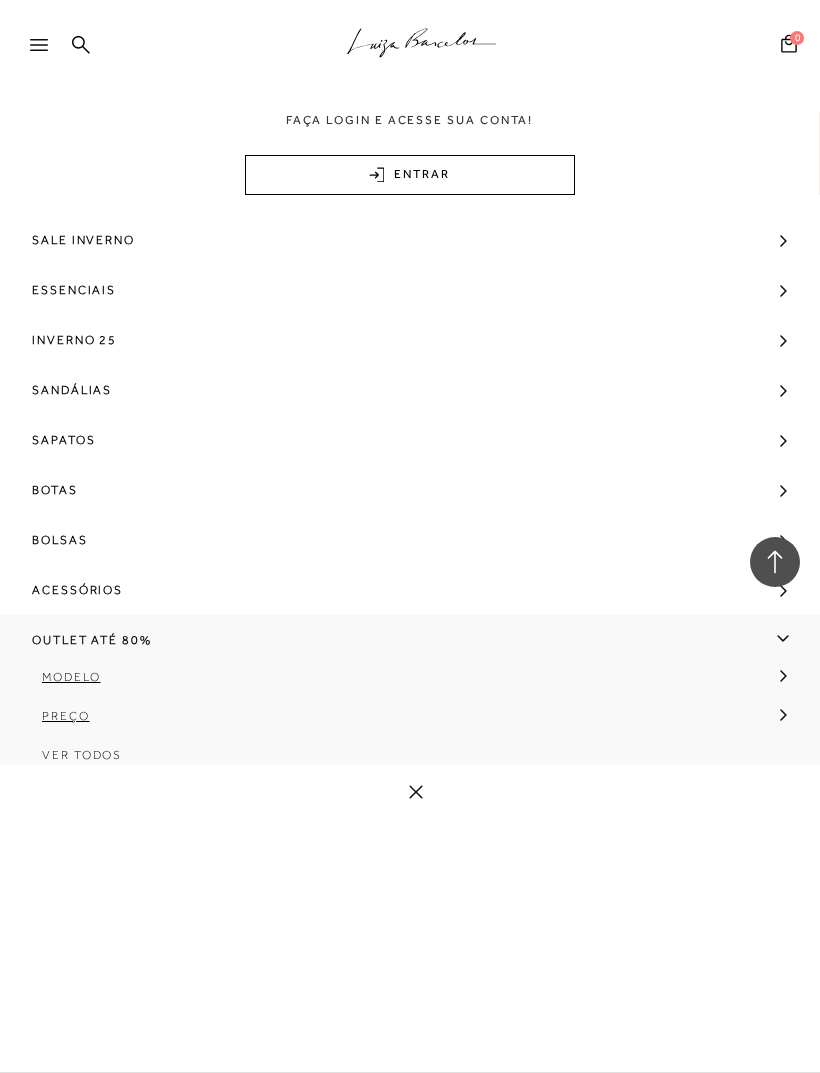 click on "Ver Todos" at bounding box center [82, 755] 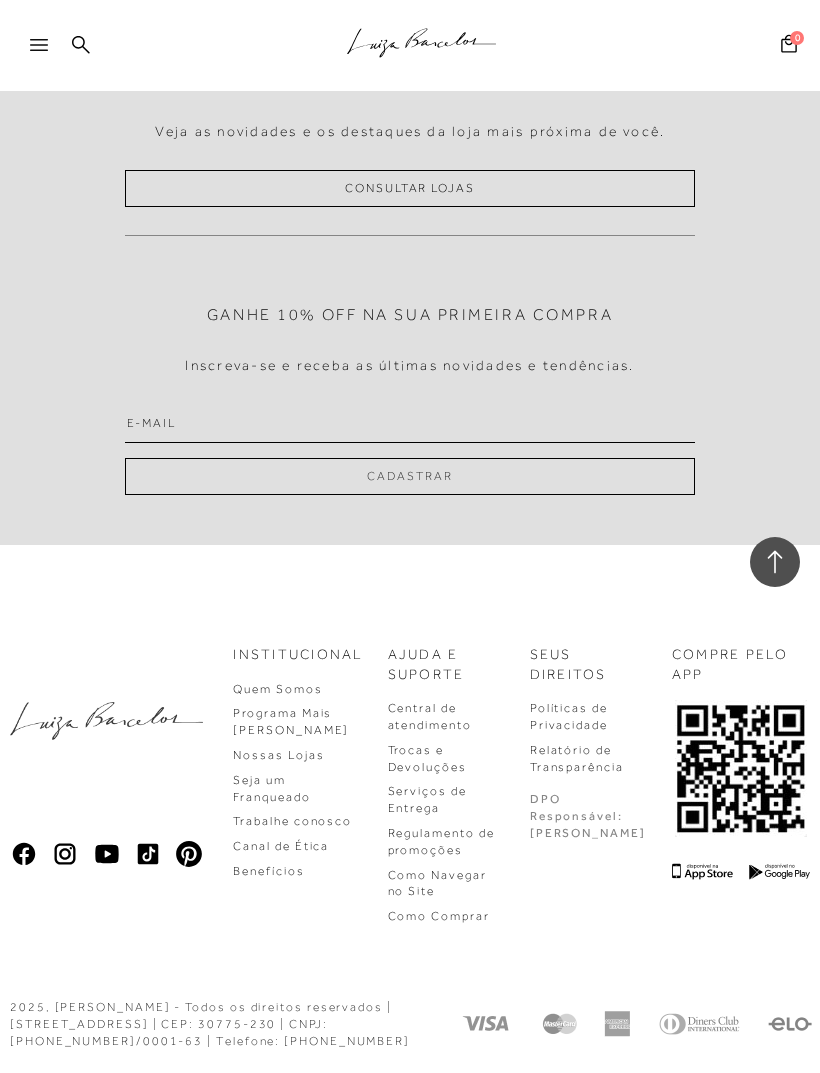 scroll, scrollTop: 0, scrollLeft: 0, axis: both 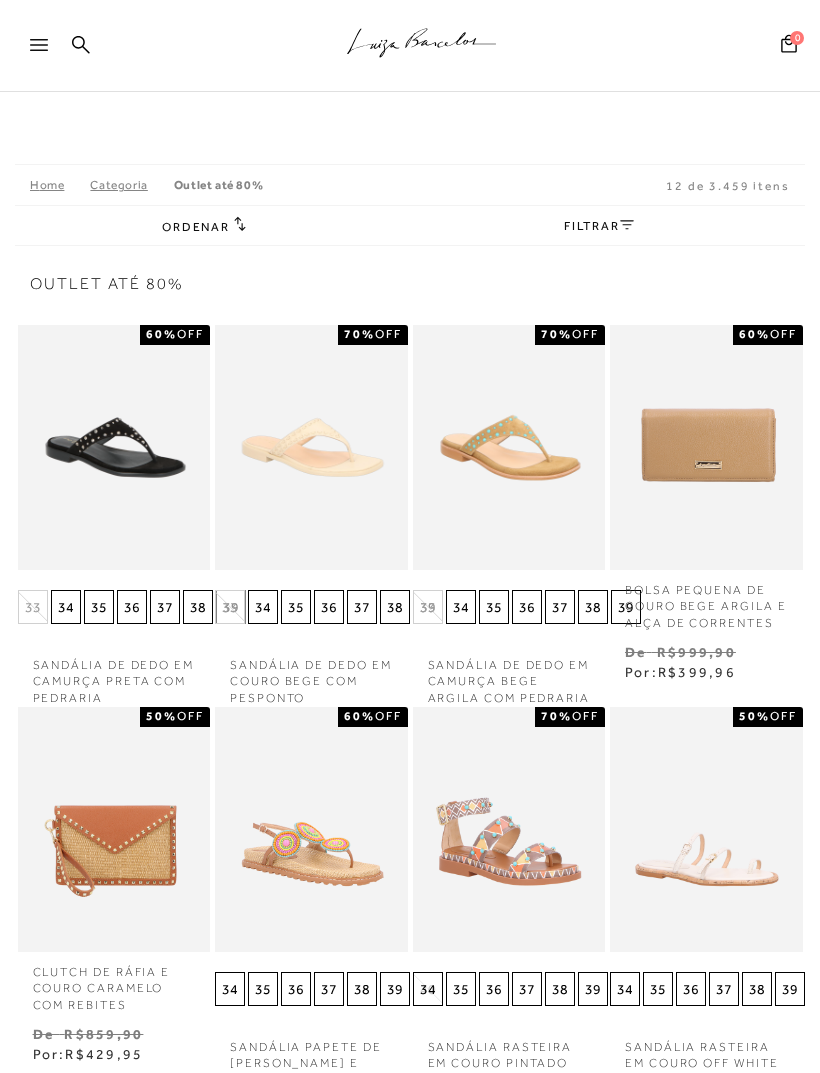 click on "FILTRAR" at bounding box center (599, 226) 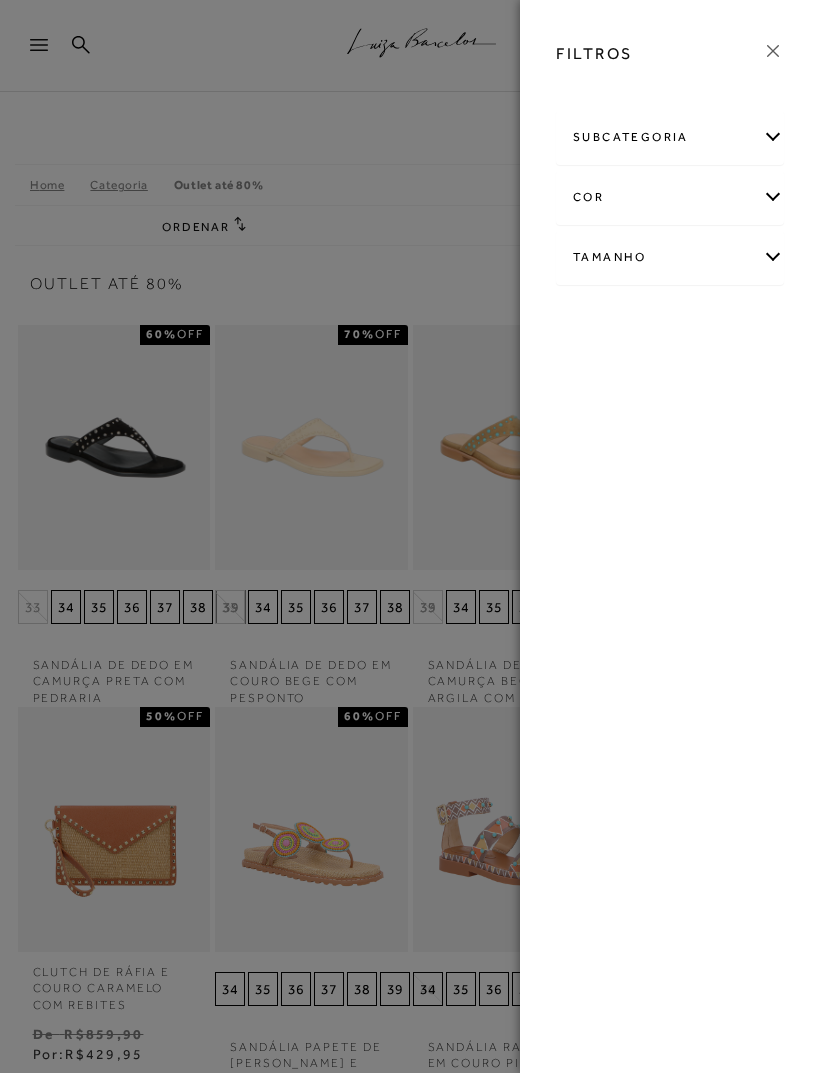 click on "subcategoria" at bounding box center [670, 137] 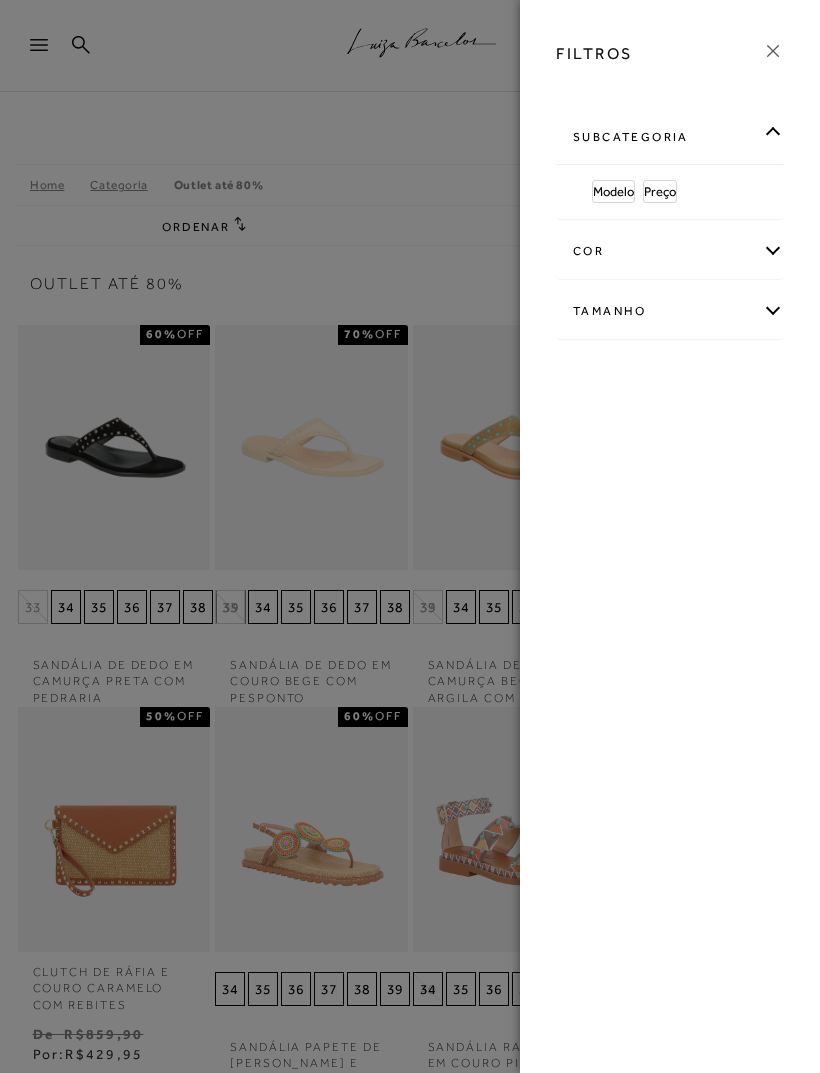 click on "subcategoria" at bounding box center [670, 137] 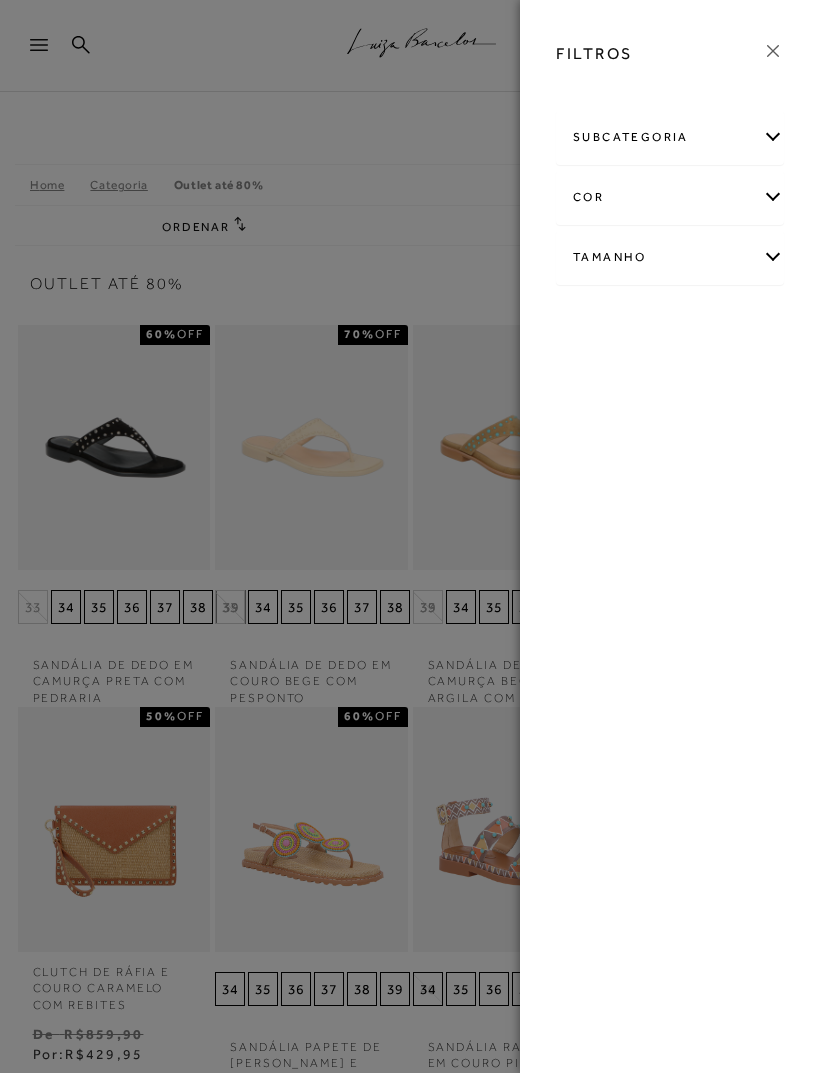 click at bounding box center [410, 536] 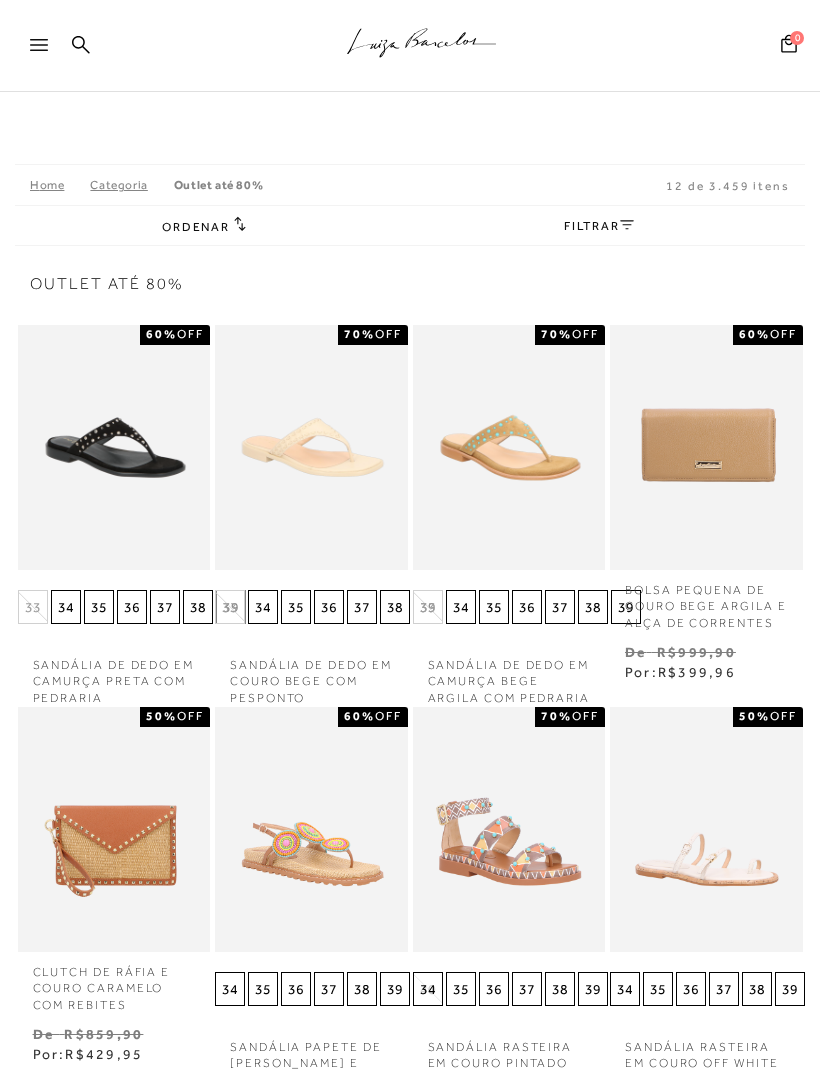 click on "Ordenar" at bounding box center [196, 227] 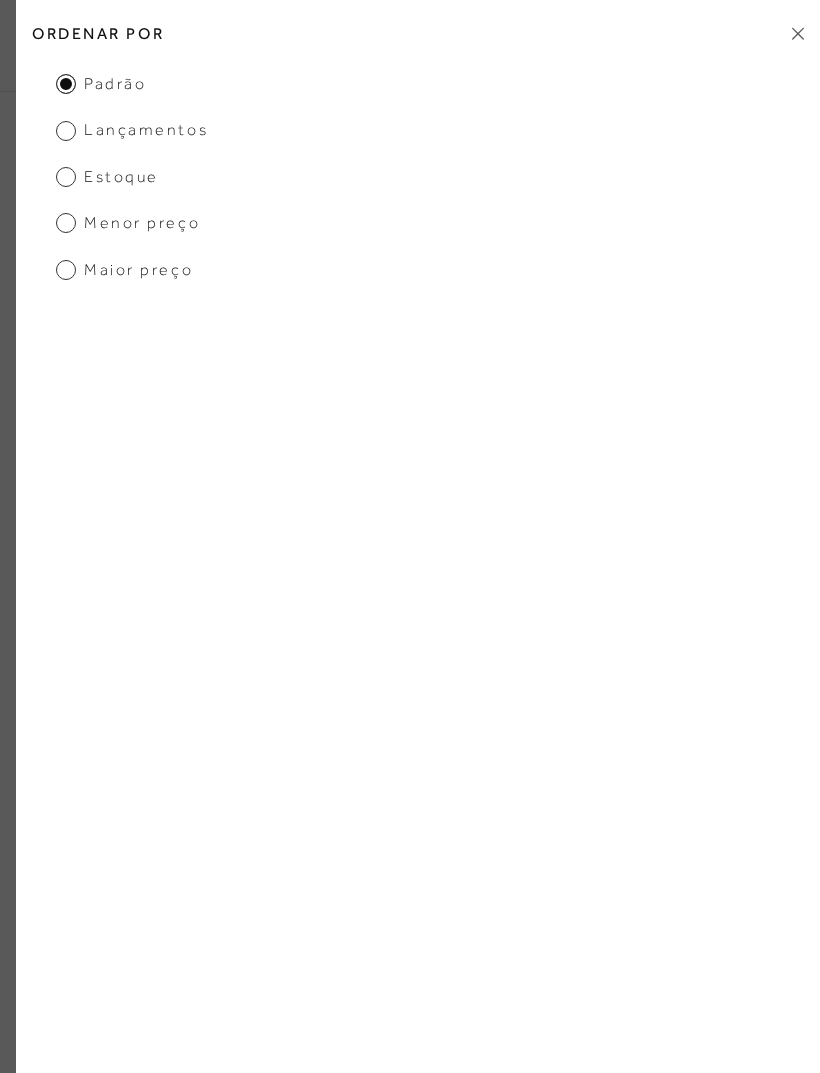 click on "Ordenar por" at bounding box center [418, 33] 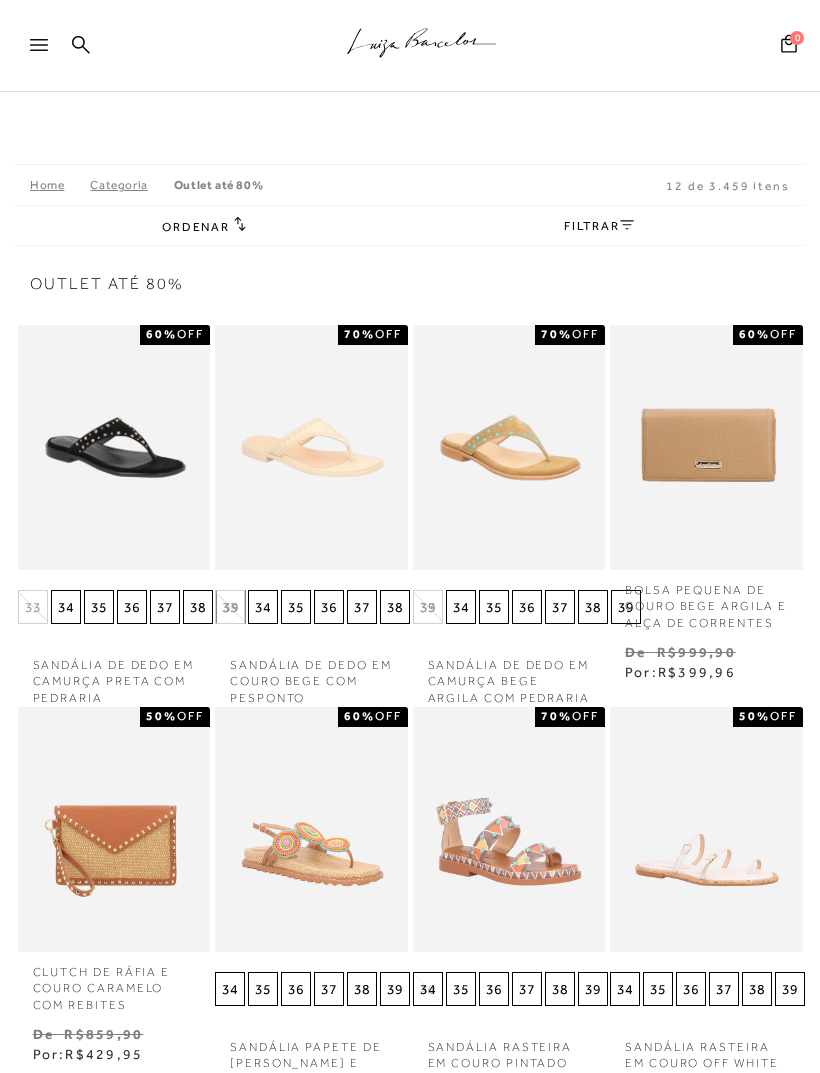 click 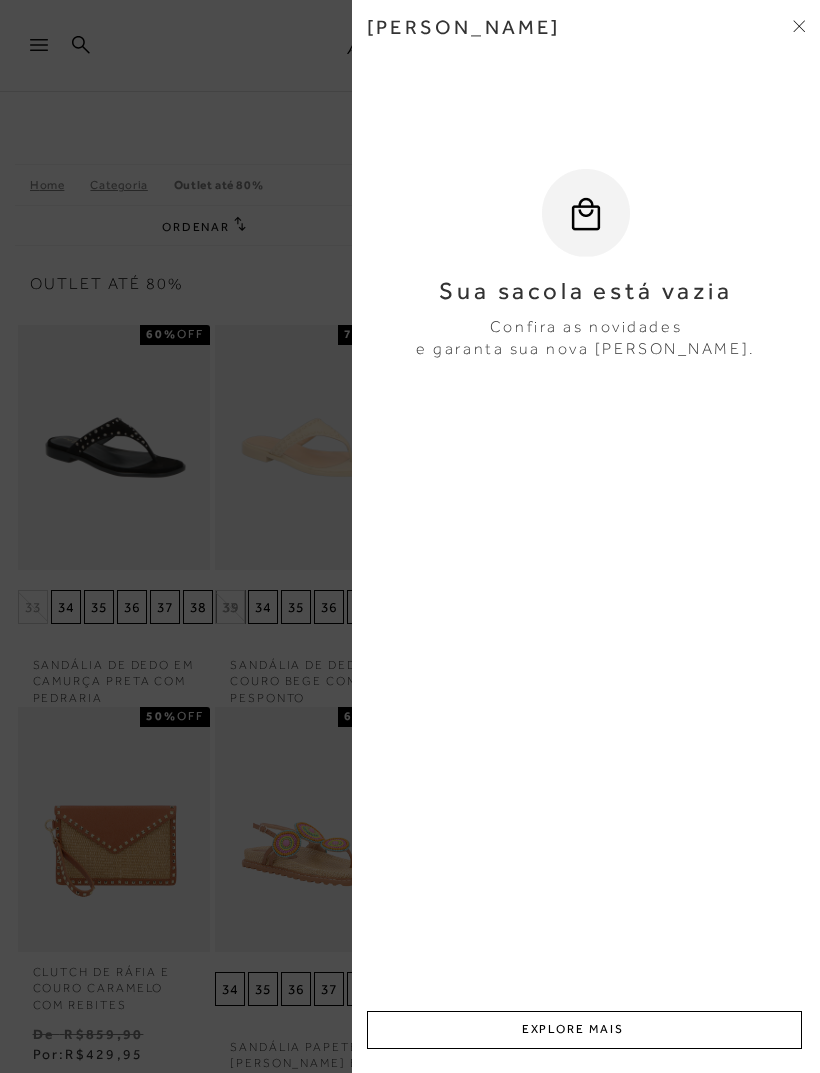 click at bounding box center (410, 536) 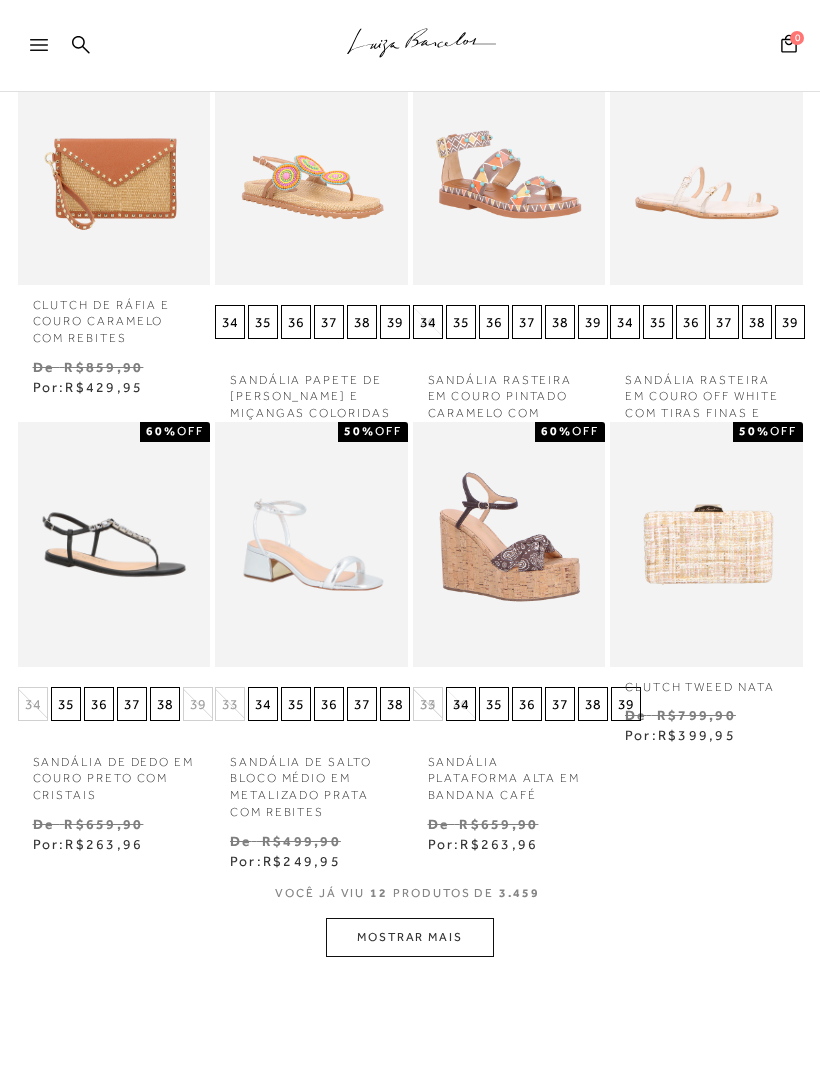 scroll, scrollTop: 677, scrollLeft: 0, axis: vertical 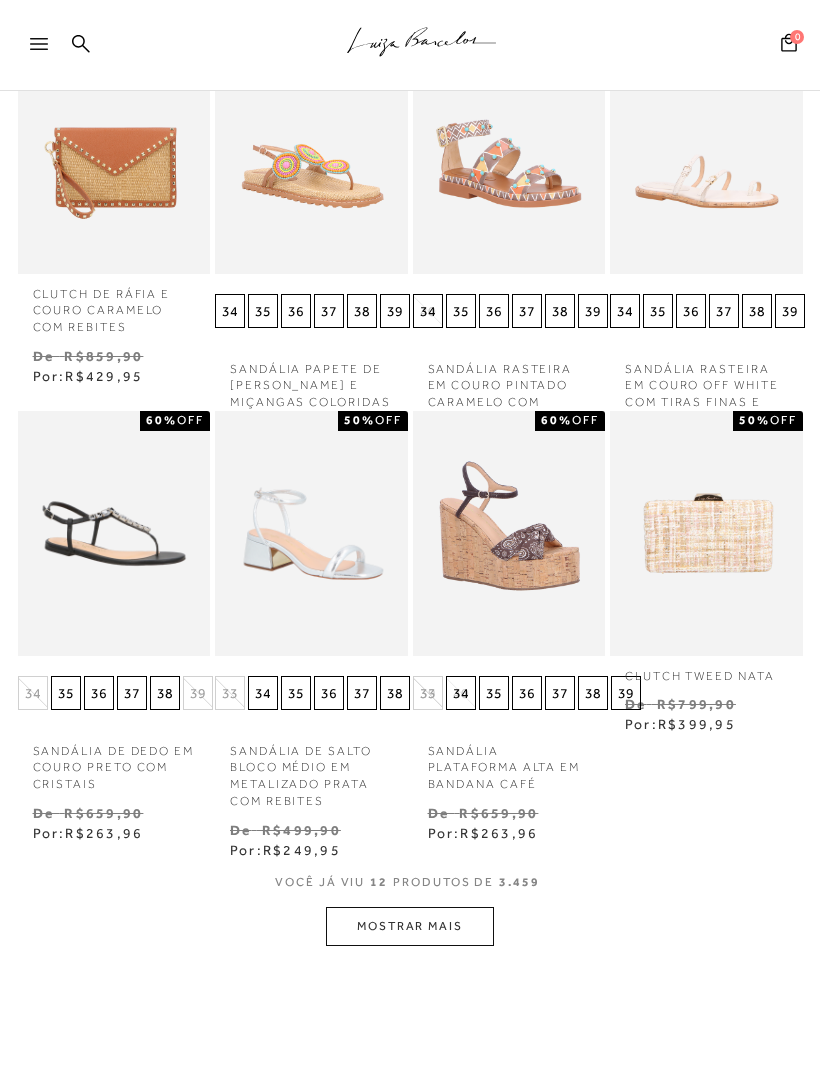 click on "MOSTRAR MAIS" at bounding box center (410, 927) 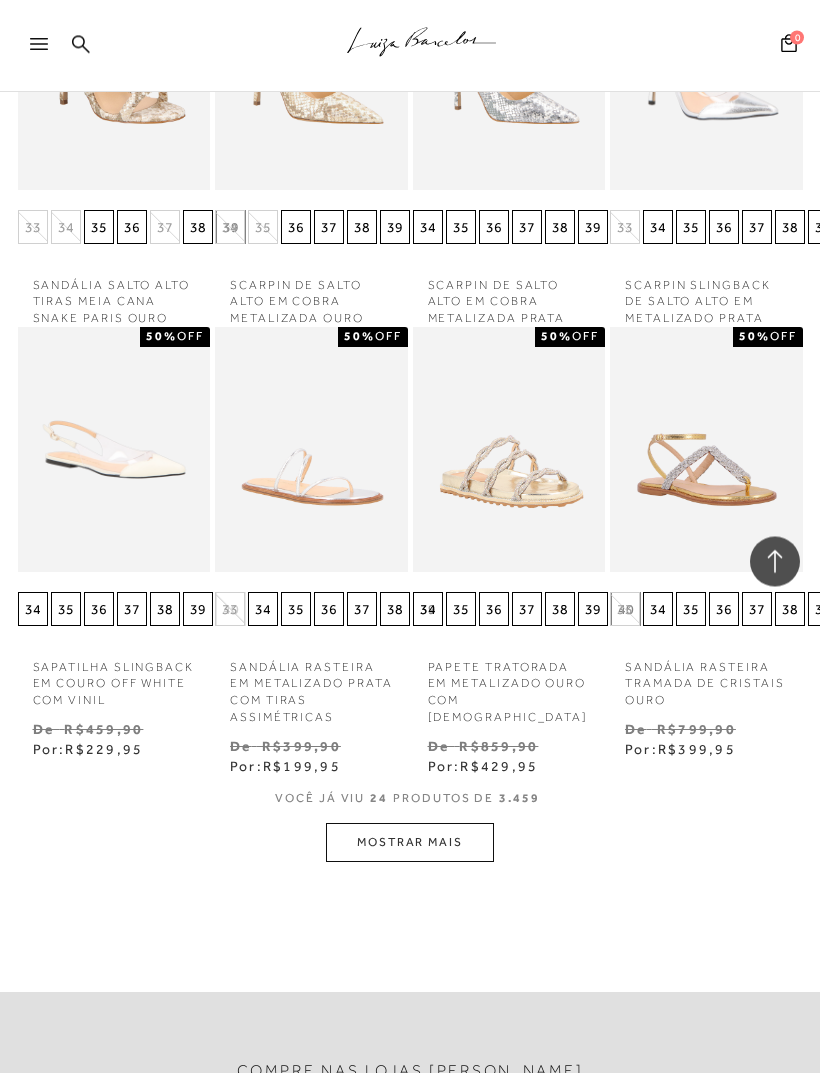scroll, scrollTop: 1919, scrollLeft: 0, axis: vertical 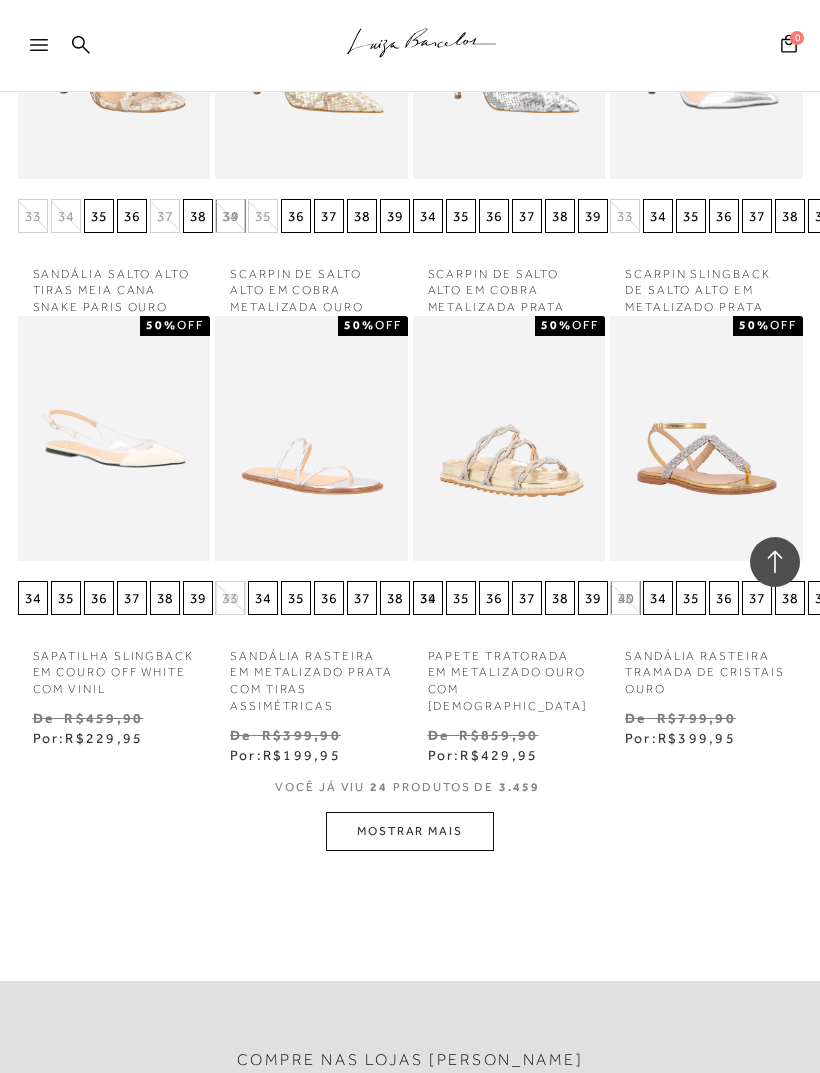 click on "MOSTRAR MAIS" at bounding box center (410, 831) 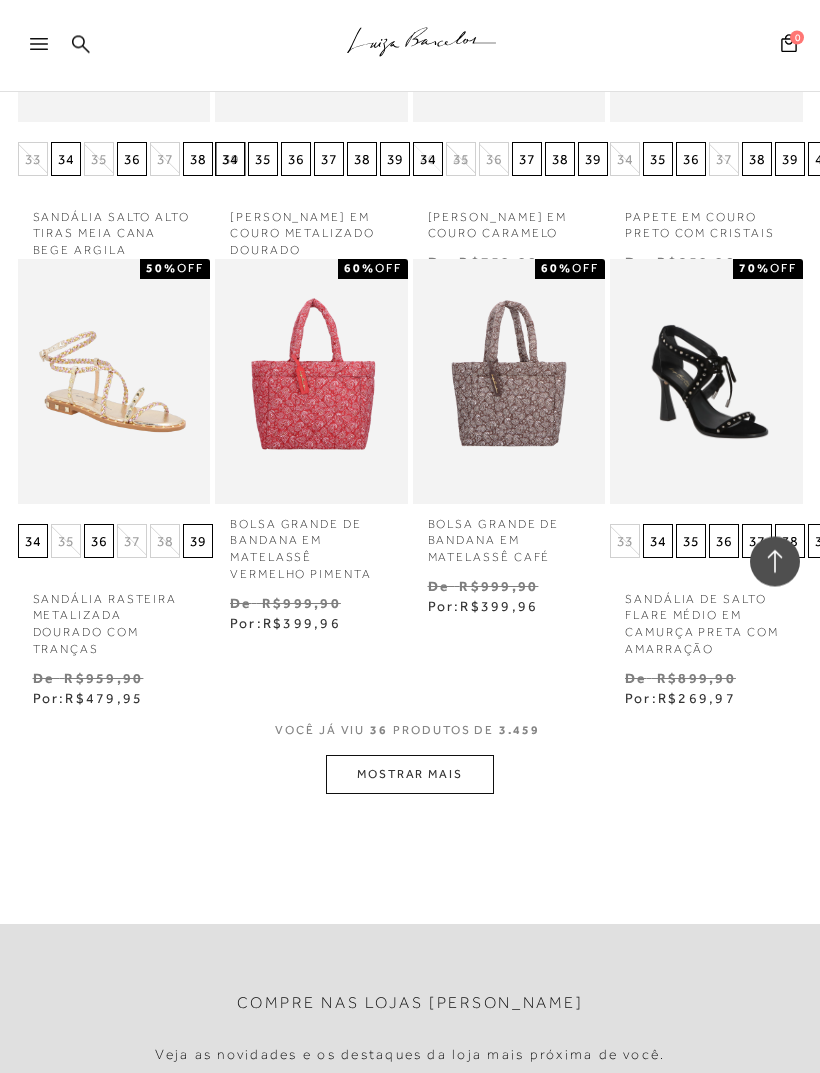scroll, scrollTop: 3348, scrollLeft: 0, axis: vertical 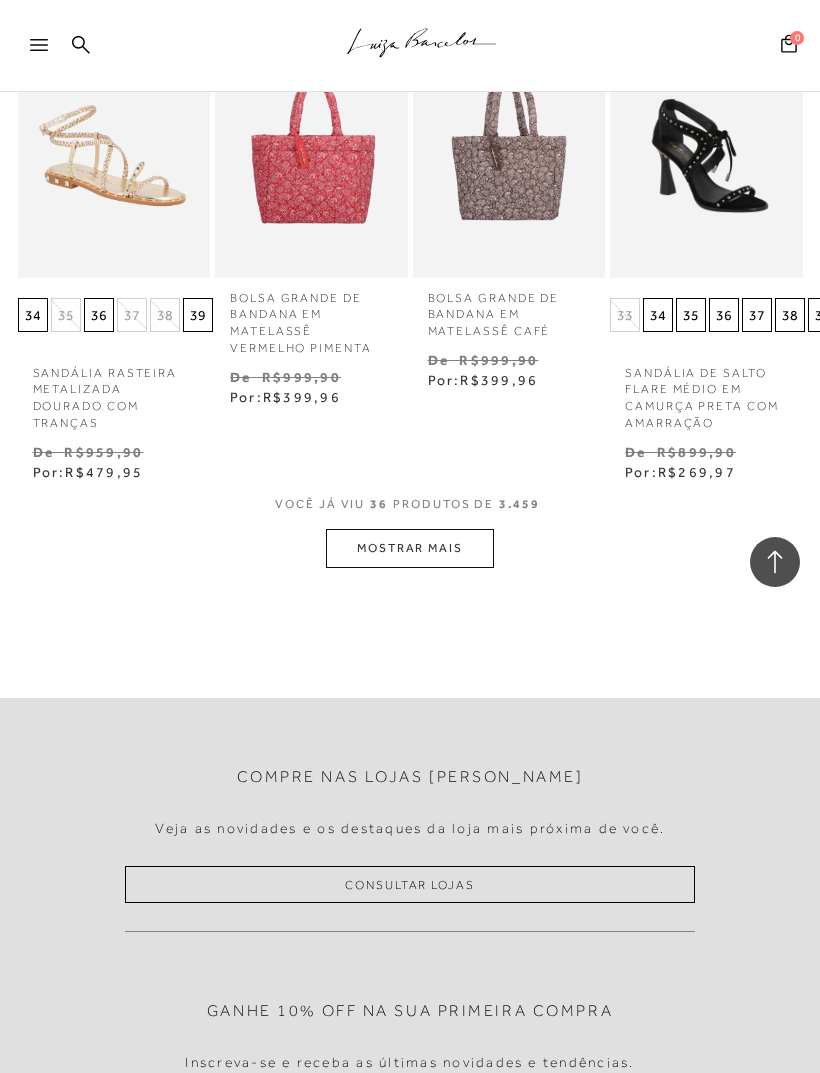 click on "MOSTRAR MAIS" at bounding box center [410, 548] 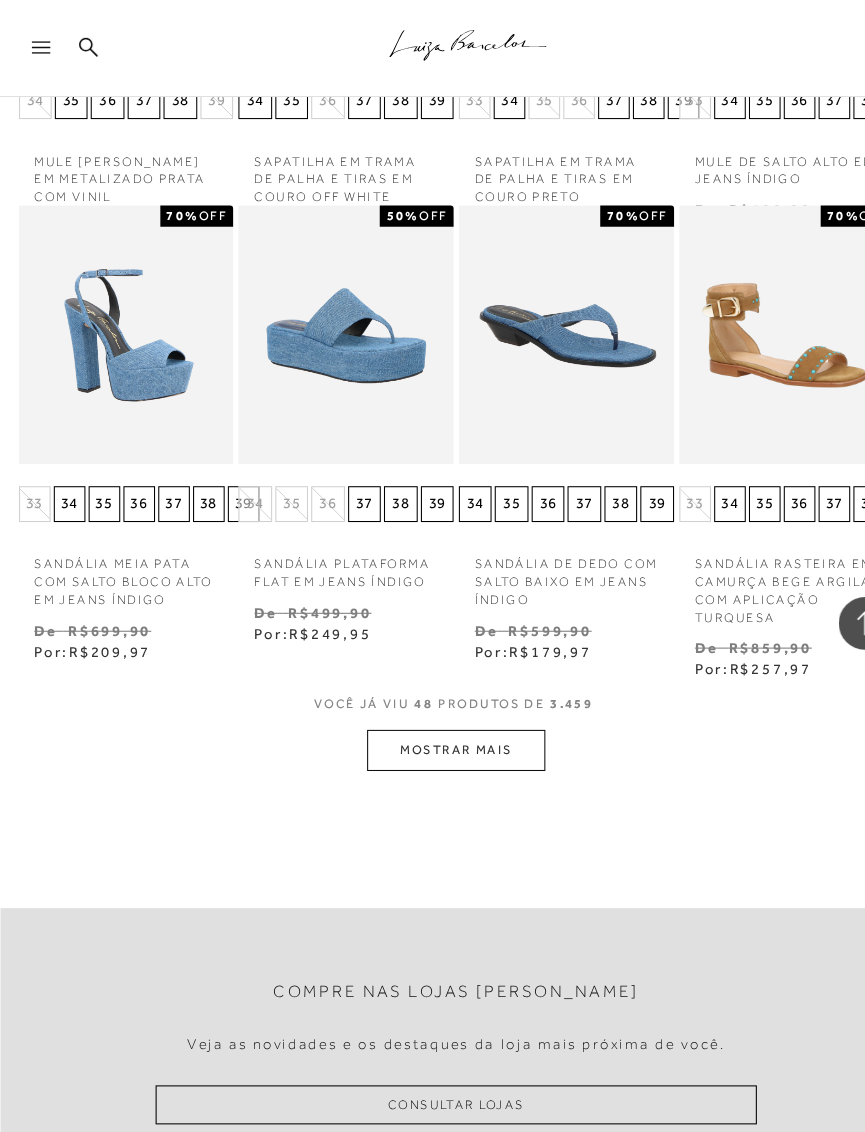 scroll, scrollTop: 4337, scrollLeft: 0, axis: vertical 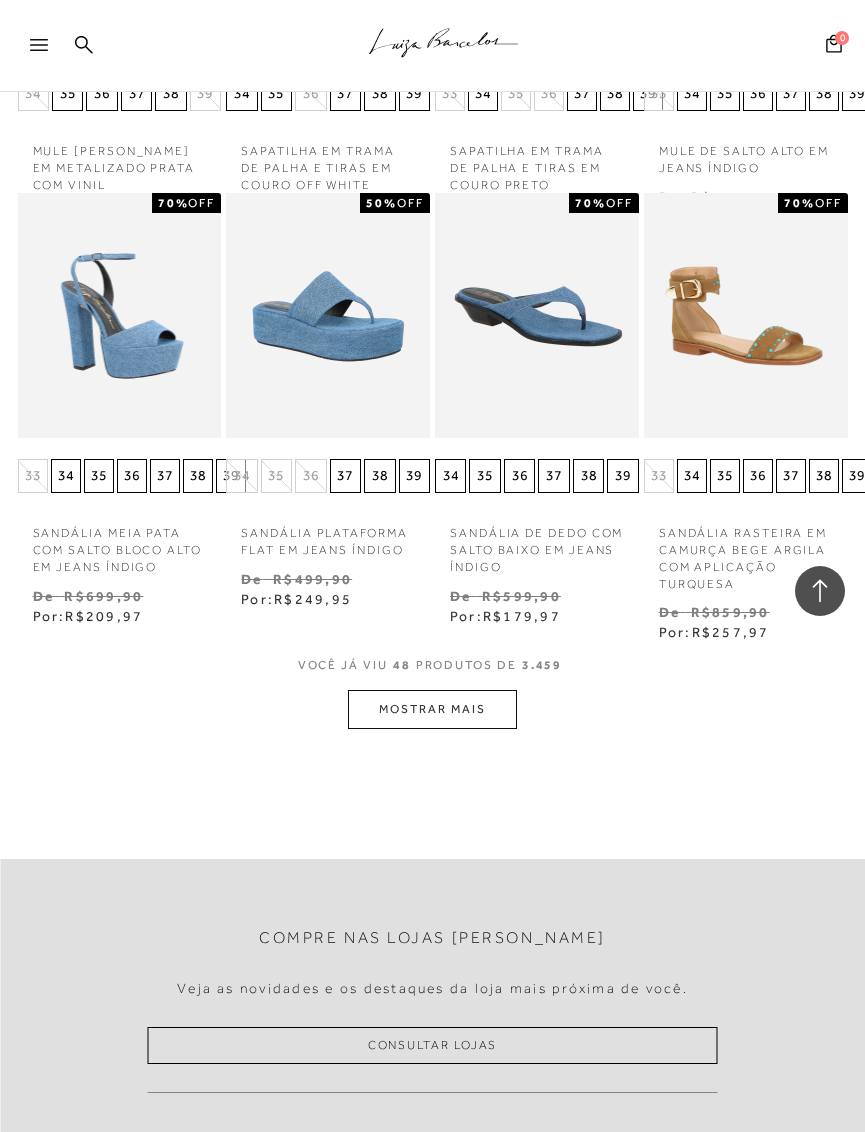 click on "MOSTRAR MAIS" at bounding box center (432, 709) 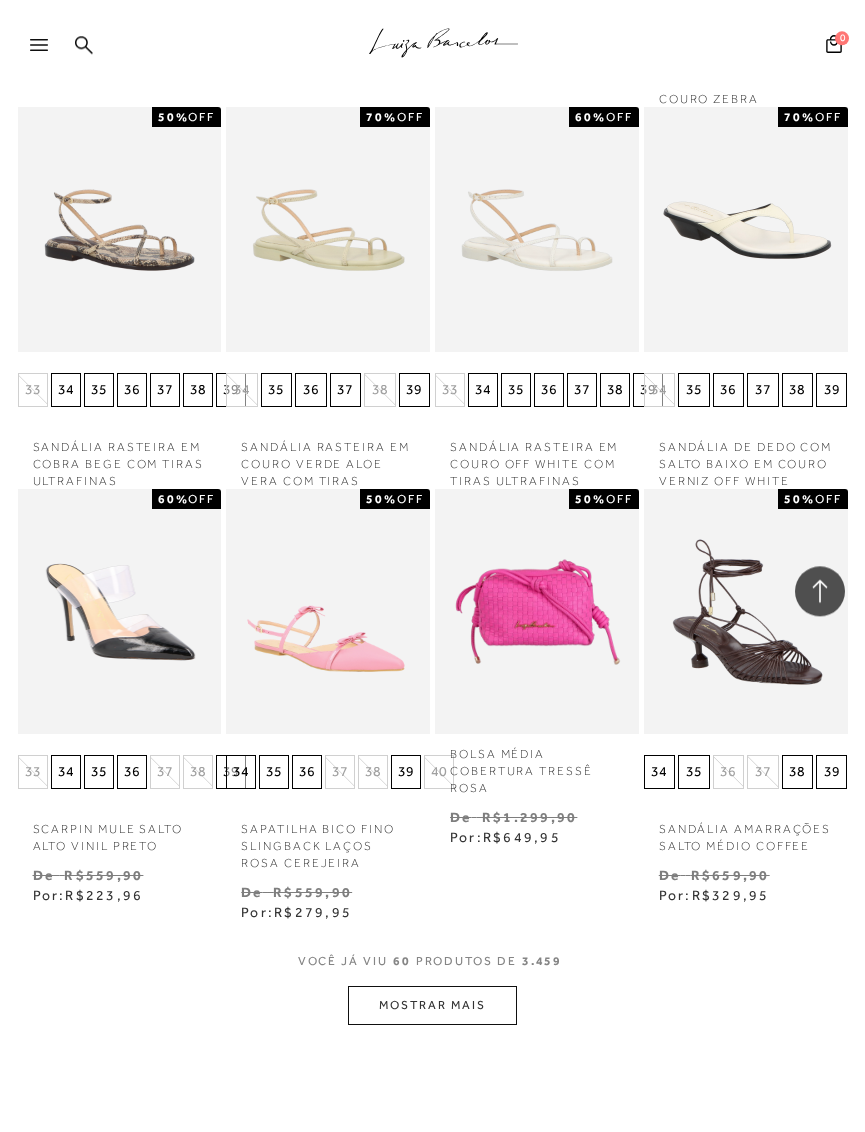 scroll, scrollTop: 5188, scrollLeft: 0, axis: vertical 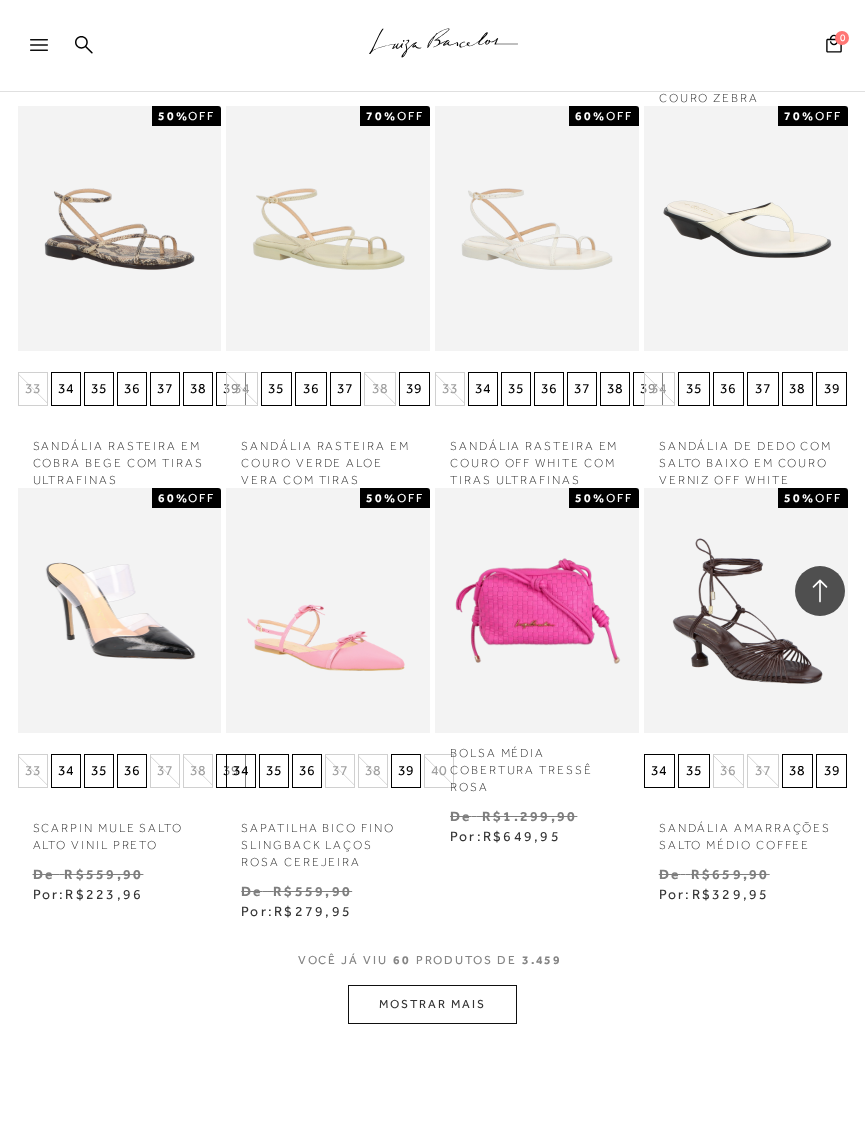 click on "MOSTRAR MAIS" at bounding box center (432, 1004) 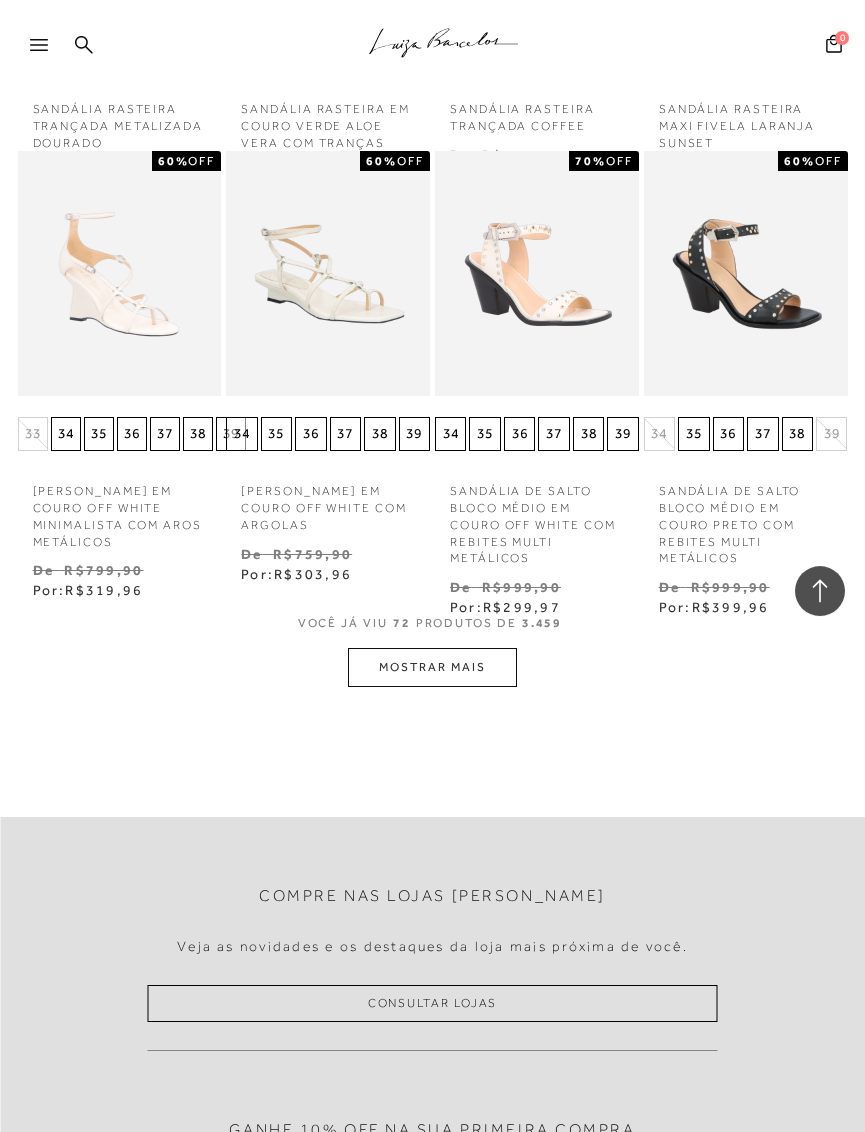 click on "MOSTRAR MAIS" at bounding box center (432, 667) 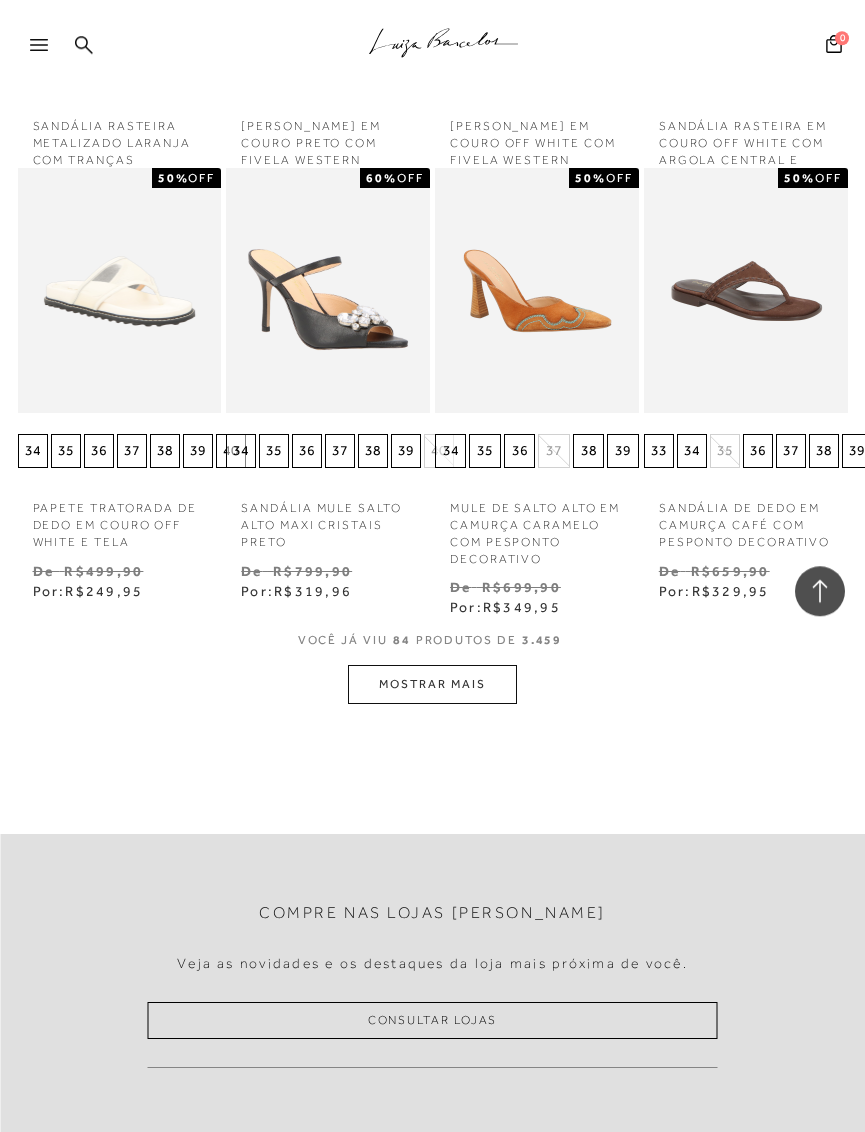 click on "MOSTRAR MAIS" at bounding box center [432, 684] 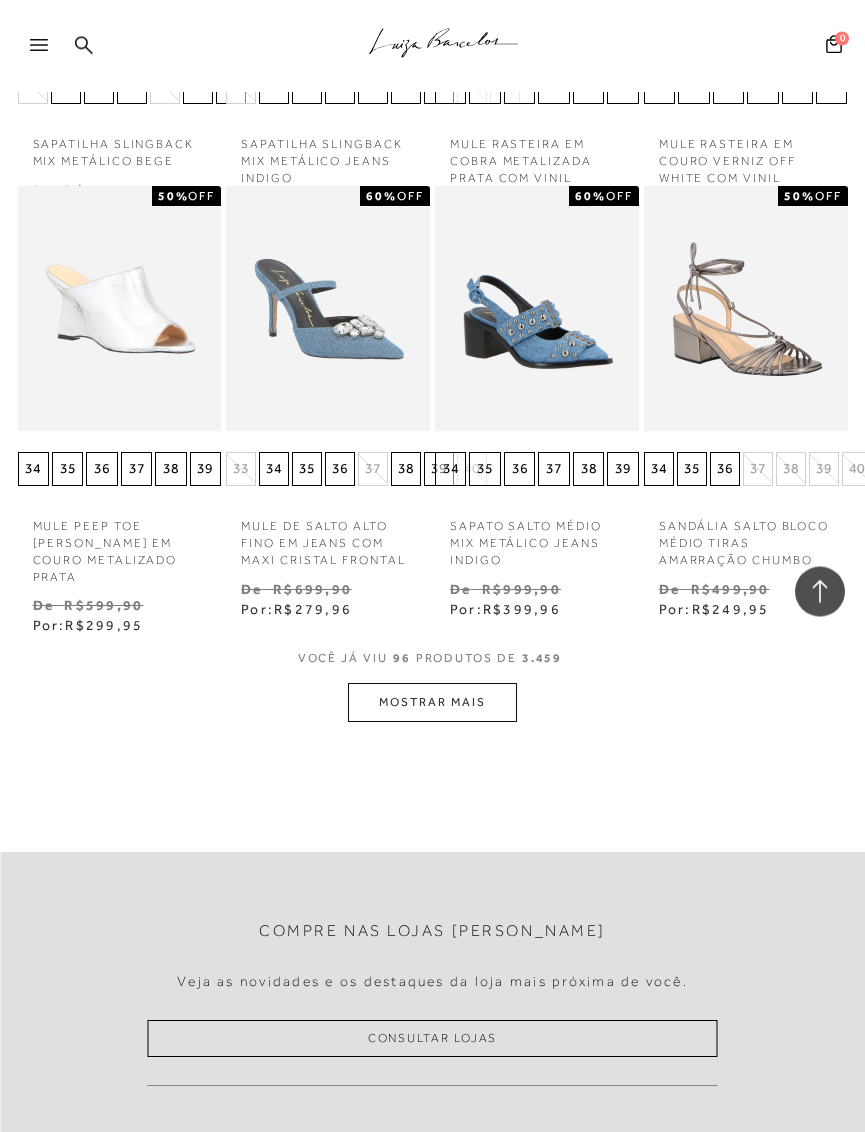 scroll, scrollTop: 8928, scrollLeft: 0, axis: vertical 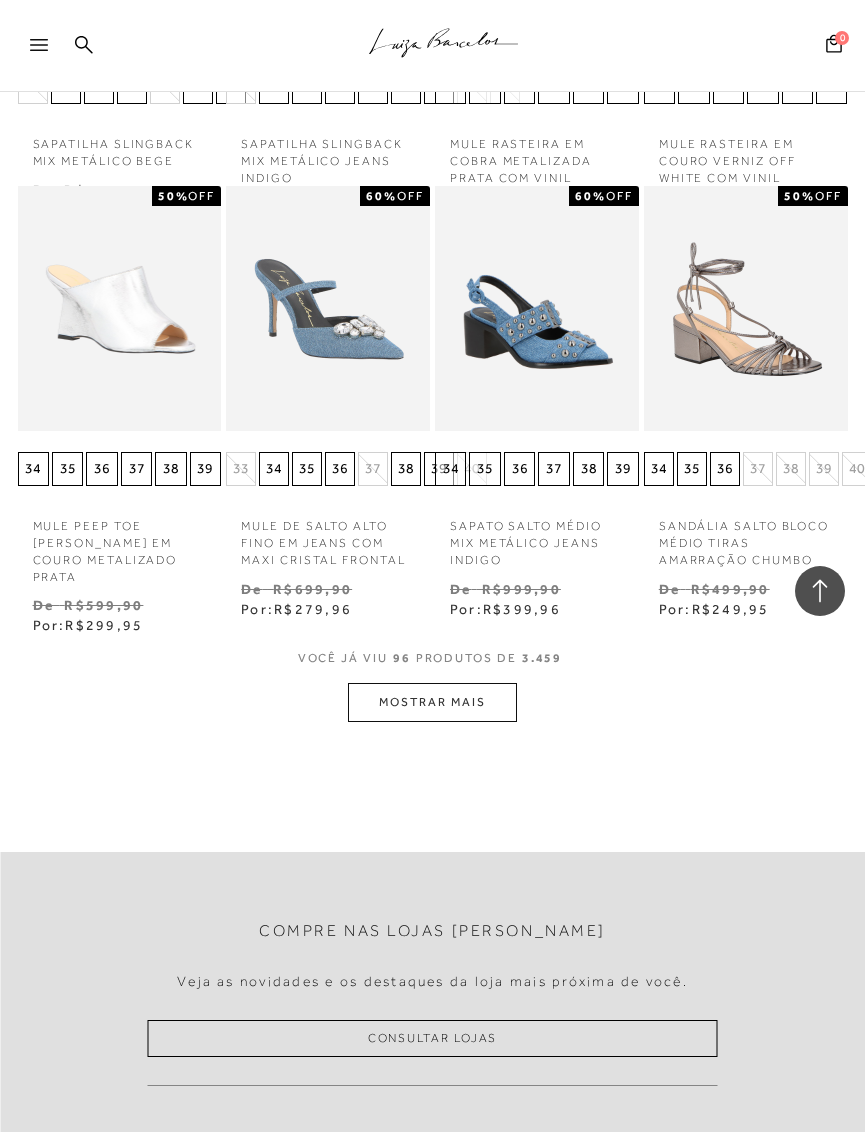 click on "MOSTRAR MAIS" at bounding box center [432, 702] 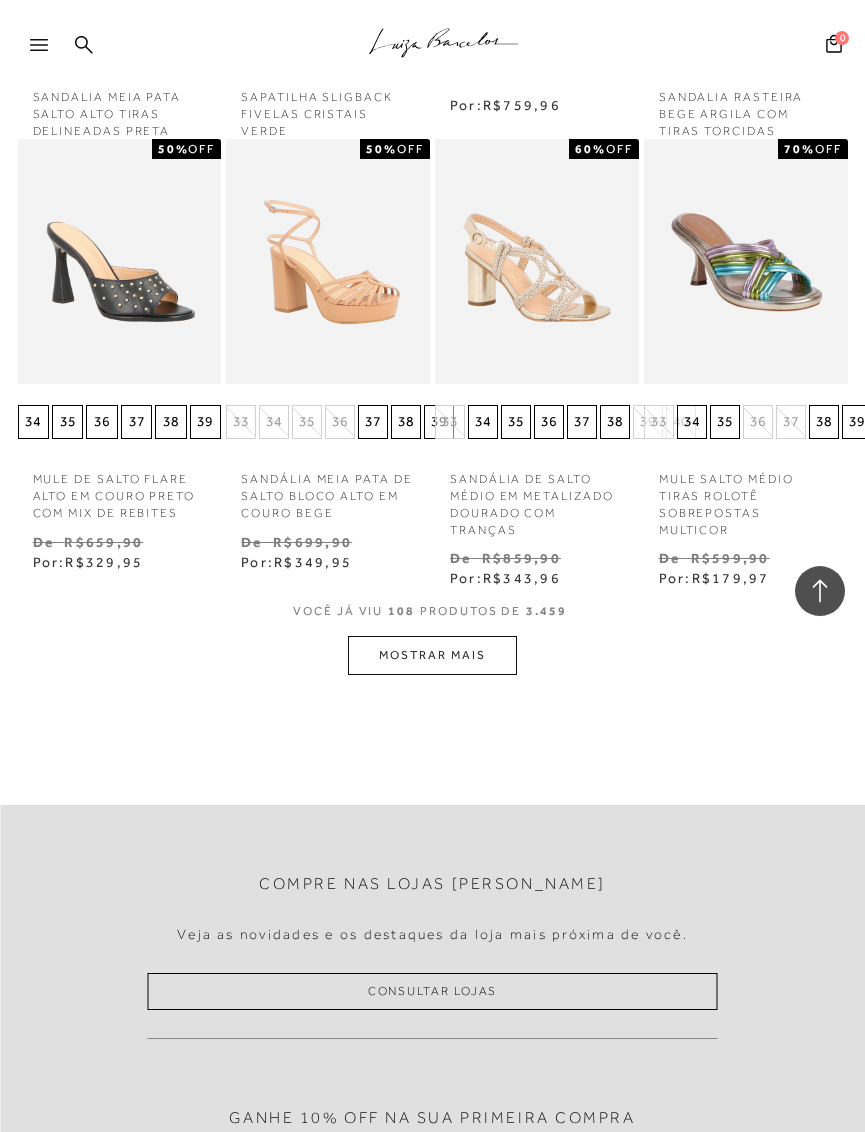 scroll, scrollTop: 10116, scrollLeft: 0, axis: vertical 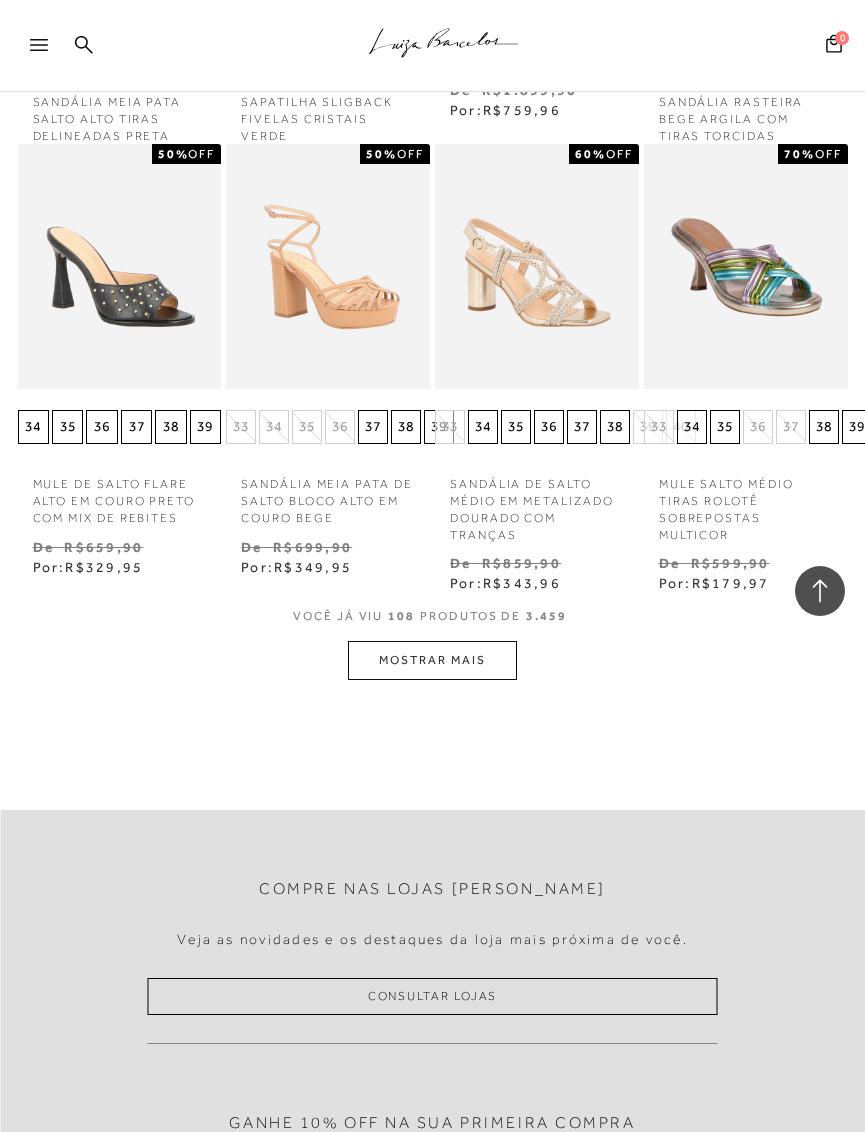 click on "MOSTRAR MAIS" at bounding box center (432, 660) 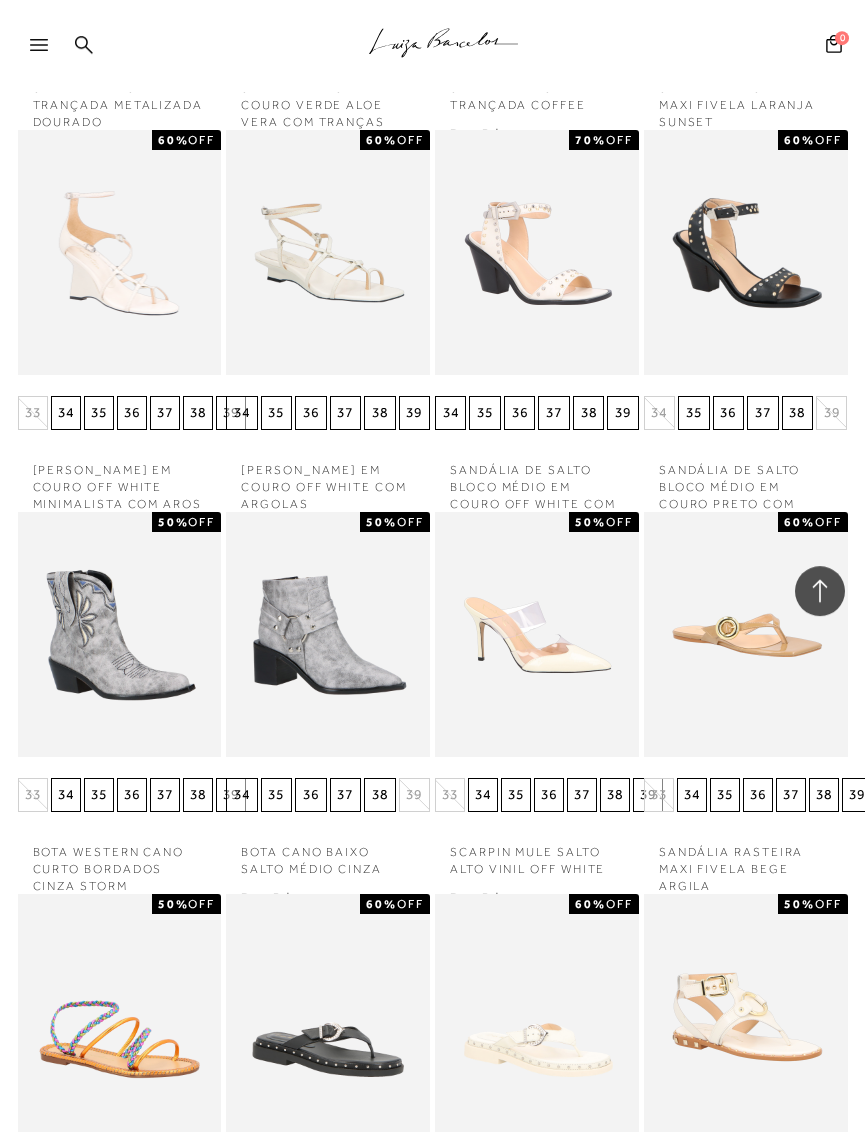 scroll, scrollTop: 6692, scrollLeft: 0, axis: vertical 